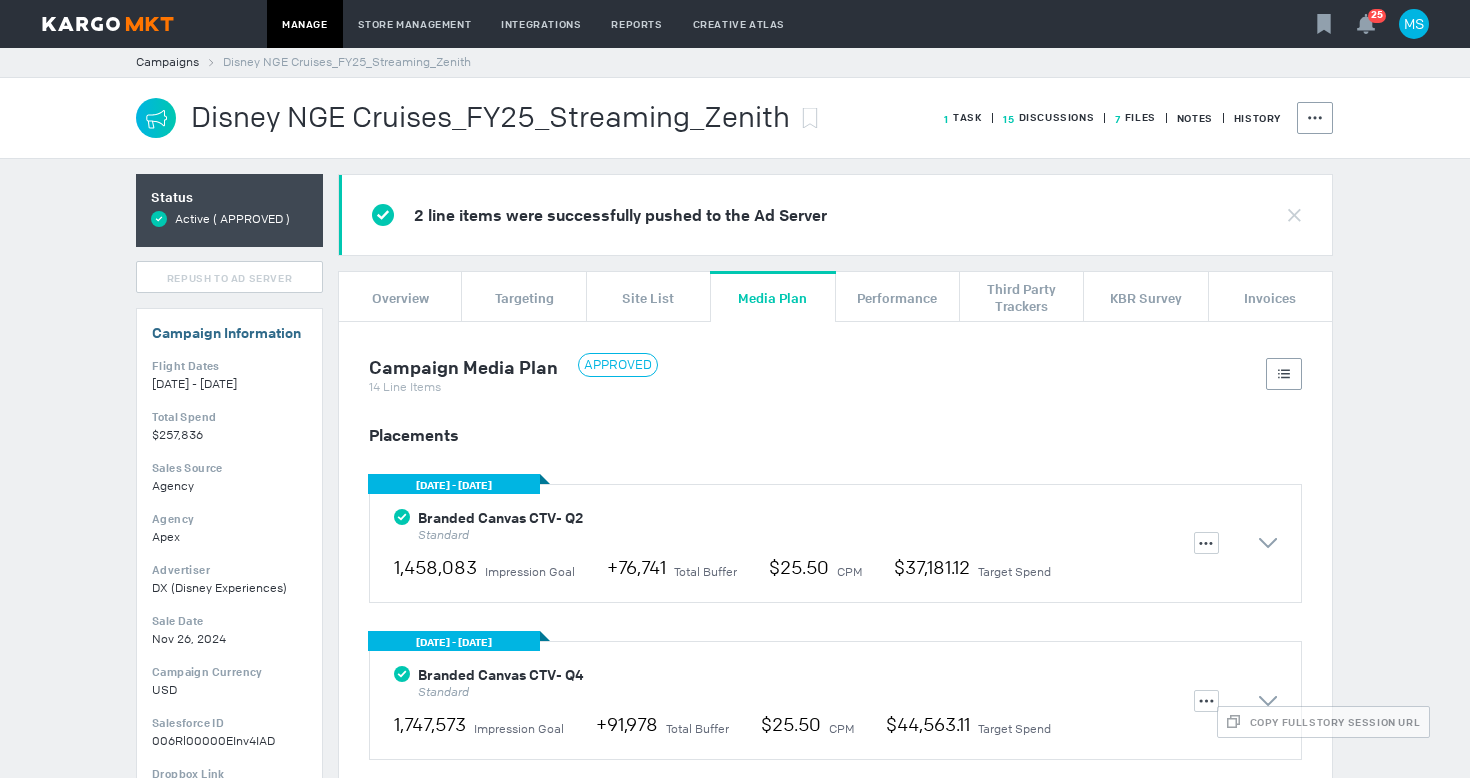 scroll, scrollTop: 0, scrollLeft: 0, axis: both 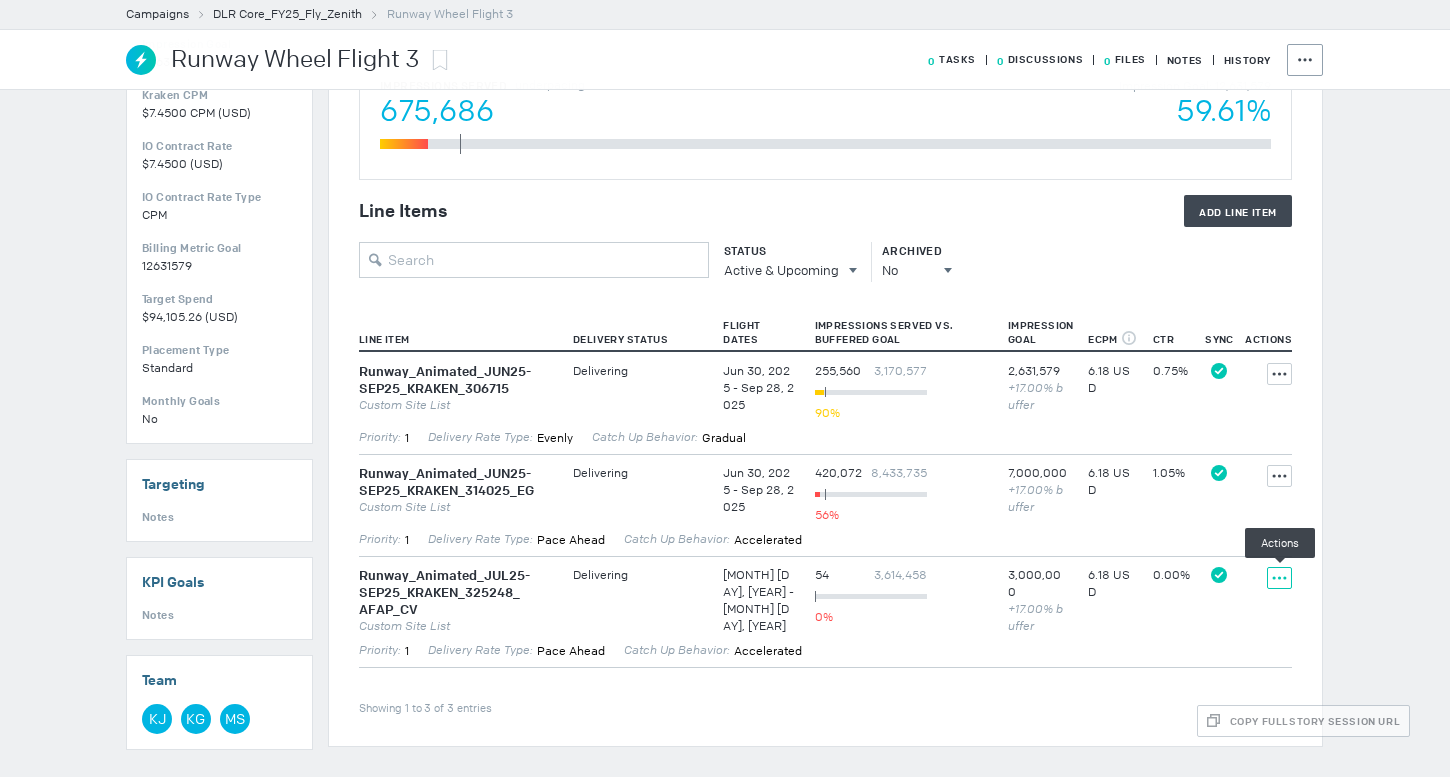 click at bounding box center (1279, 374) 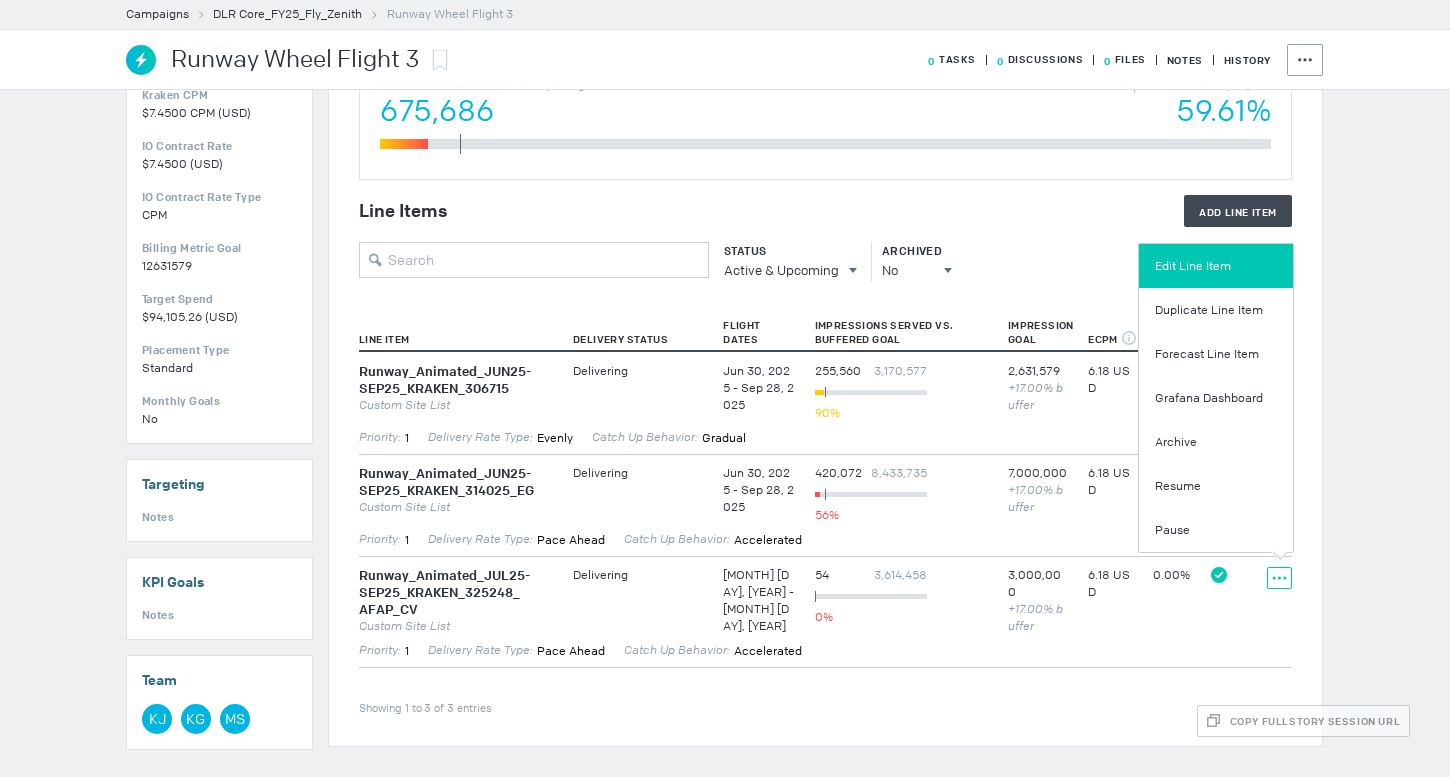 click on "Edit Line Item" at bounding box center (1216, 266) 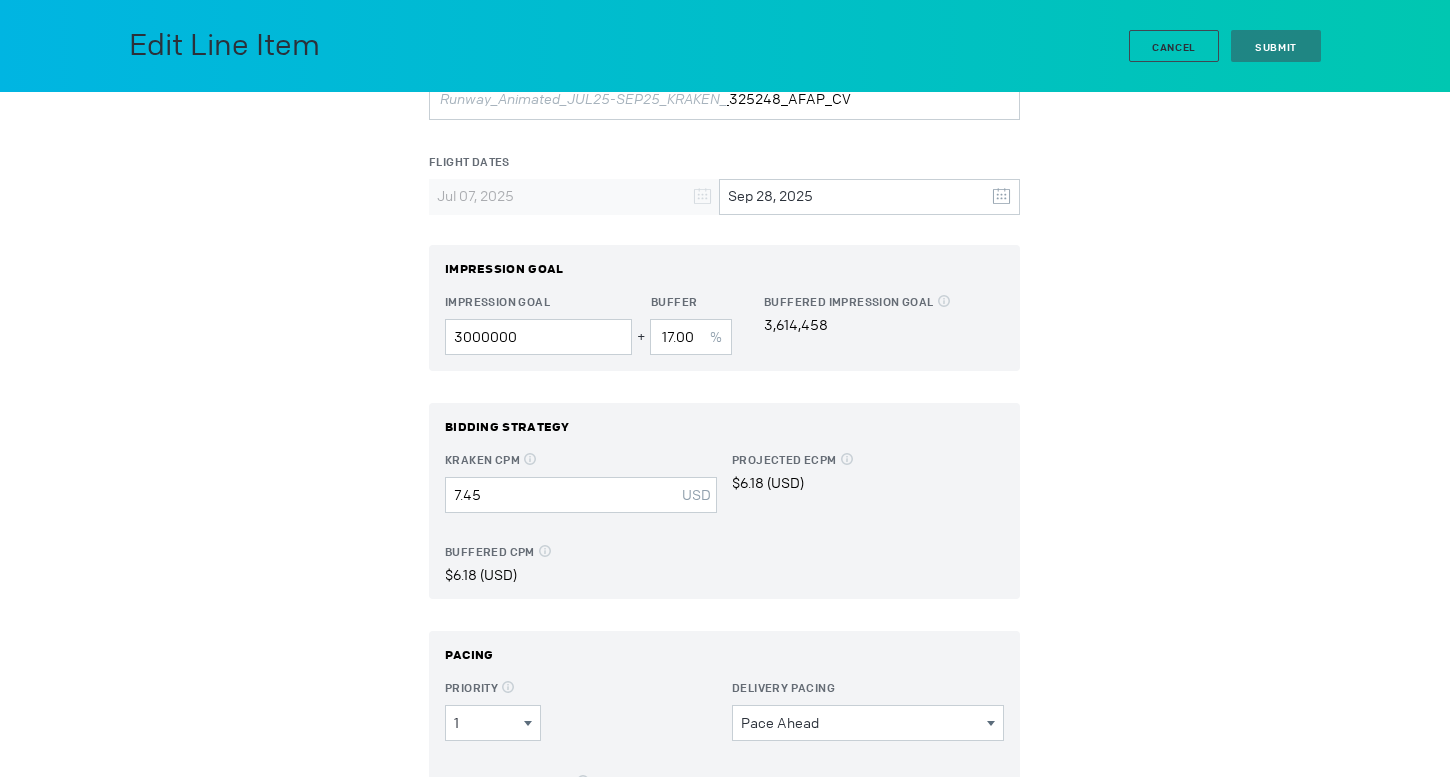 scroll, scrollTop: 180, scrollLeft: 0, axis: vertical 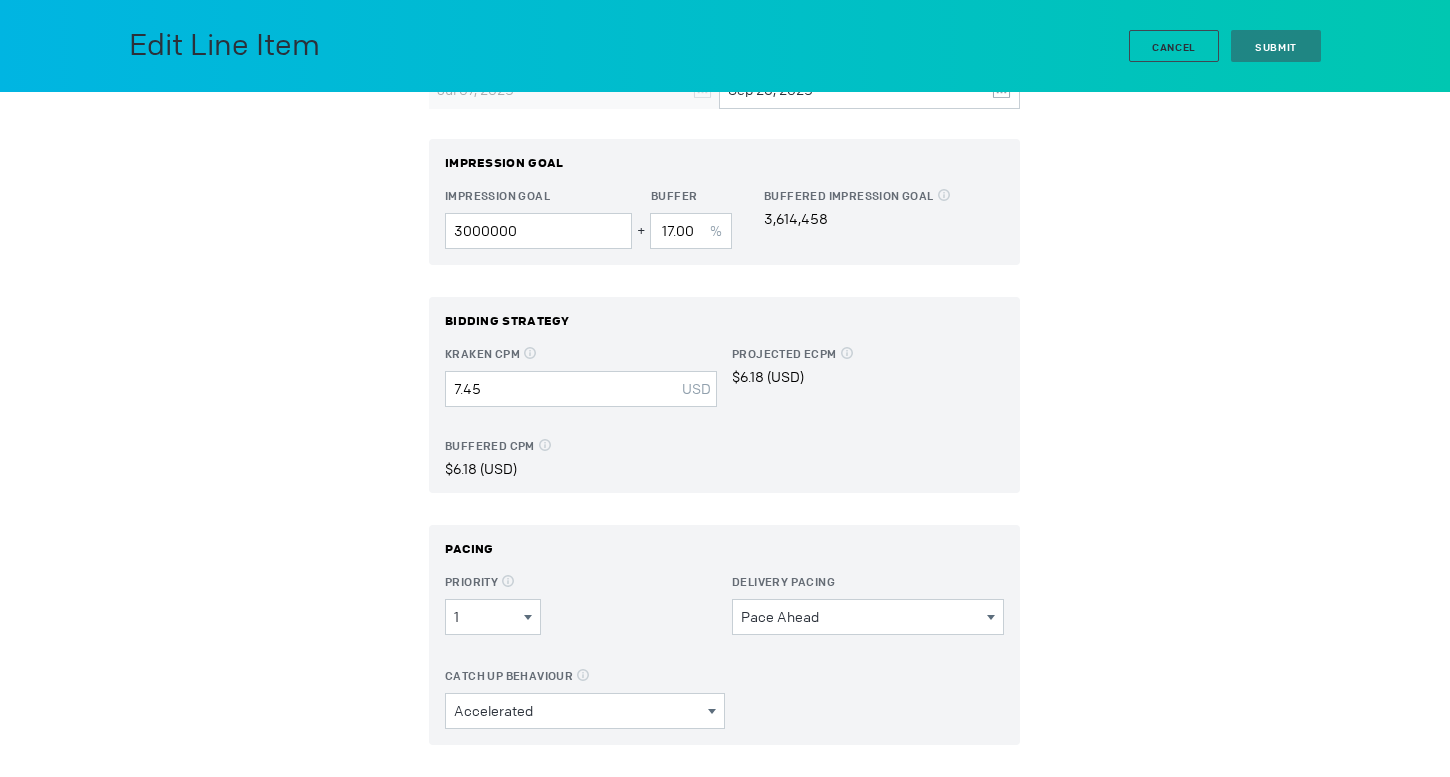 click on "Pace Ahead Delivery Pacing Evenly As Fast As Possible Pace Ahead" at bounding box center (493, 617) 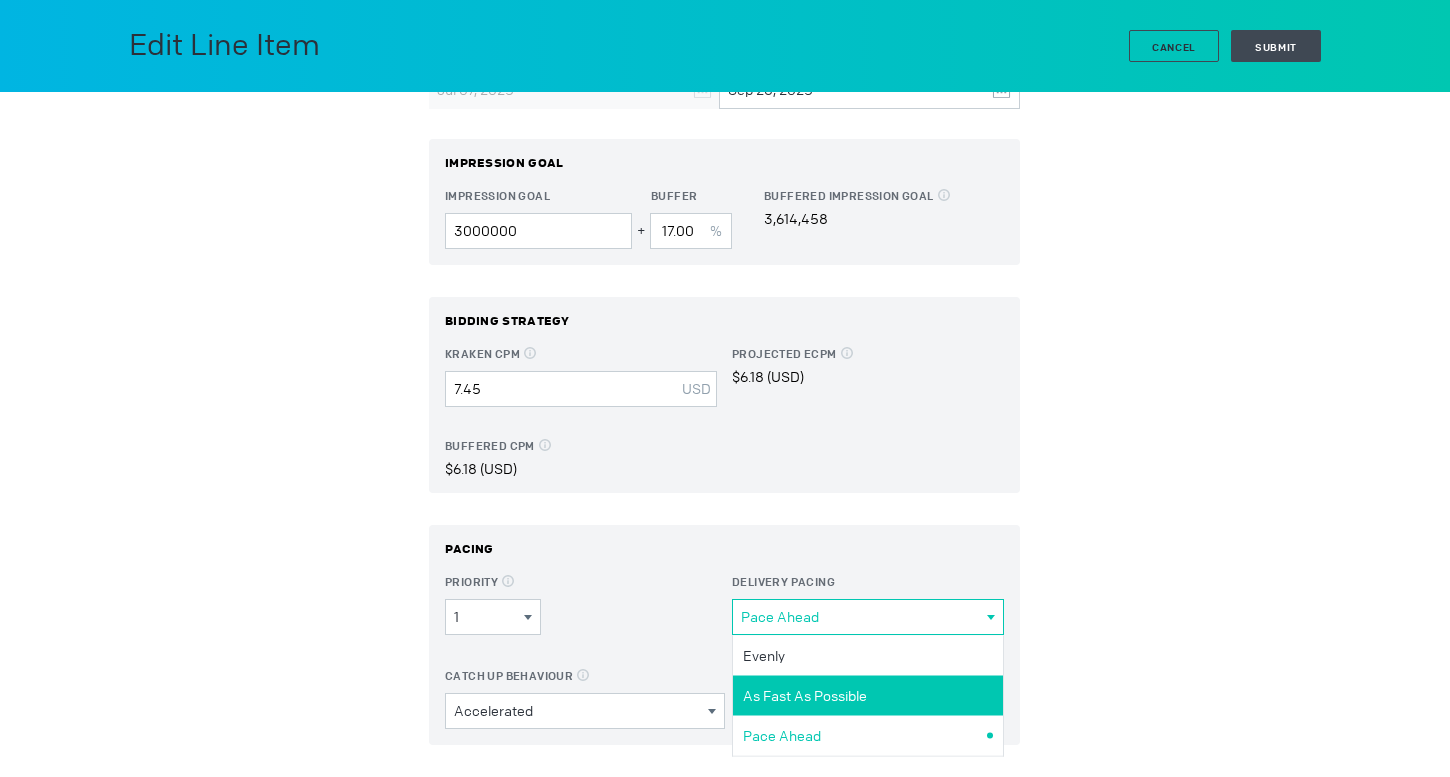 click on "As Fast As Possible" at bounding box center [865, 655] 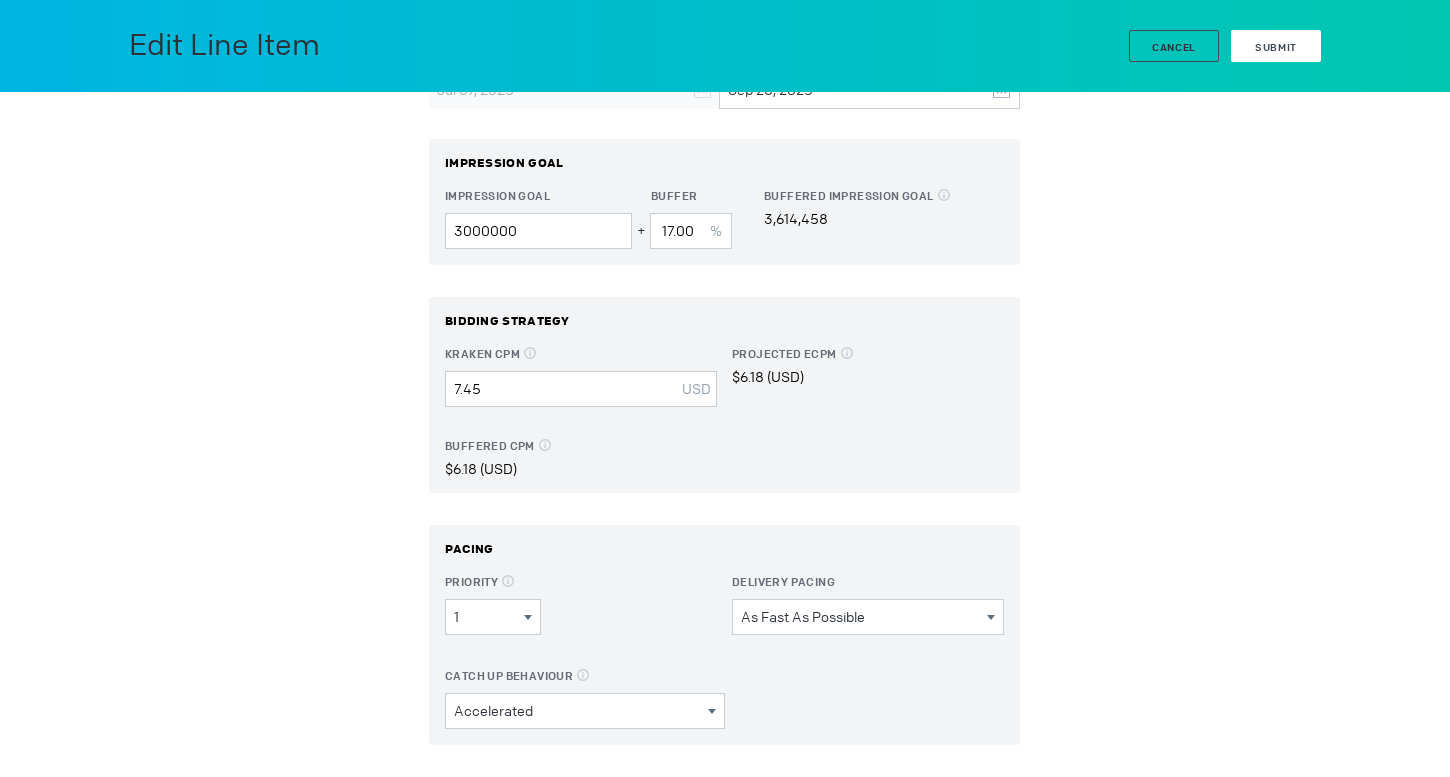 click on "Submit" at bounding box center [1276, 47] 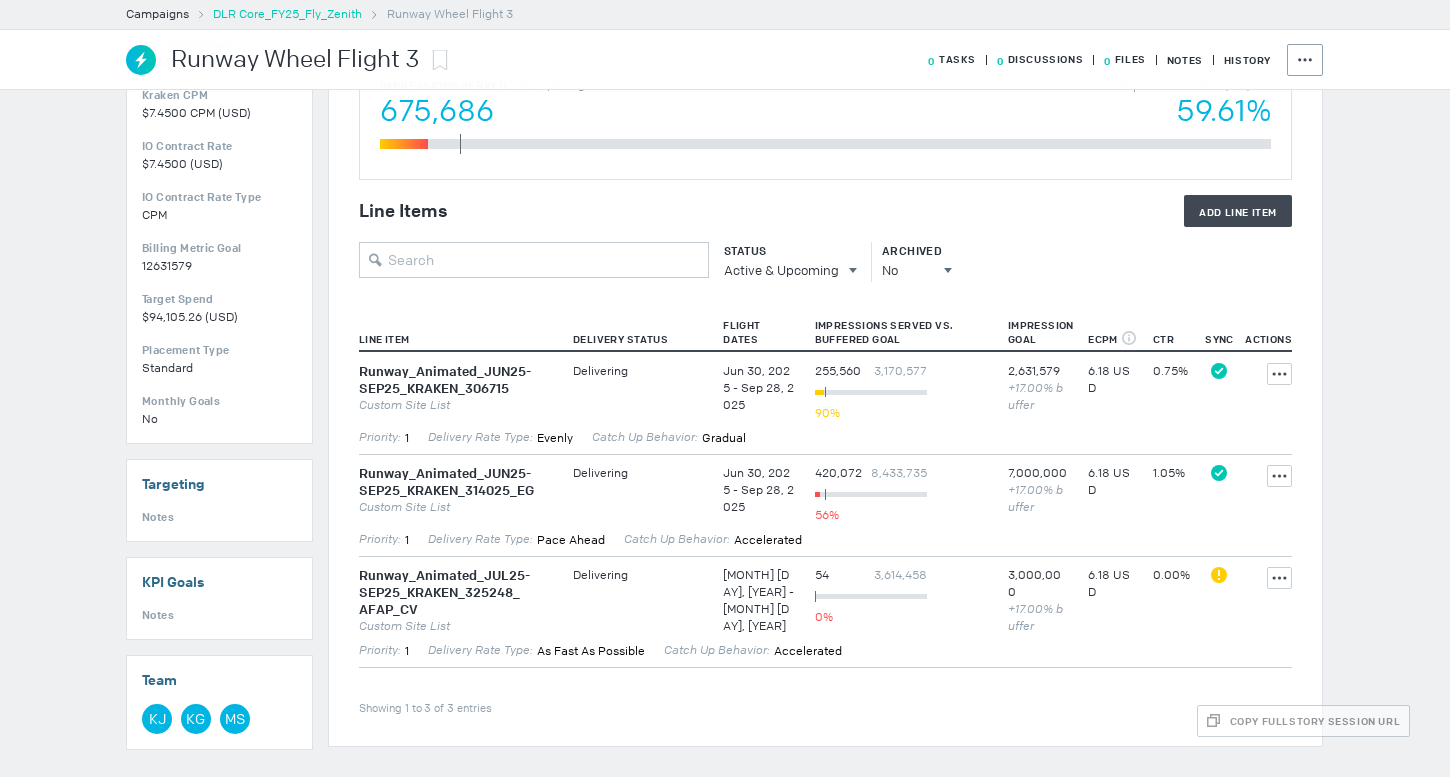 click on "DLR Core_FY25_Fly_Zenith" at bounding box center (287, 14) 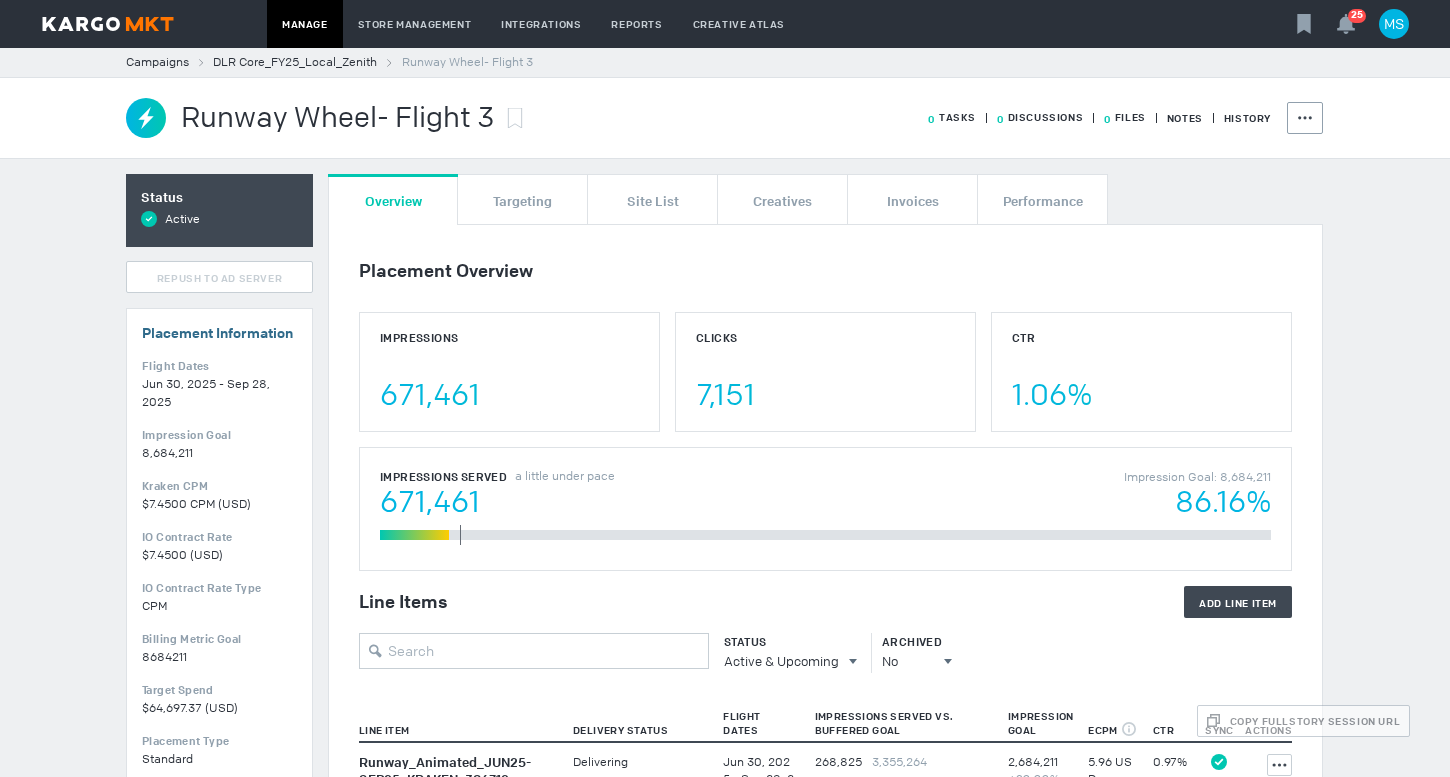 scroll, scrollTop: 0, scrollLeft: 0, axis: both 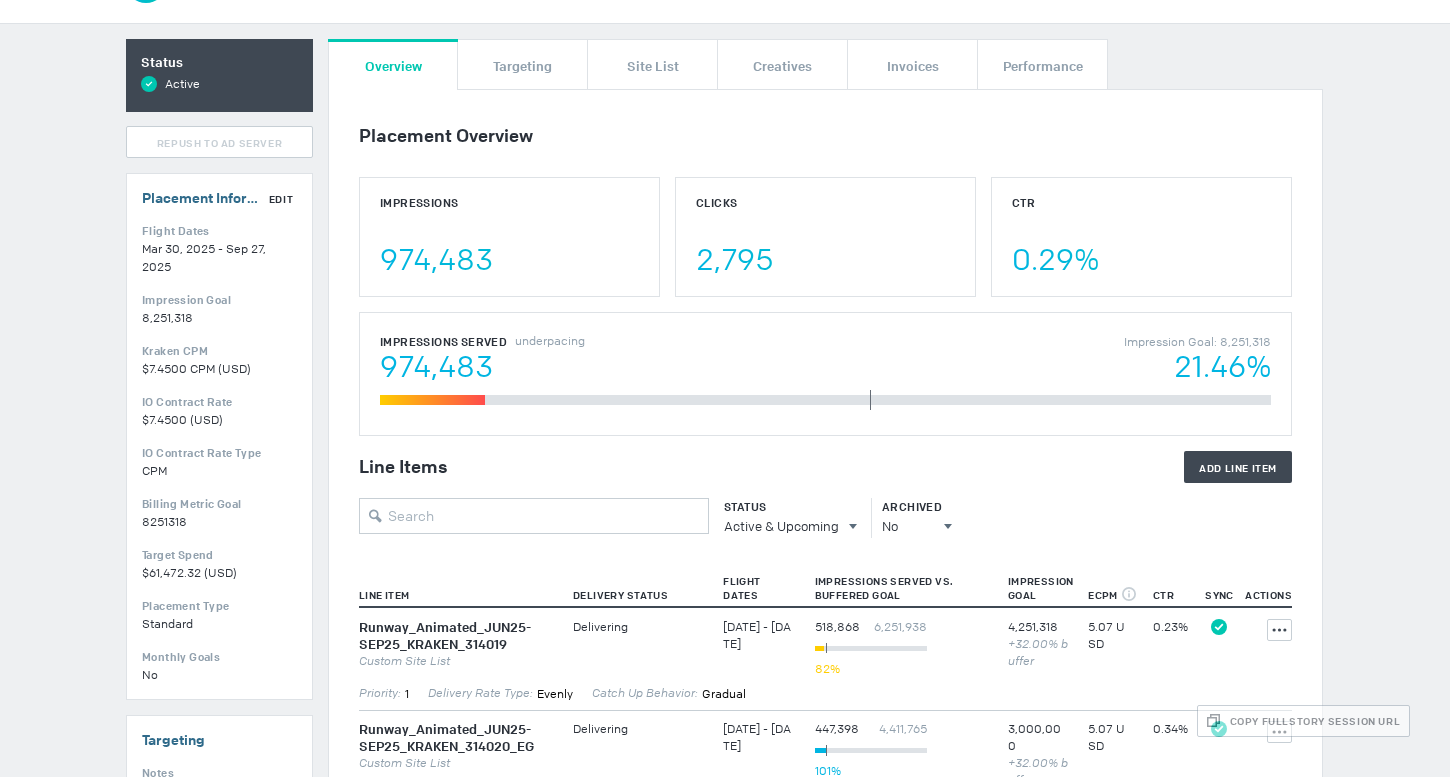 click on "Edit" at bounding box center (281, 199) 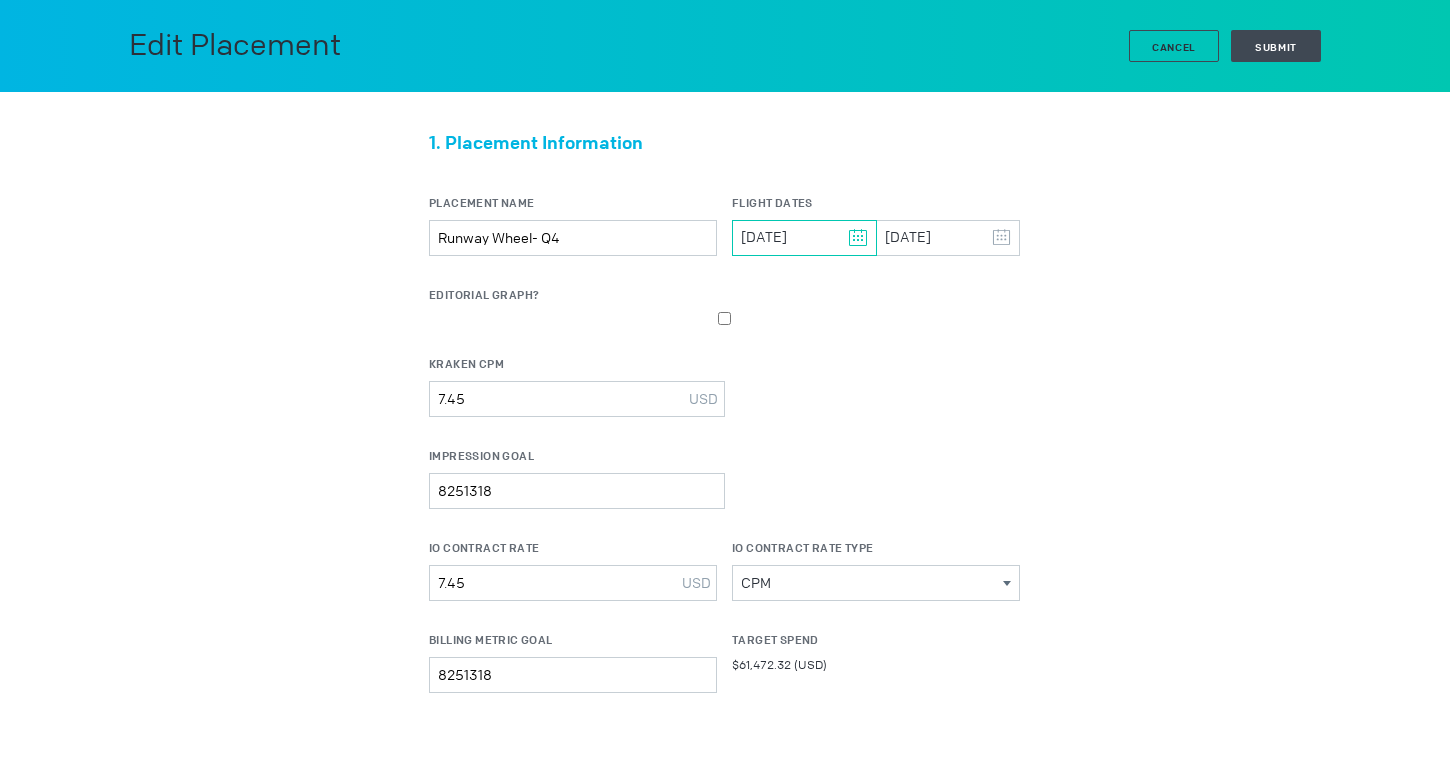 click on "[DATE]" at bounding box center [804, 238] 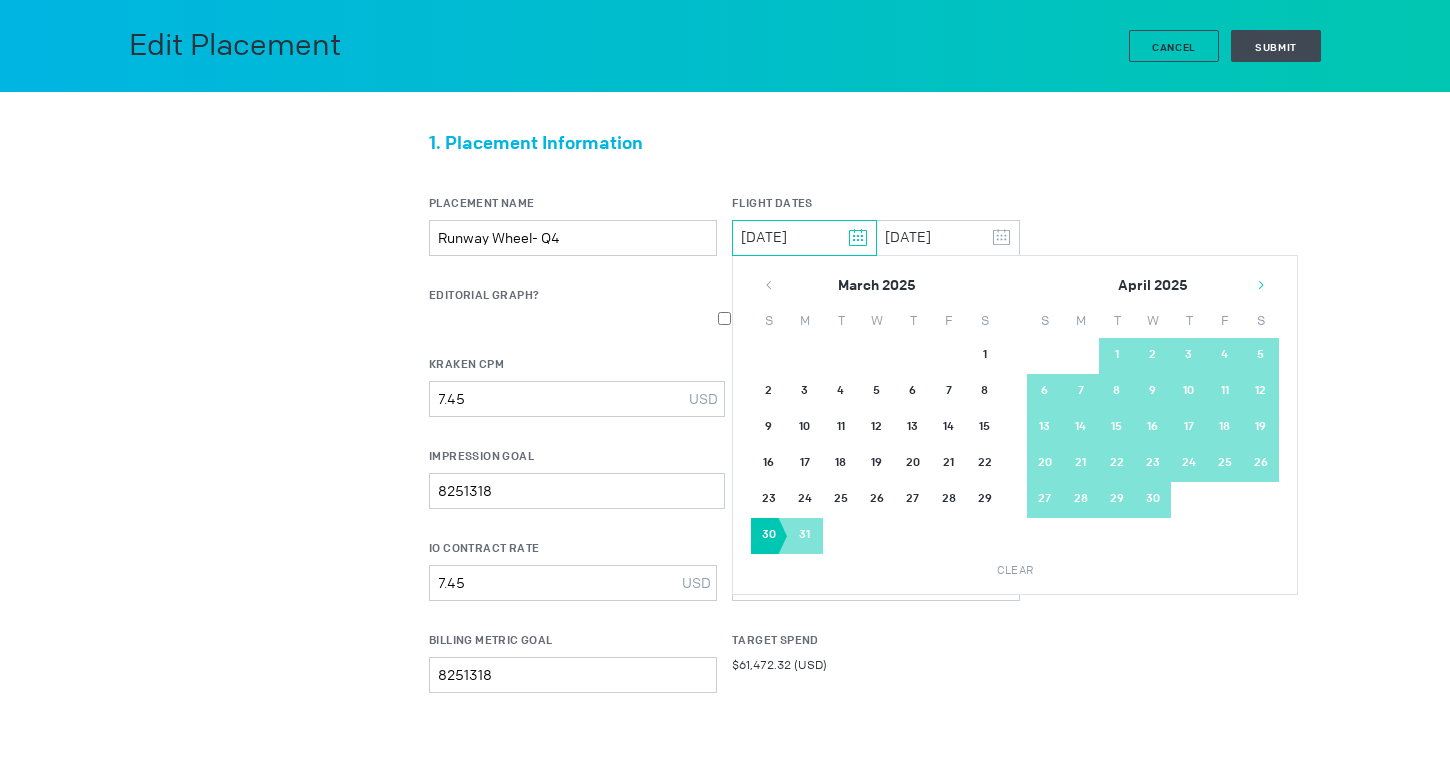 click at bounding box center (1261, 285) 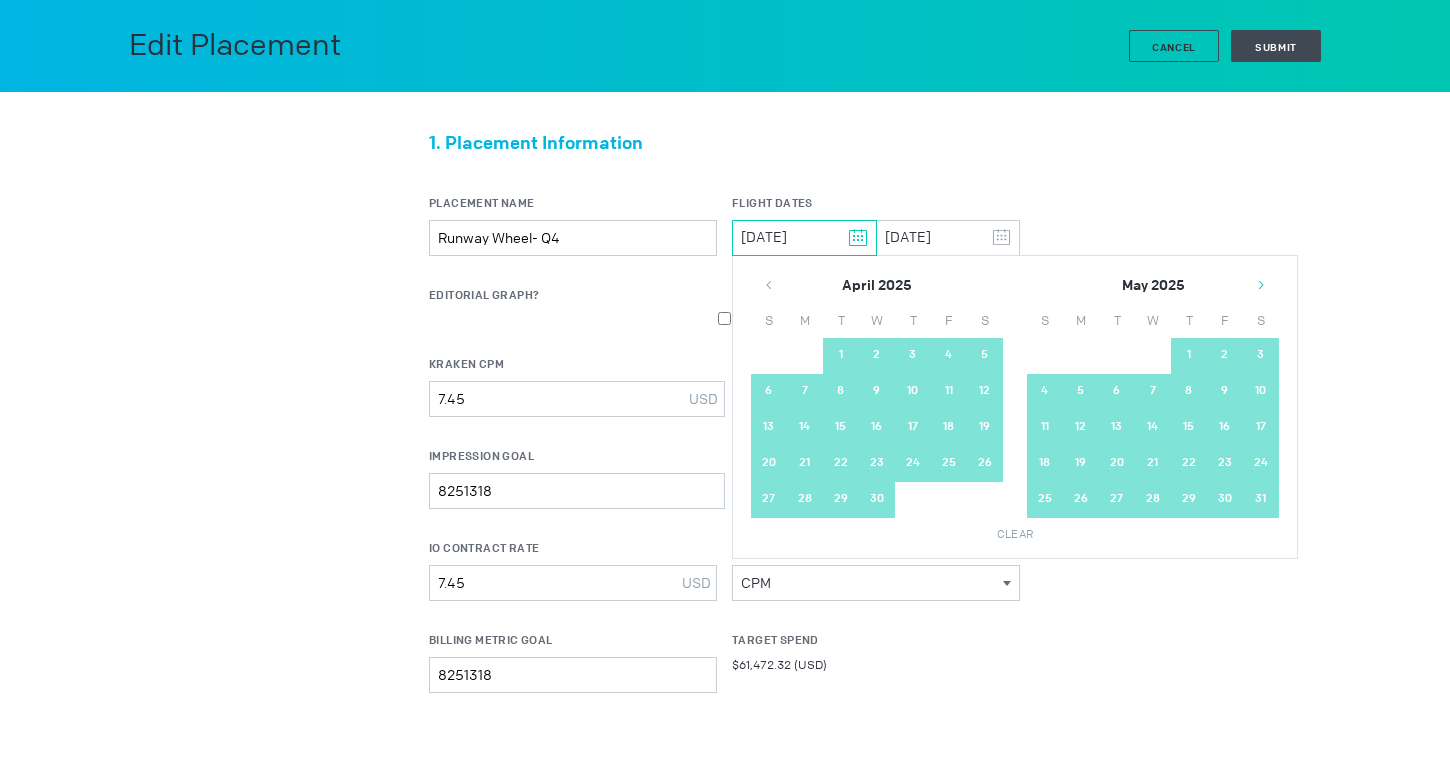 click at bounding box center (1261, 285) 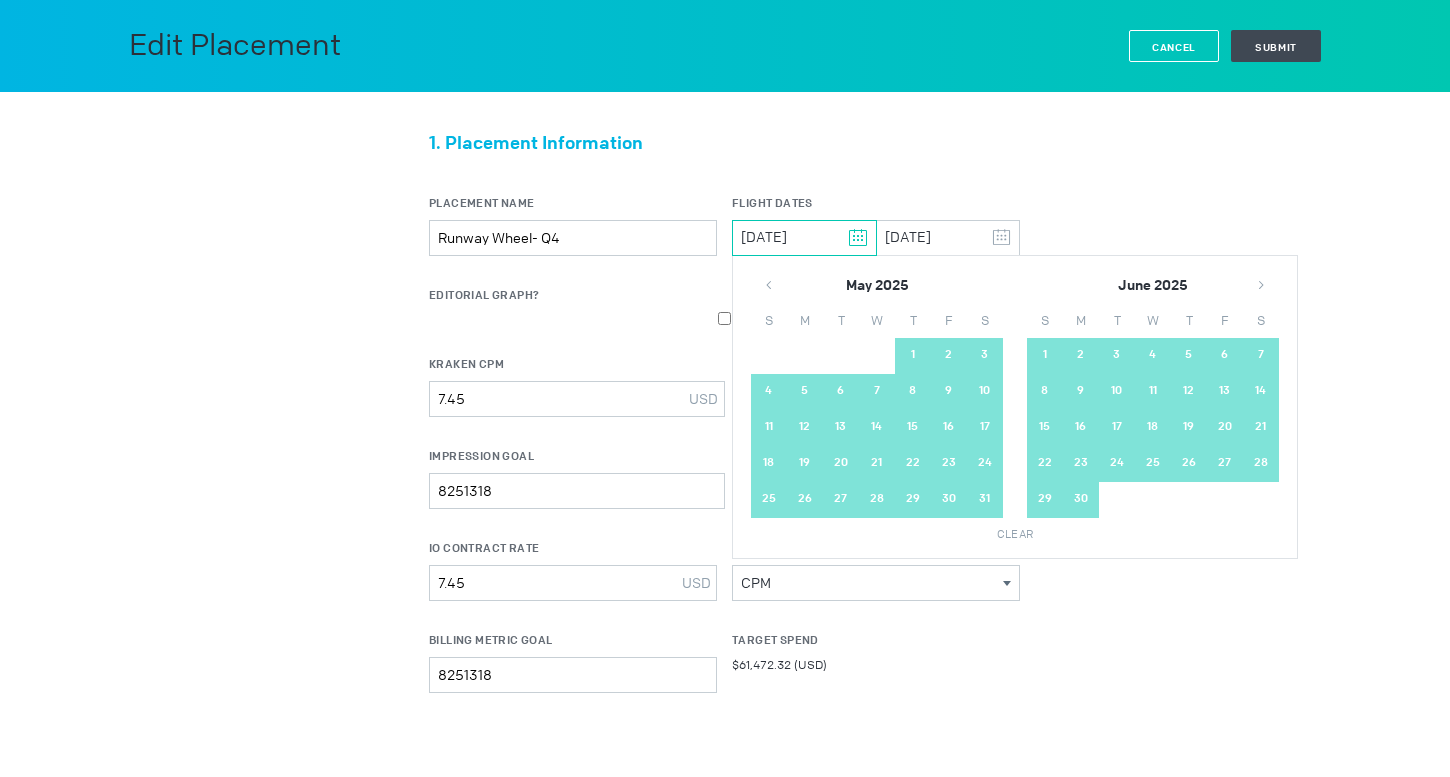 click on "Cancel" at bounding box center (1174, 46) 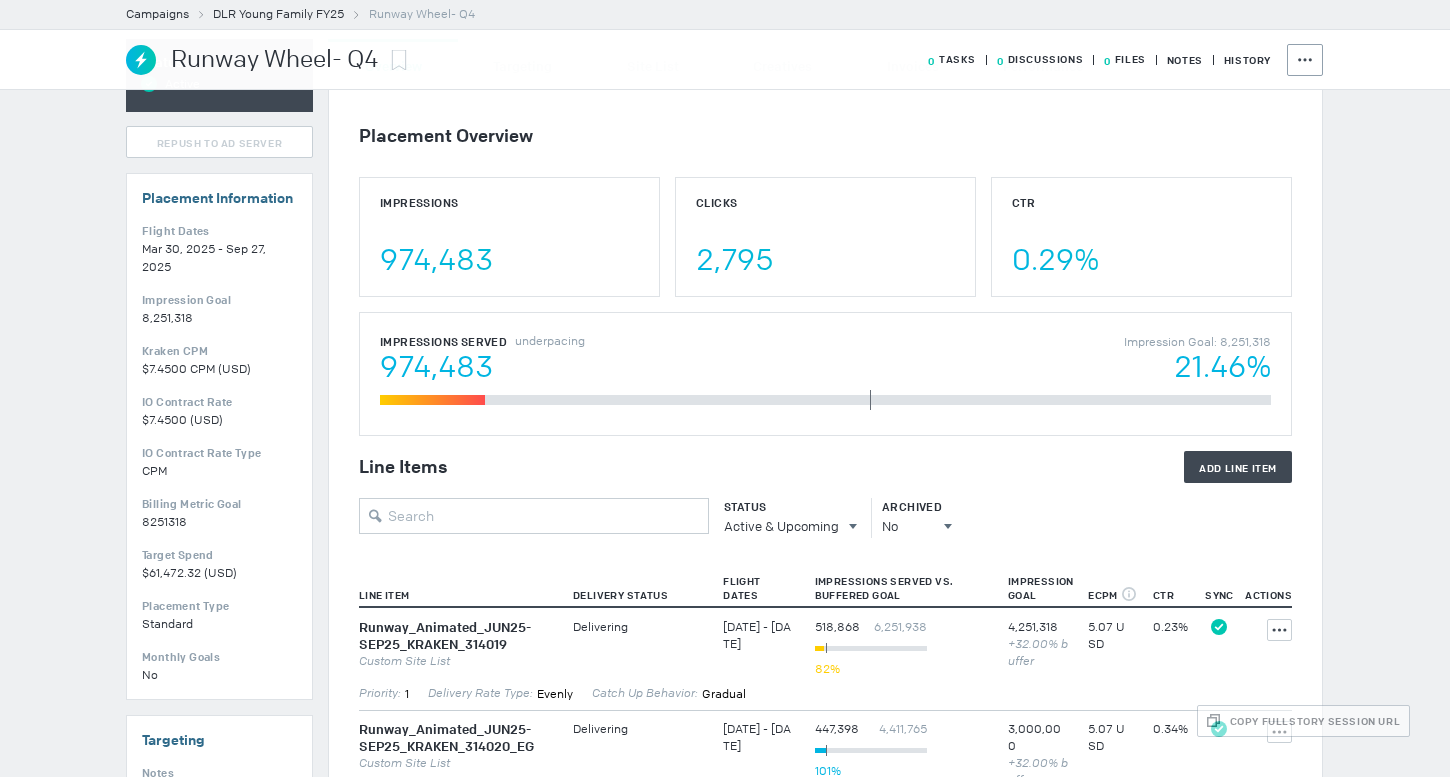 scroll, scrollTop: 343, scrollLeft: 0, axis: vertical 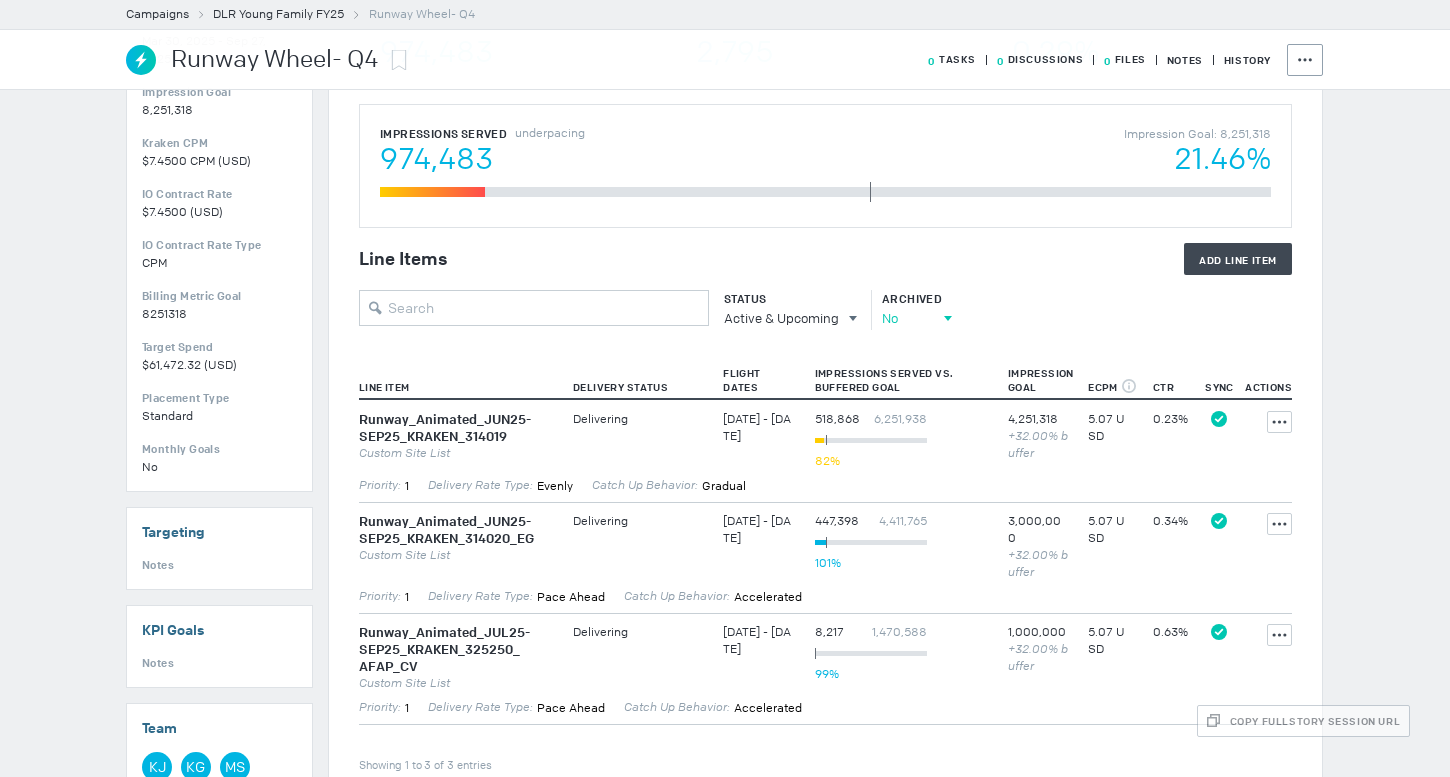 click on "No" at bounding box center [781, 318] 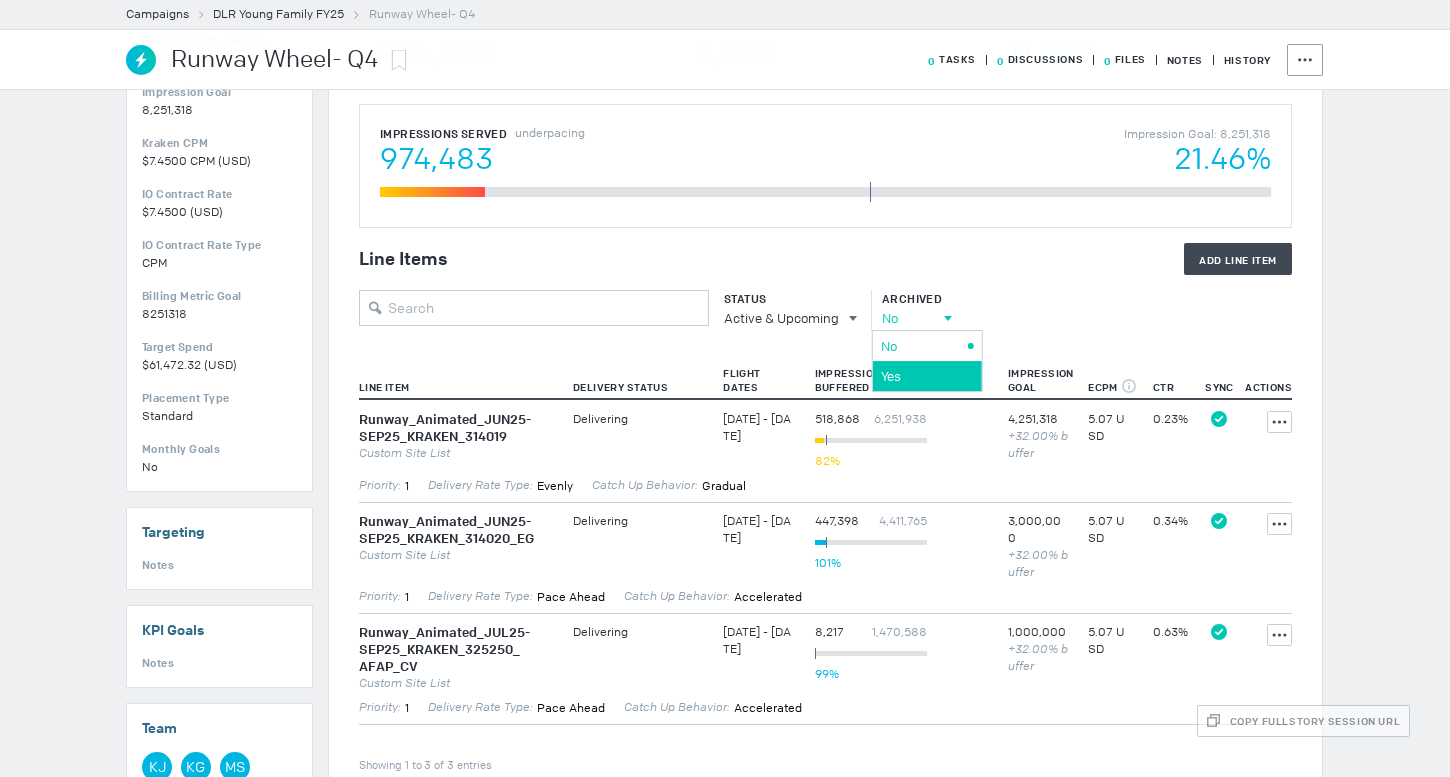 click on "Yes" at bounding box center (0, 0) 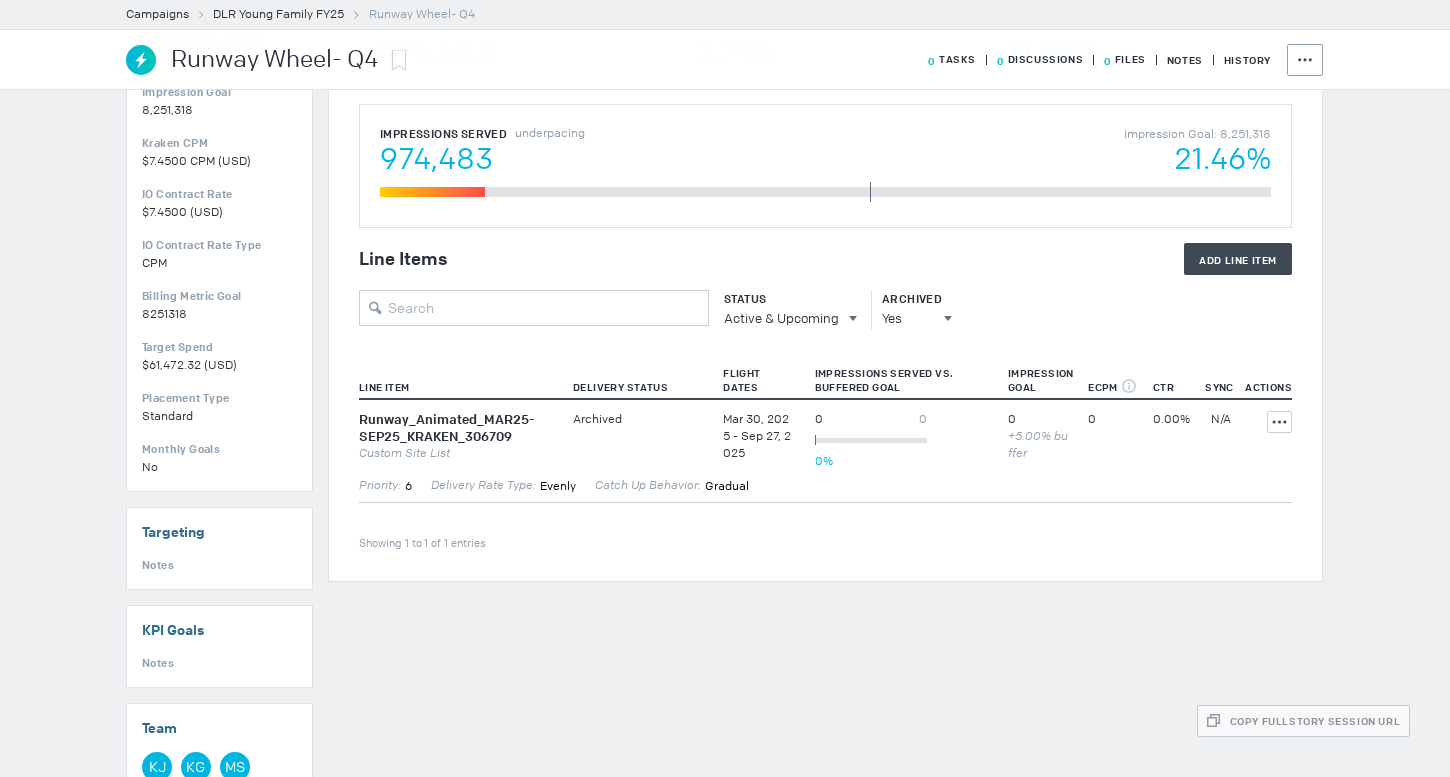 scroll, scrollTop: 364, scrollLeft: 0, axis: vertical 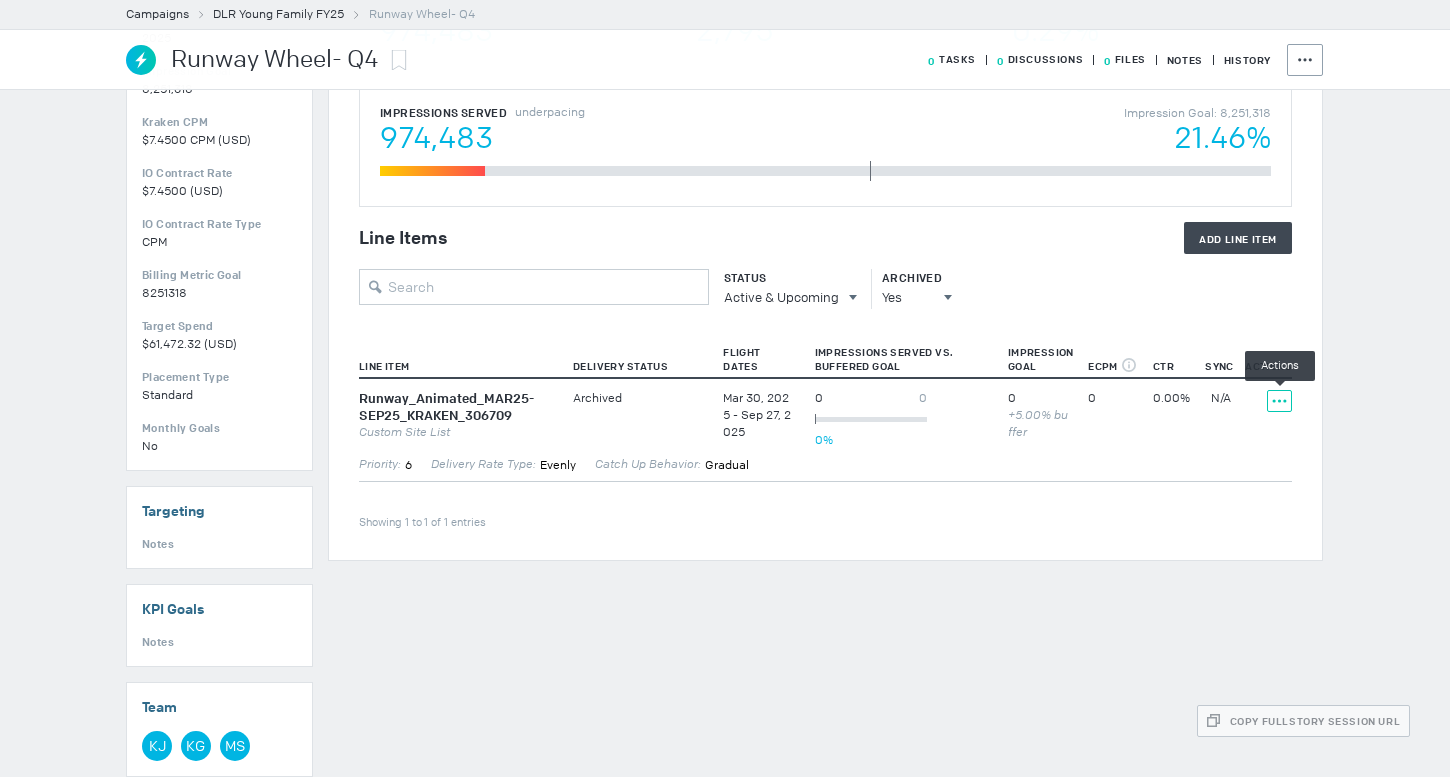 click at bounding box center [1279, 401] 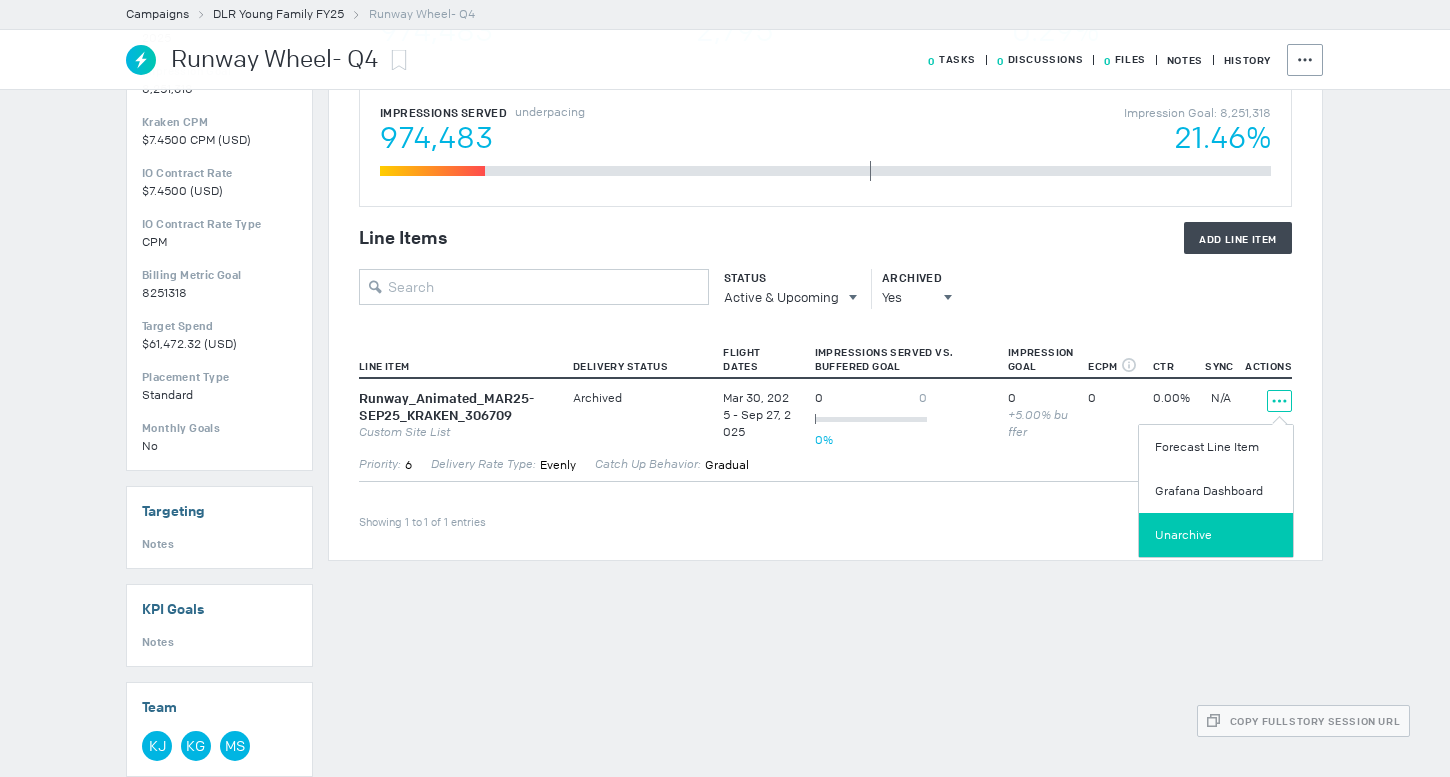 click on "Unarchive" at bounding box center (1216, 535) 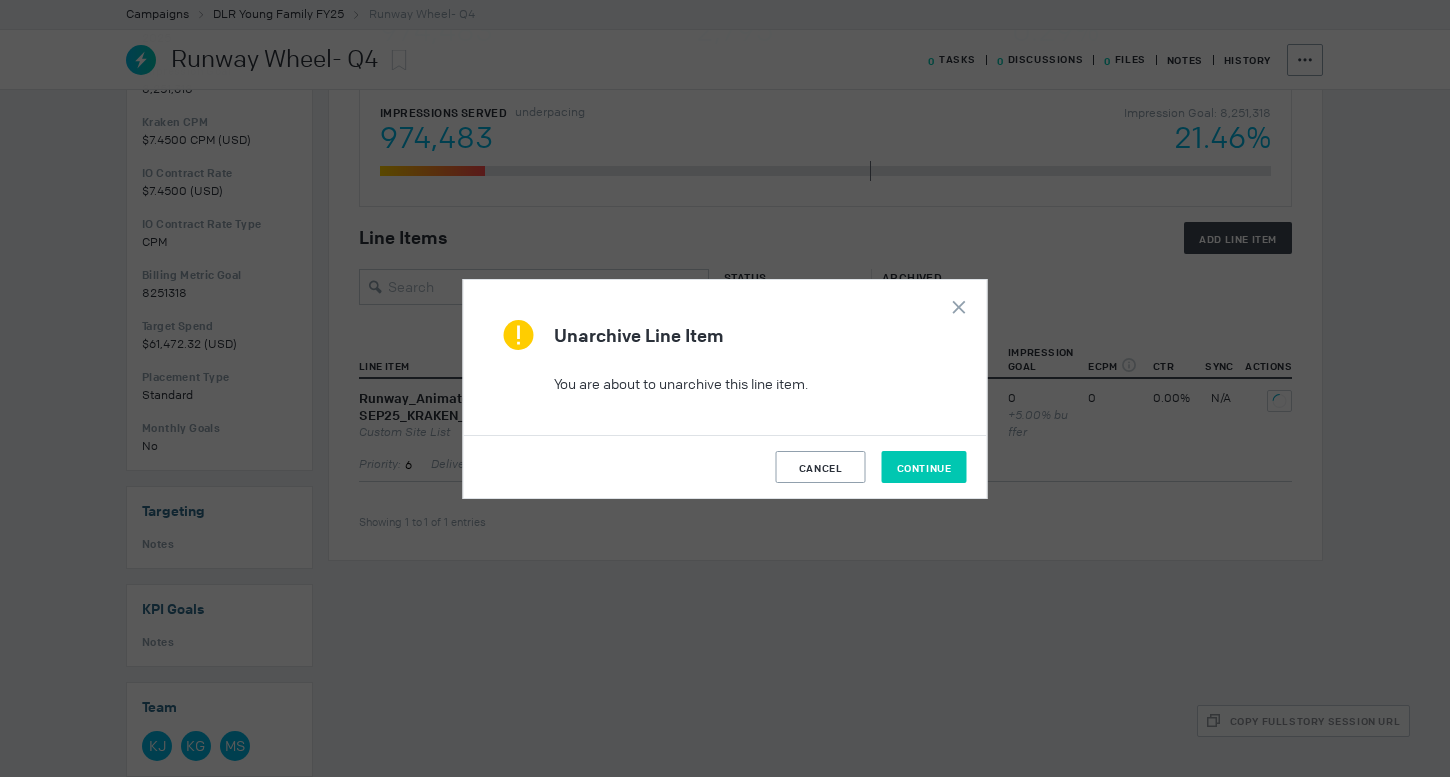 click on "Continue" at bounding box center [924, 467] 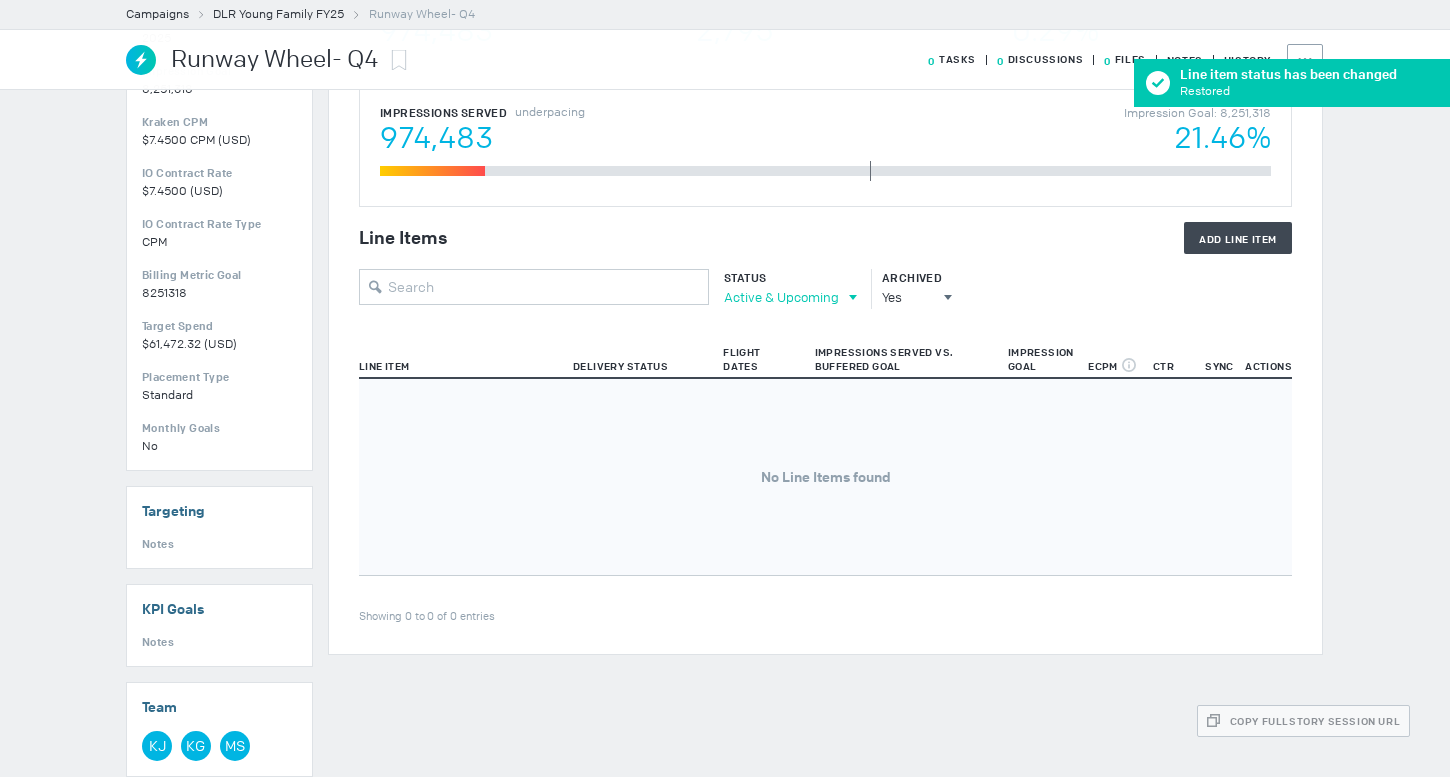 click on "Active & Upcoming" at bounding box center (781, 297) 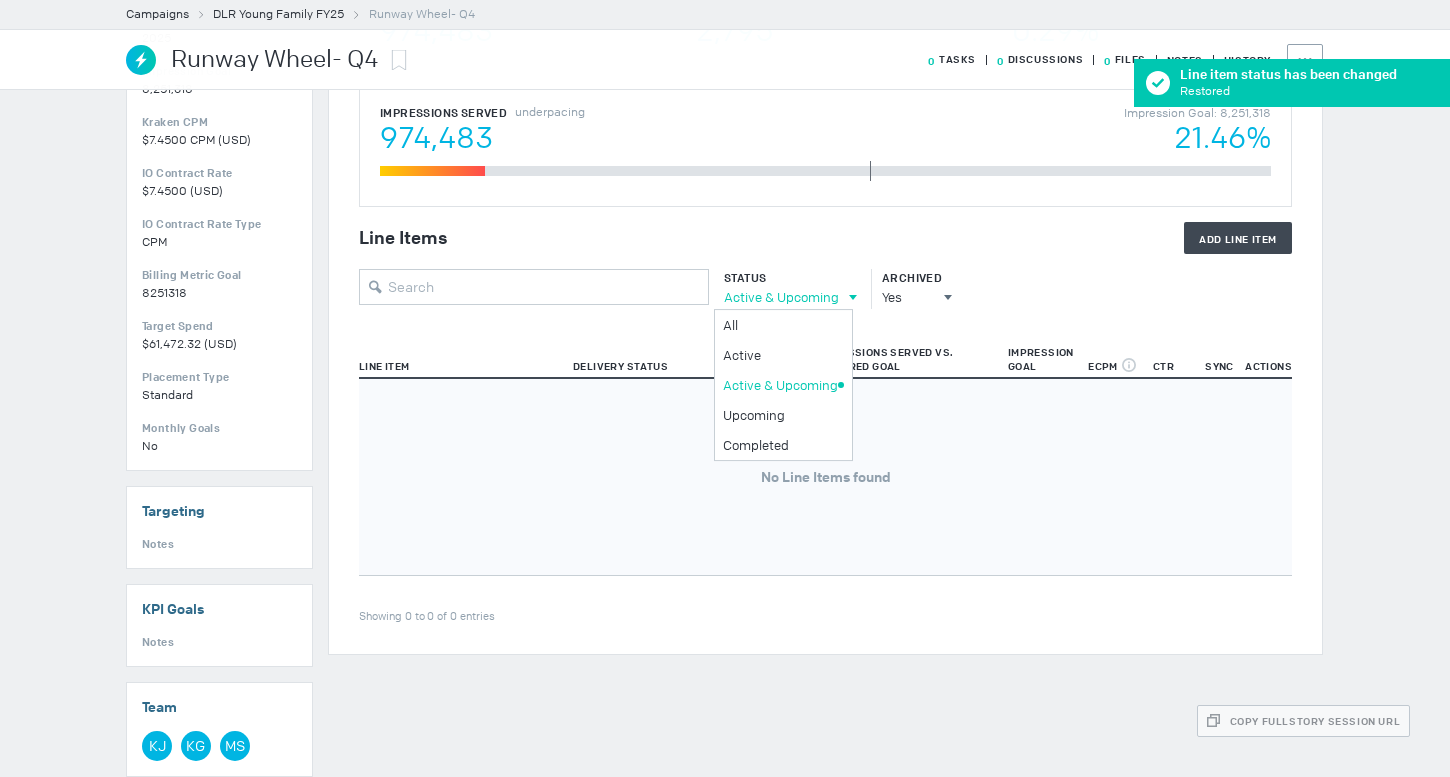 click on "Archived" at bounding box center (785, 278) 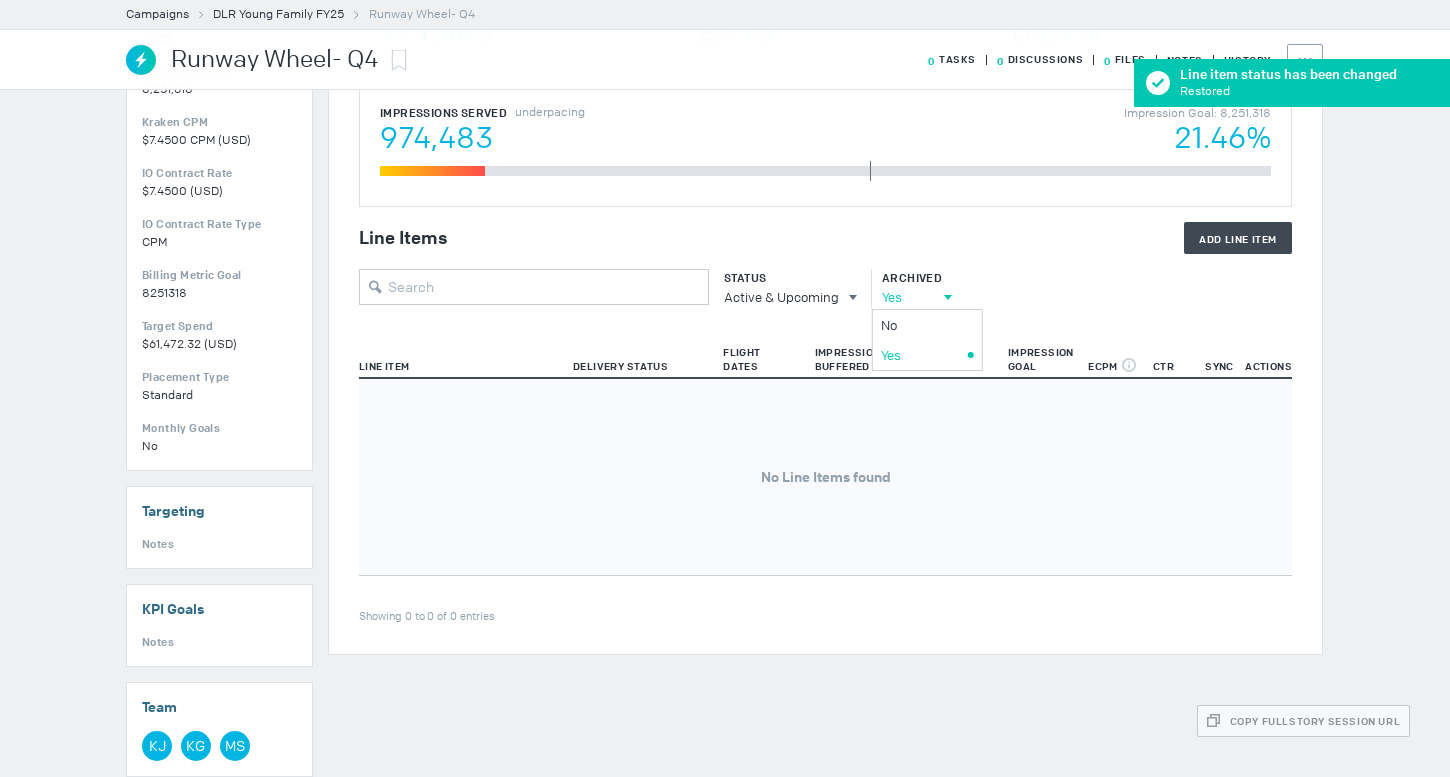 click on "Yes" at bounding box center [908, 297] 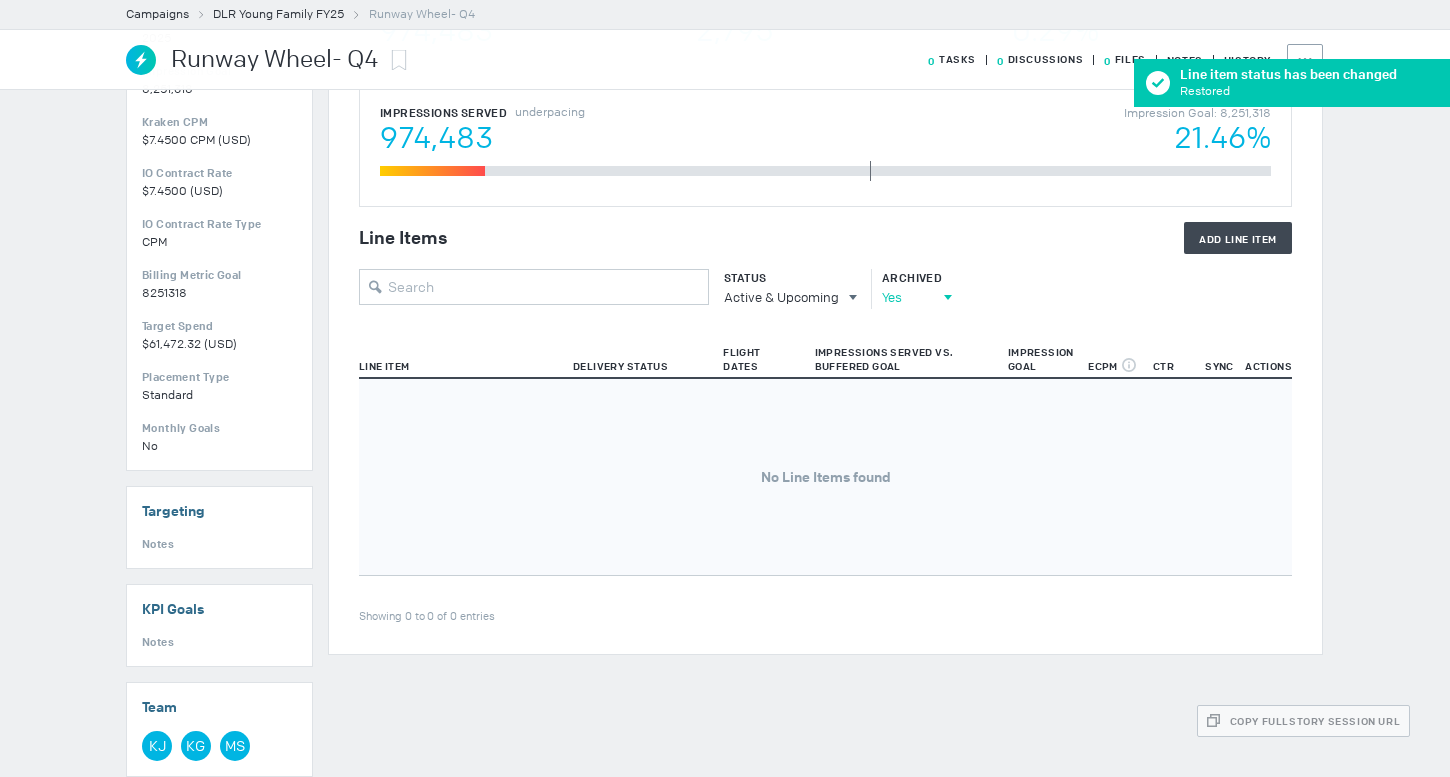 click on "Yes" at bounding box center (908, 297) 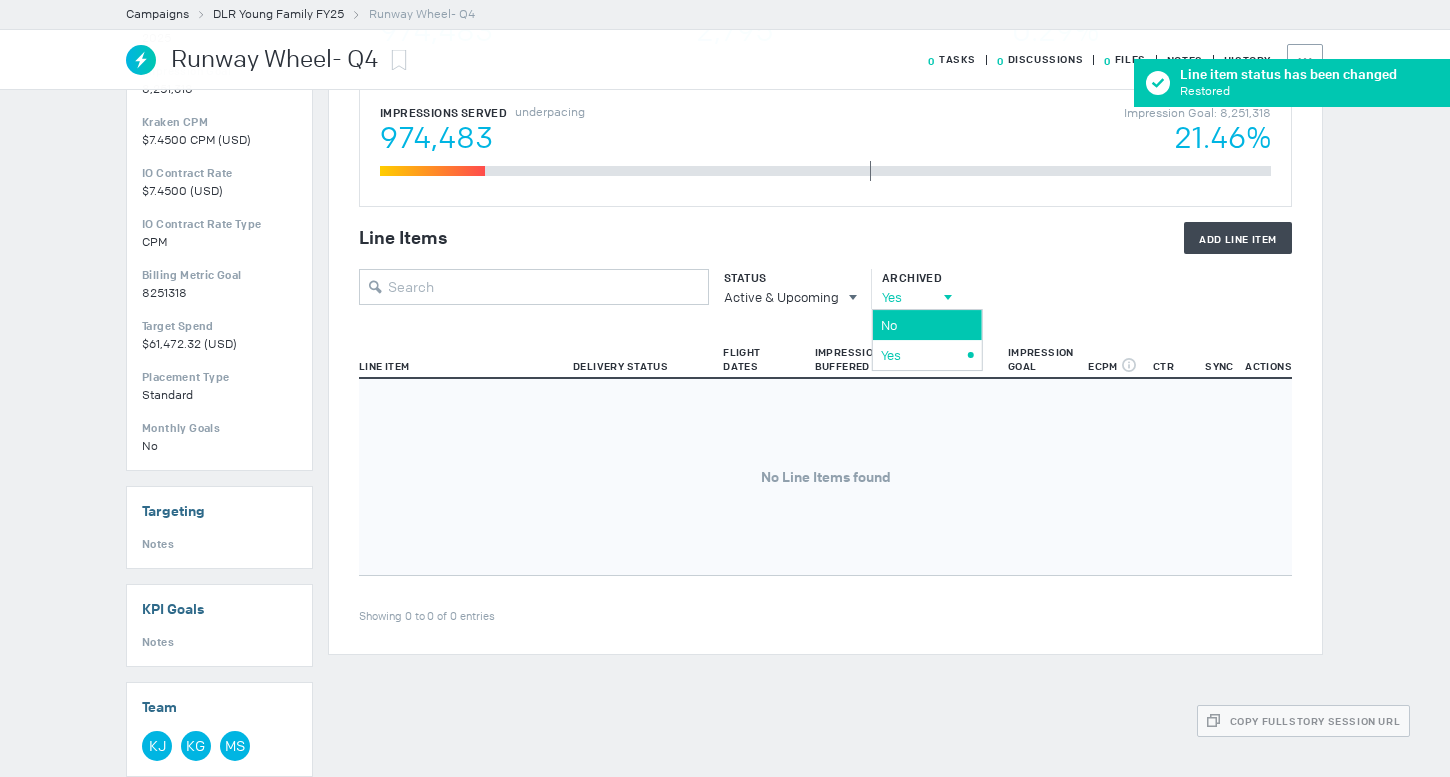 click on "No" at bounding box center (0, 0) 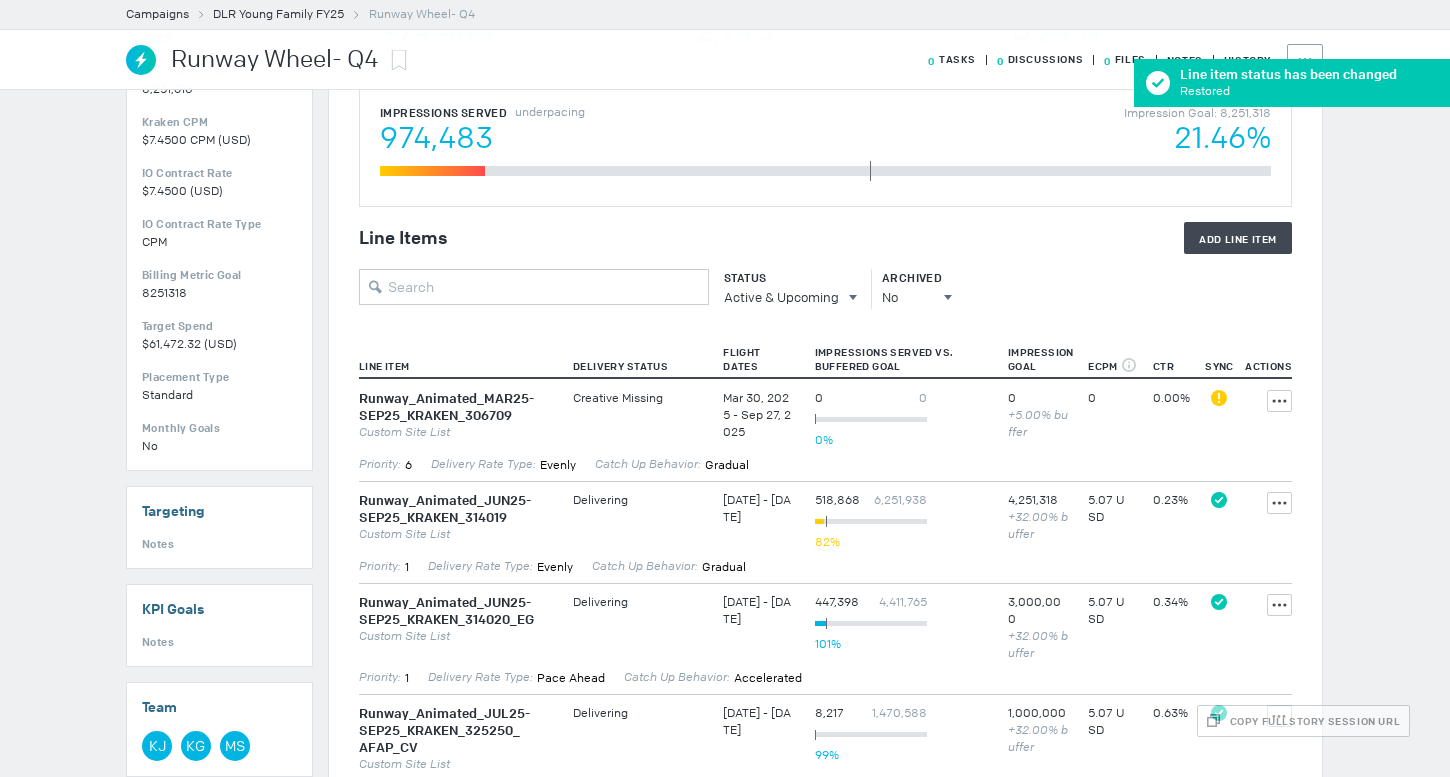 scroll, scrollTop: 481, scrollLeft: 0, axis: vertical 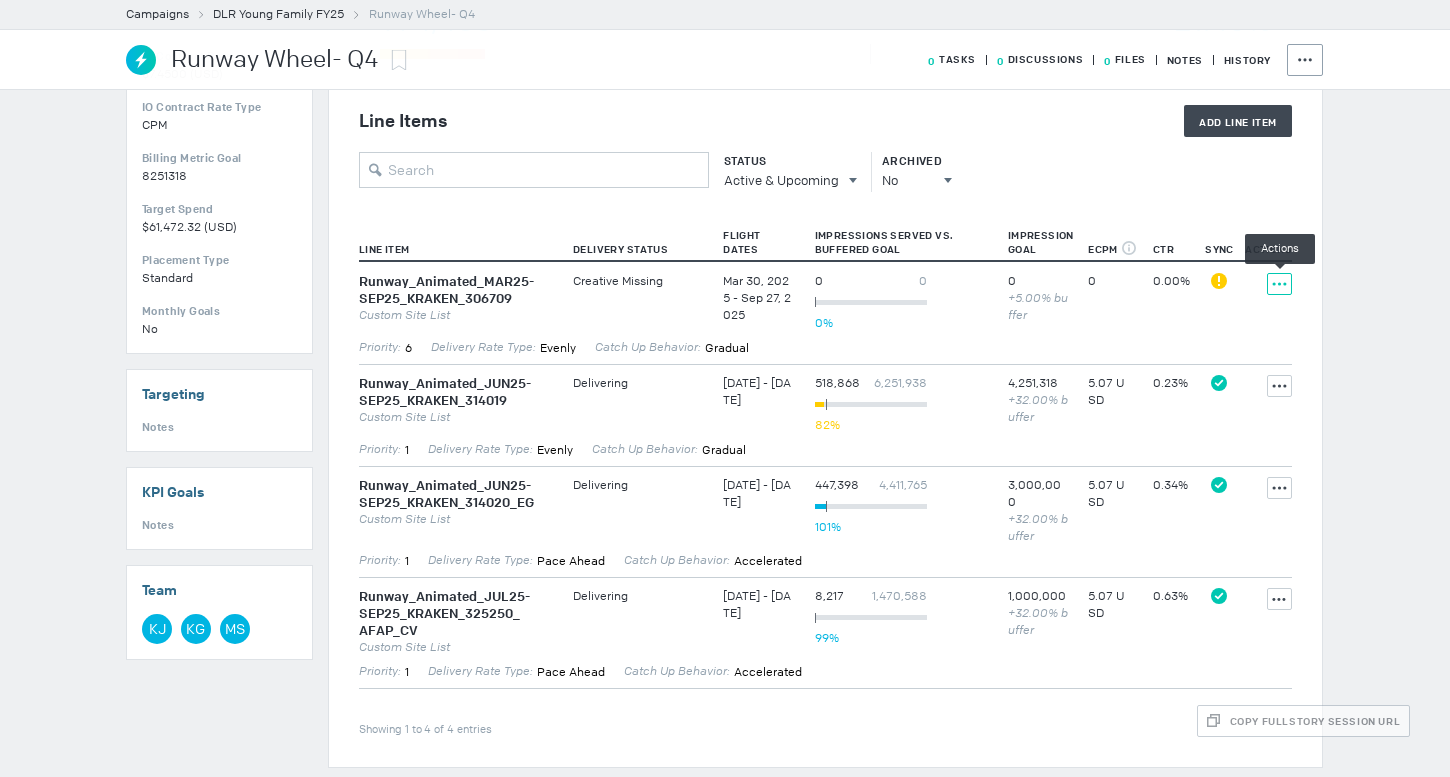 click on "Actions" at bounding box center [1279, 284] 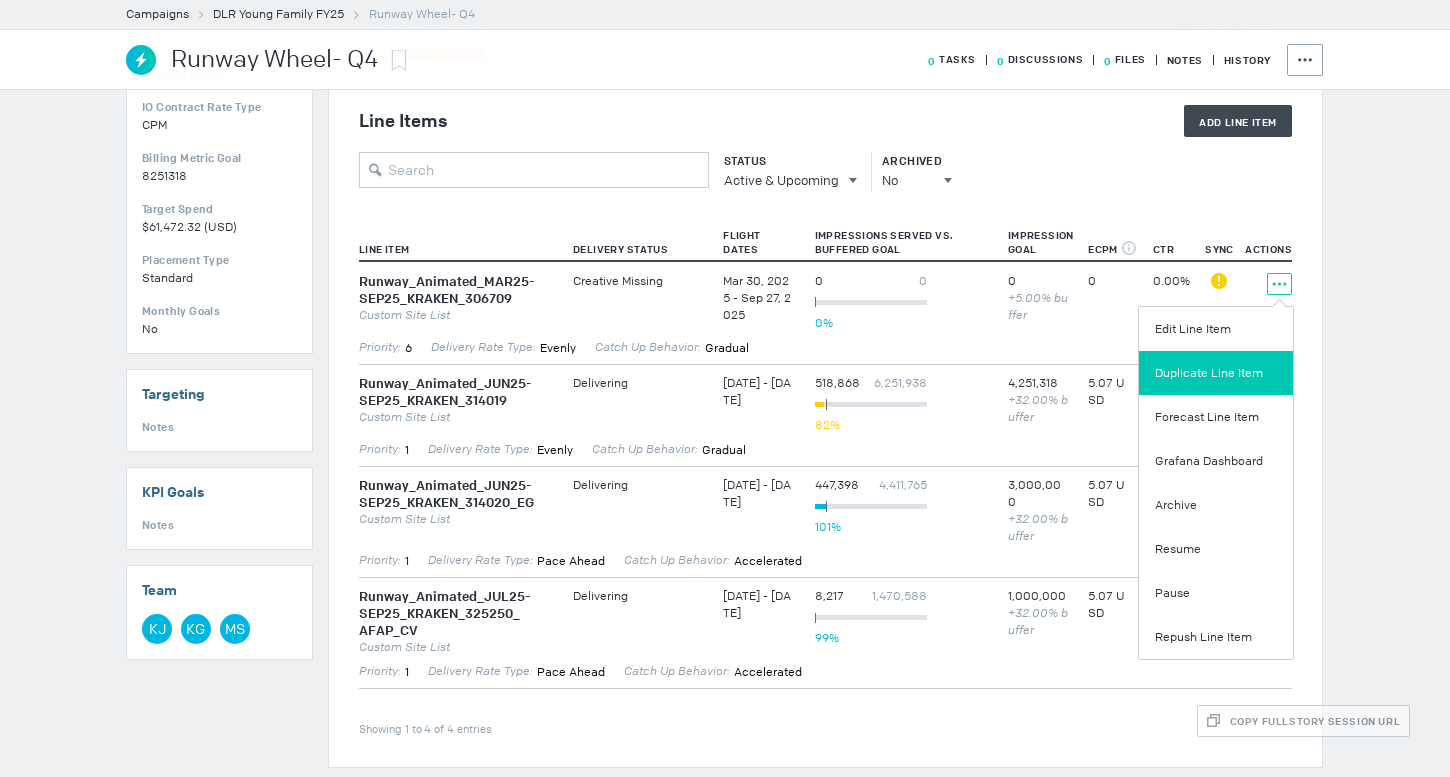 click on "Duplicate Line Item" at bounding box center (1216, 373) 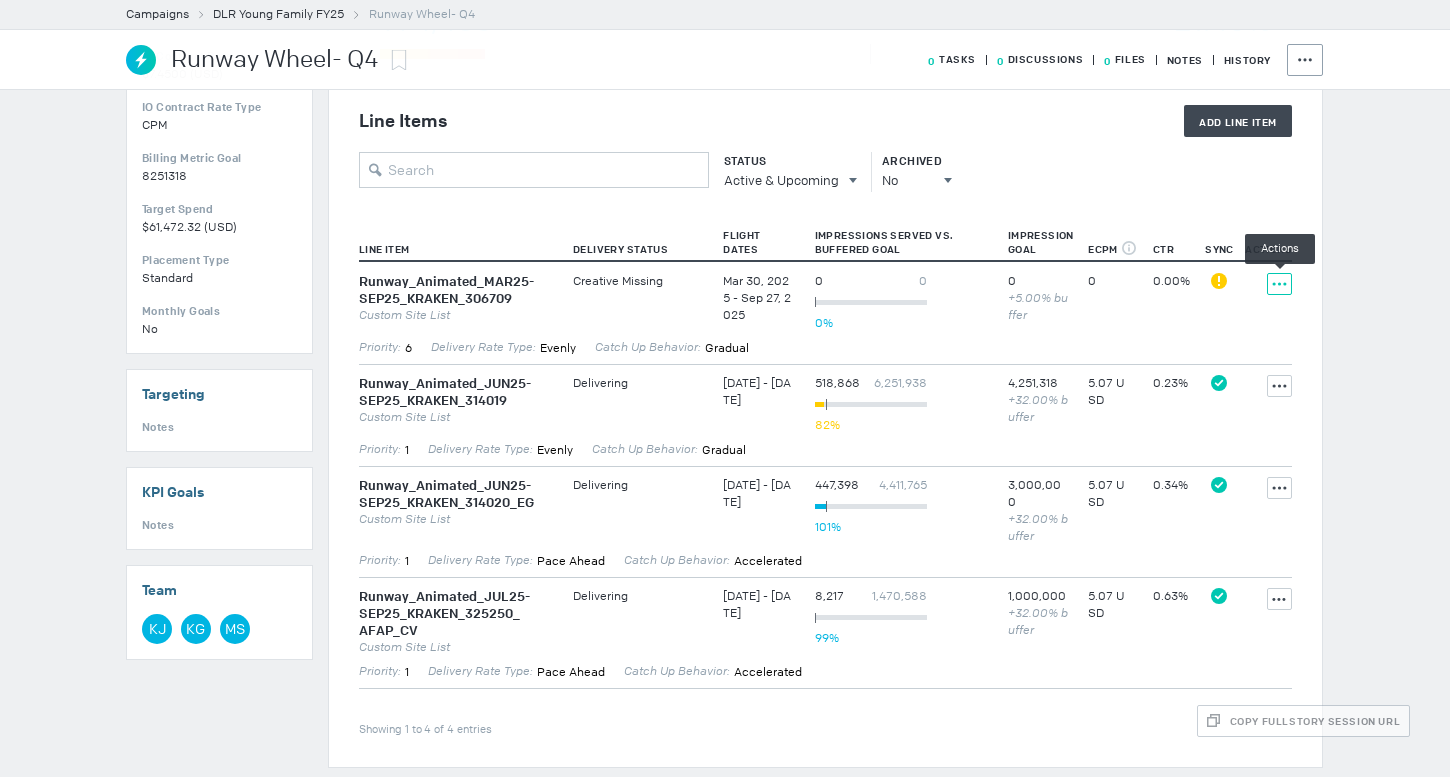 click on "Actions" at bounding box center (1279, 284) 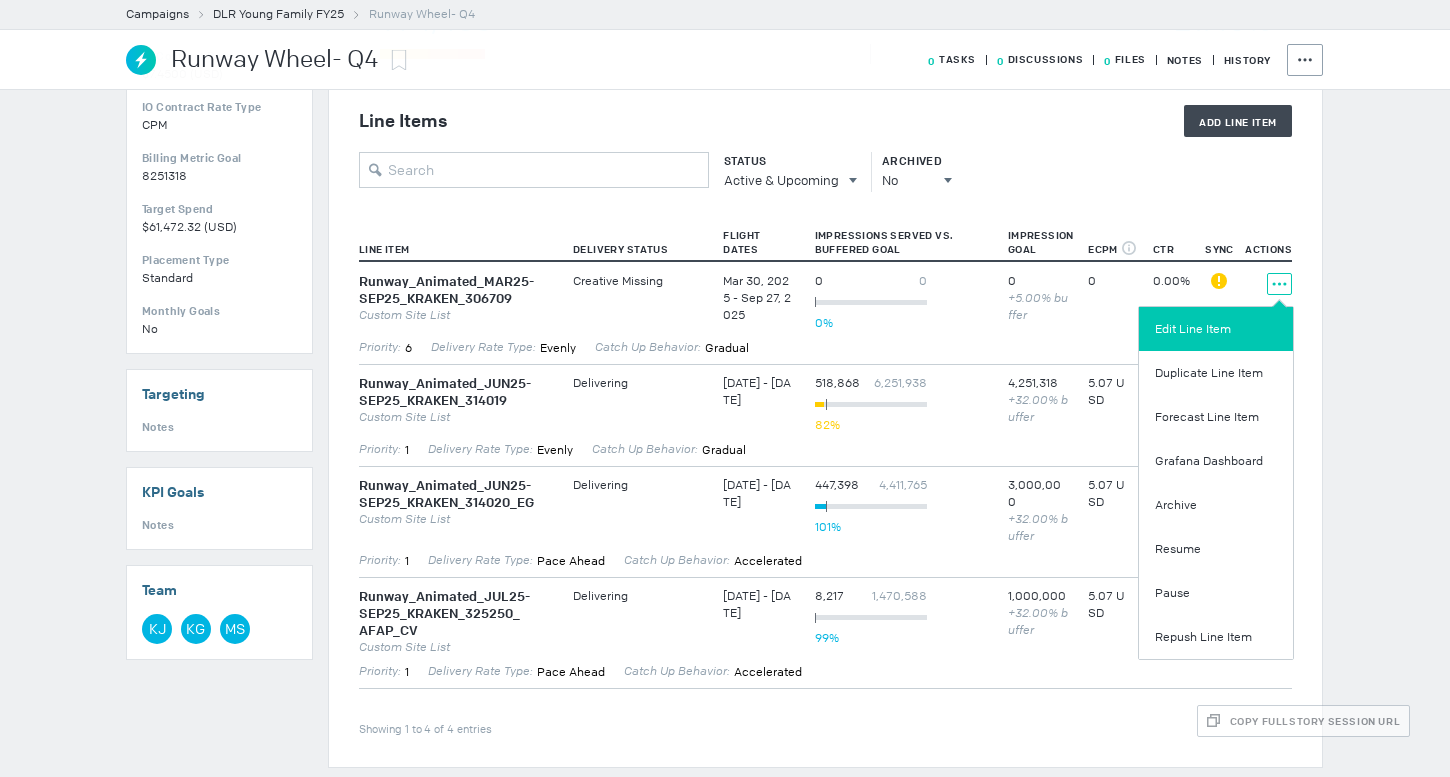 click on "Edit Line Item" at bounding box center [1216, 329] 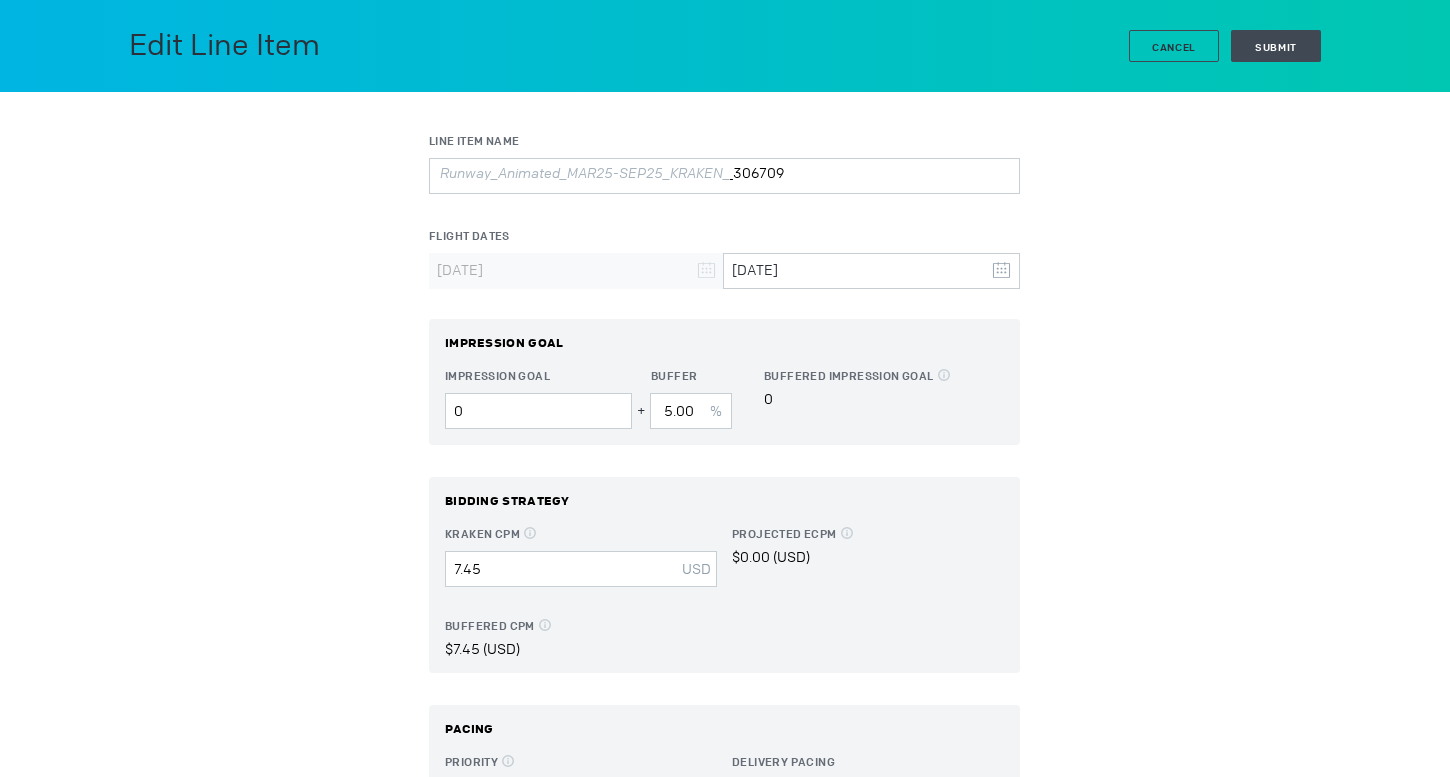 click on "Mar 30, 2025" at bounding box center (576, 271) 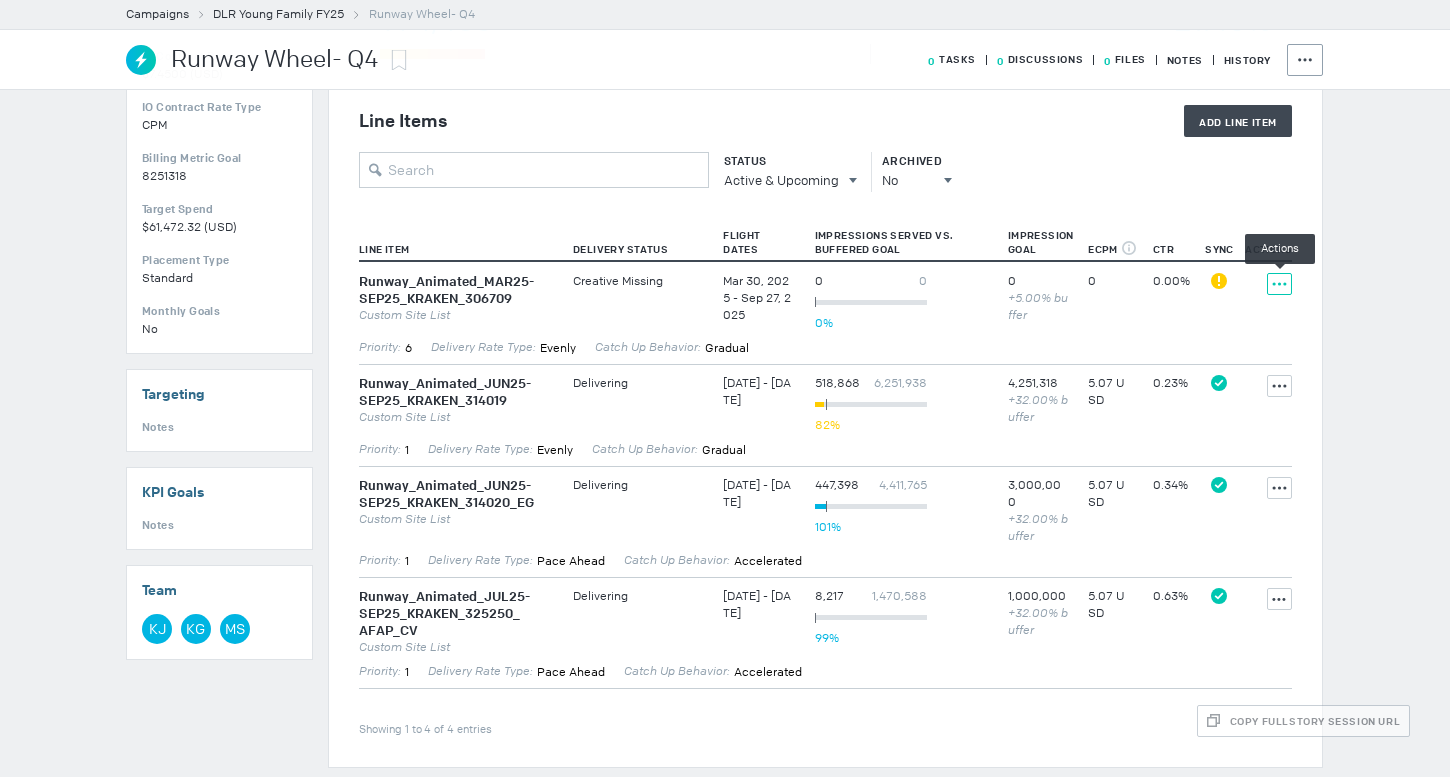 click at bounding box center (1279, 284) 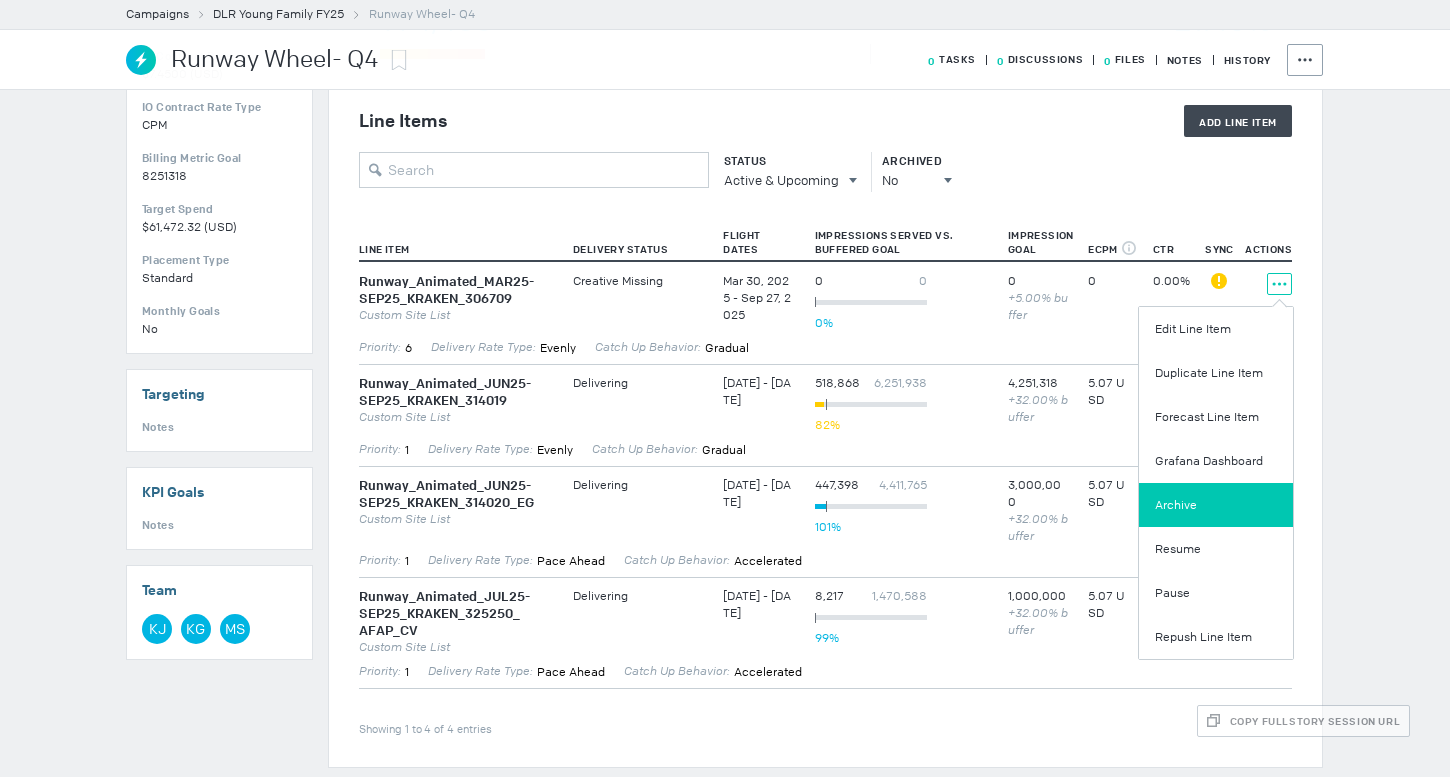 click on "Archive" at bounding box center (1216, 505) 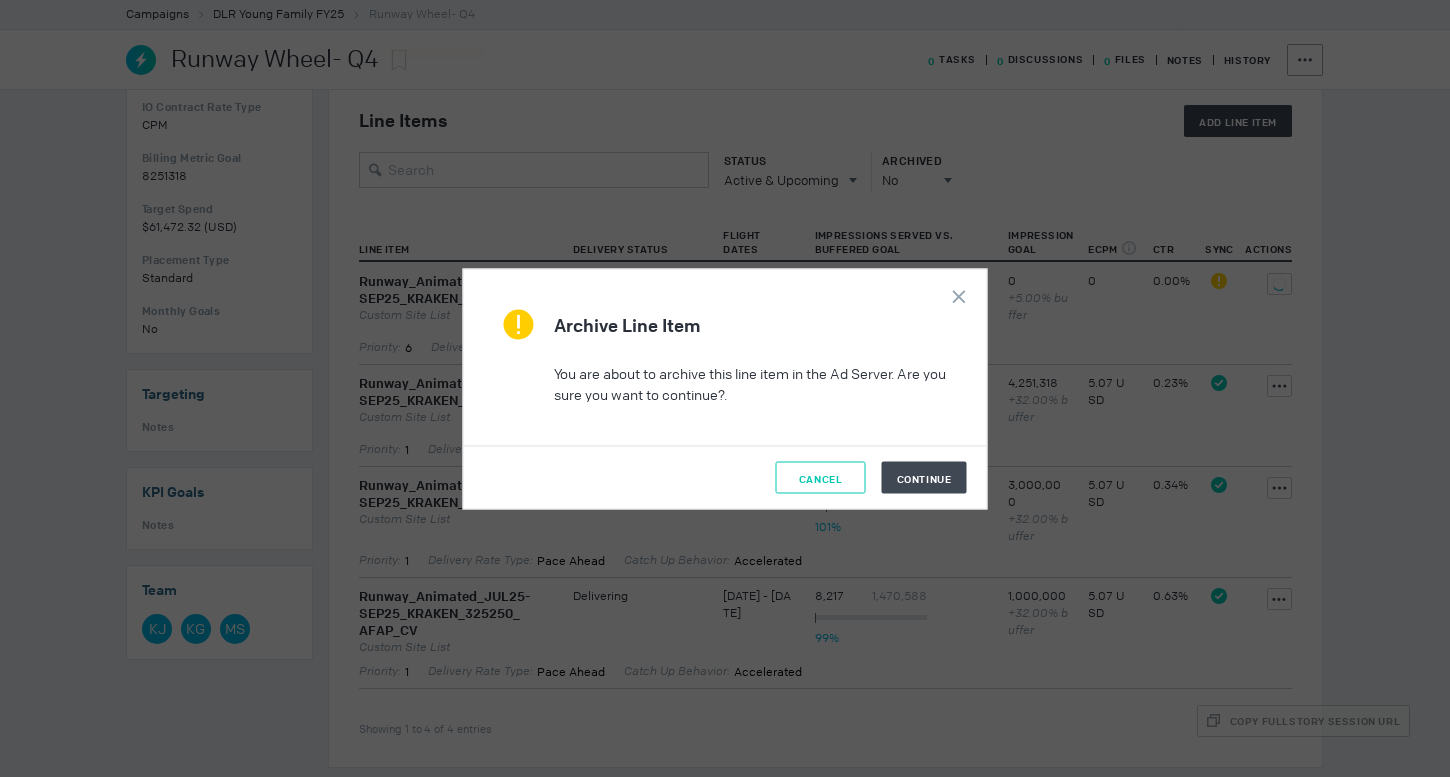 click on "Cancel" at bounding box center (821, 478) 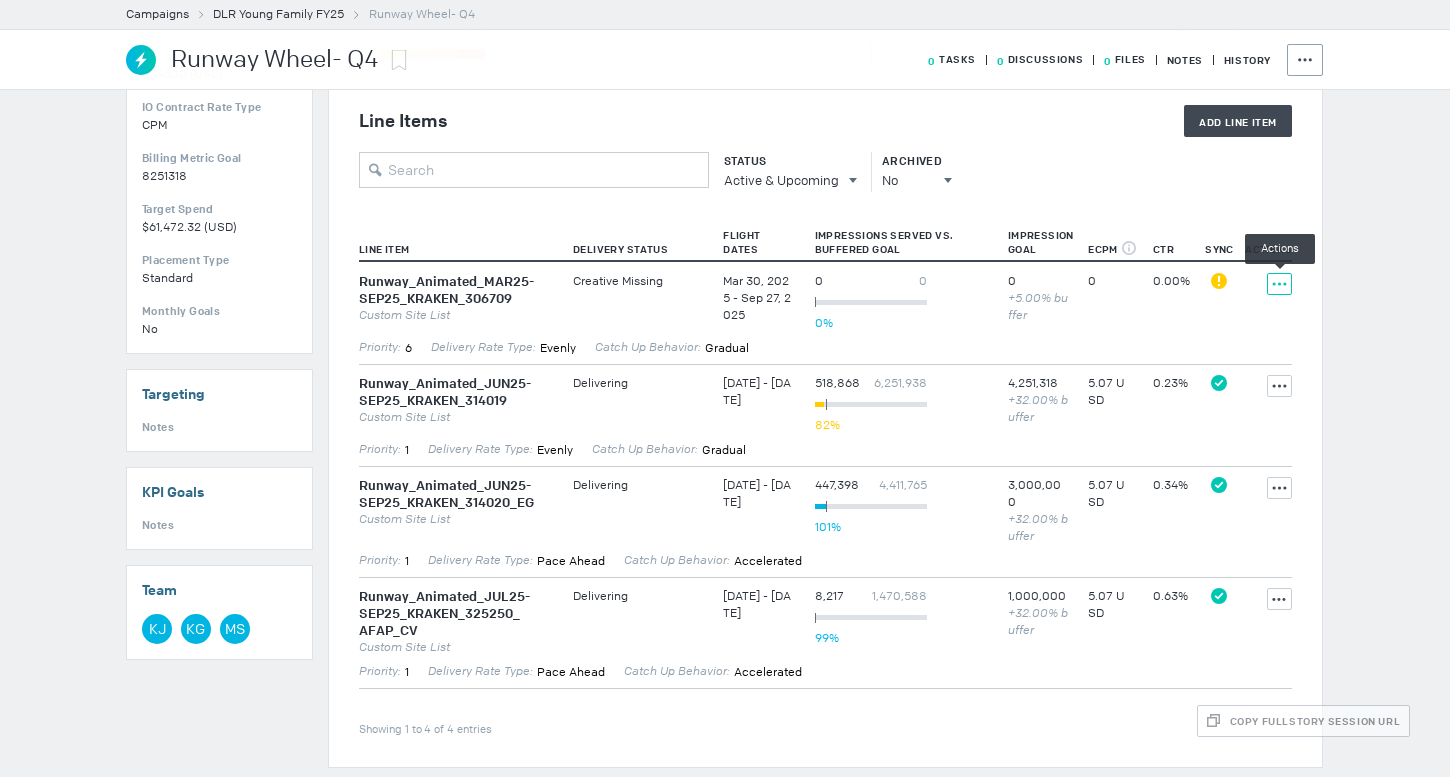 click on "Actions" at bounding box center [1279, 284] 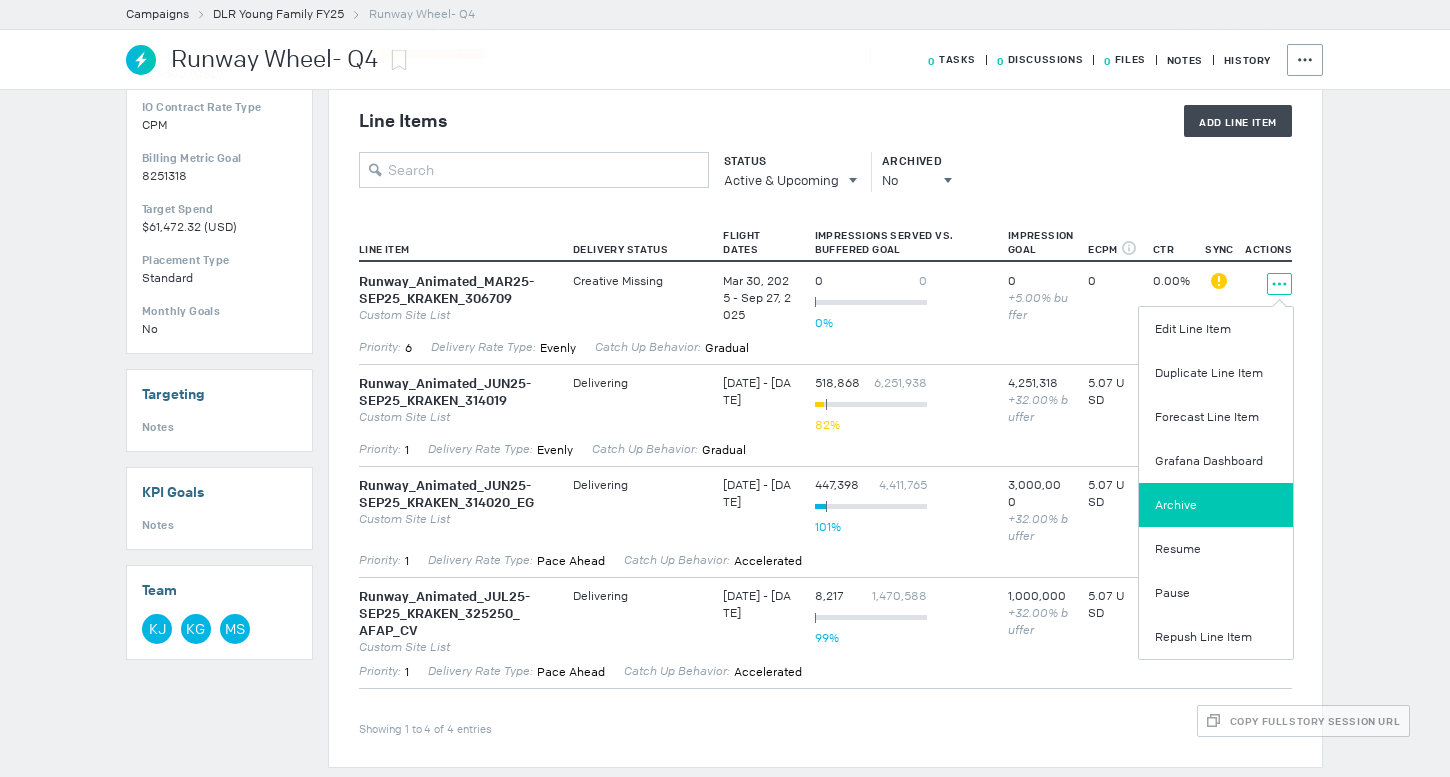click on "Archive" at bounding box center (1216, 505) 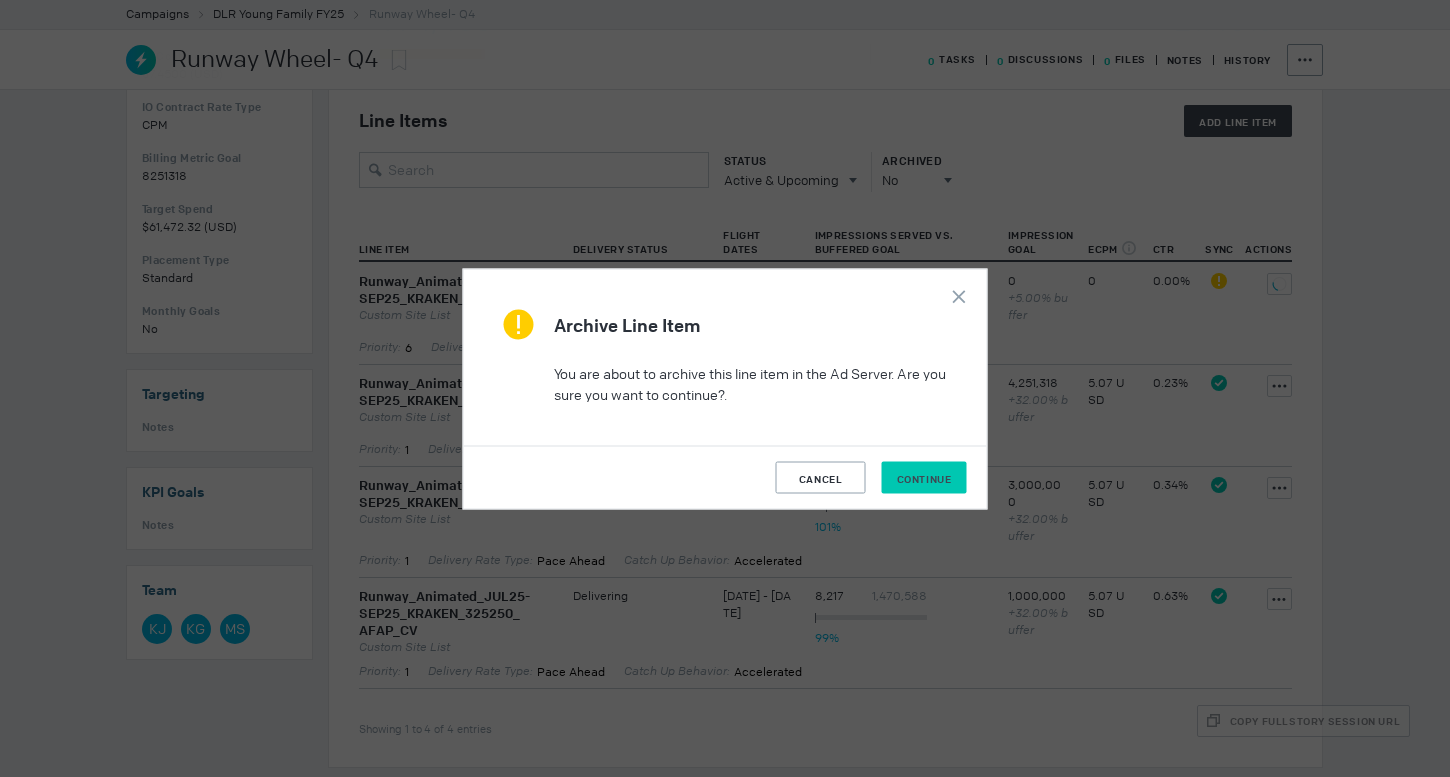 click on "Continue" at bounding box center (924, 477) 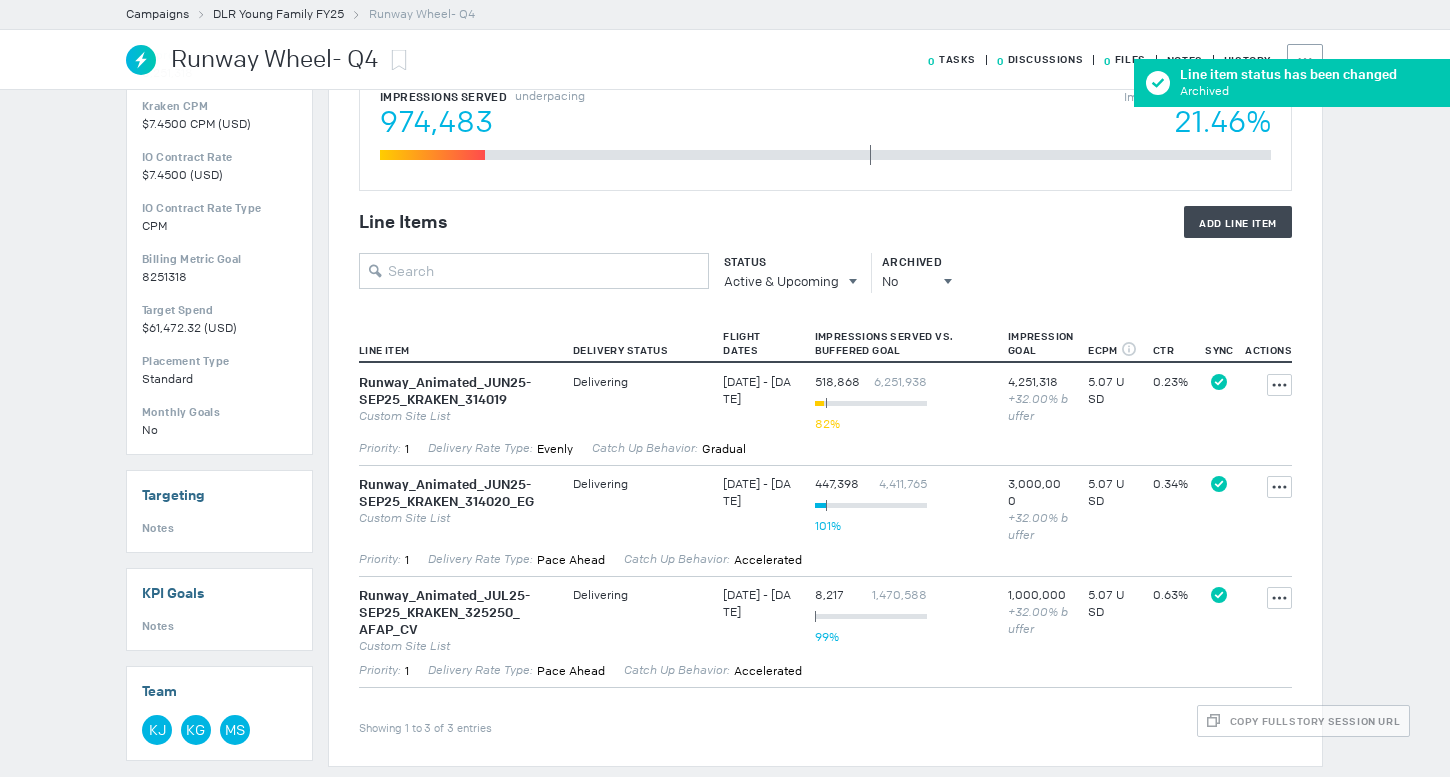 scroll, scrollTop: 0, scrollLeft: 0, axis: both 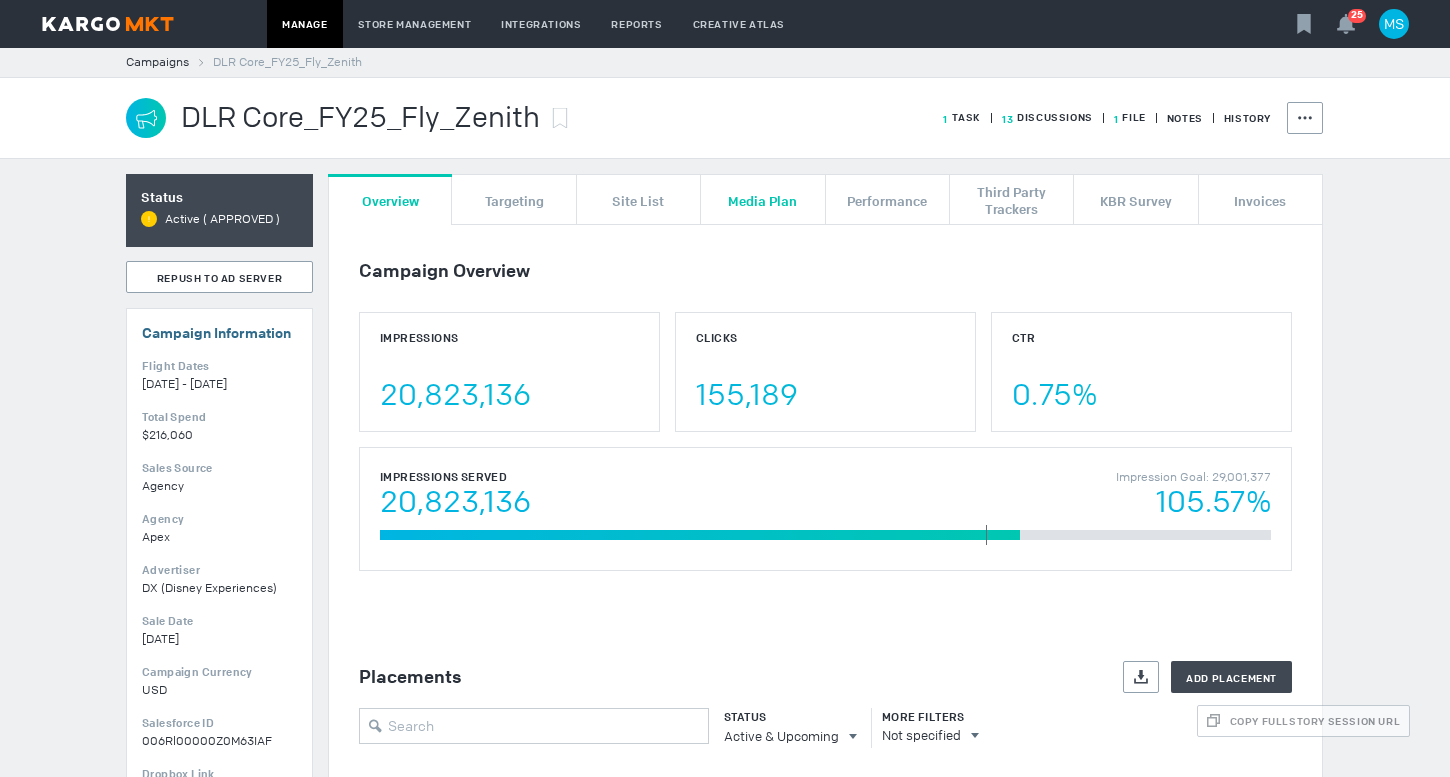 click on "Media Plan" at bounding box center (762, 200) 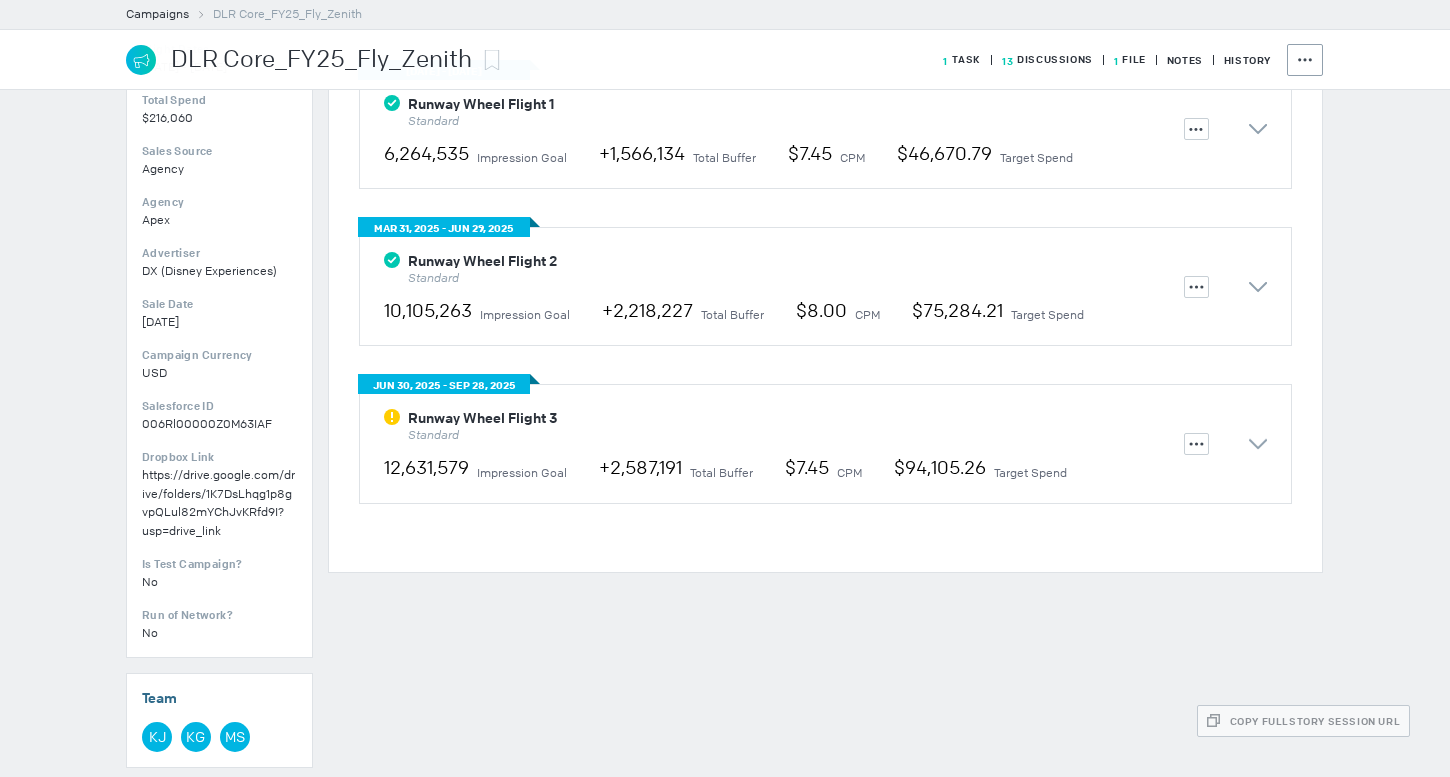 scroll, scrollTop: 337, scrollLeft: 0, axis: vertical 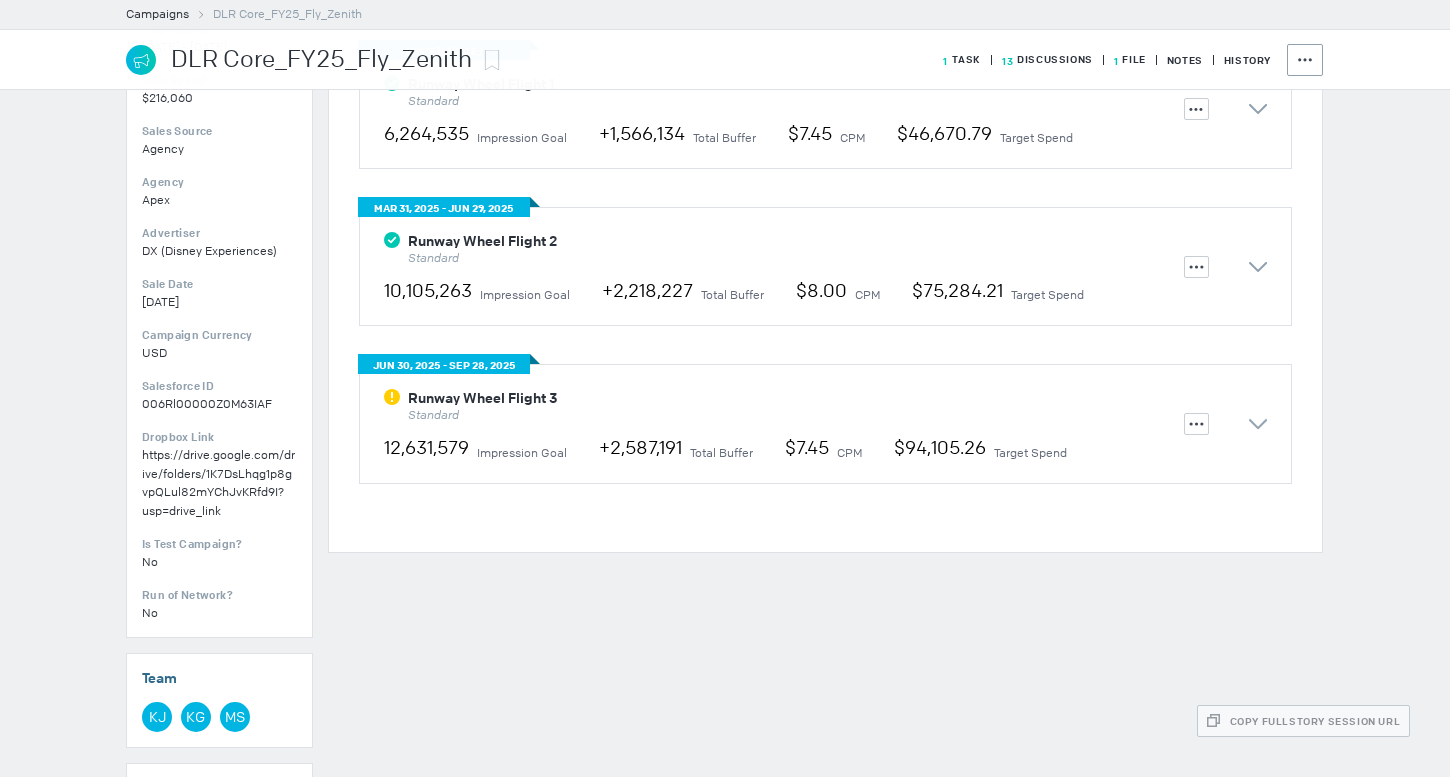 click on "Repush Required One or more line items are not synced with the Ad Server. Please repush Runway Wheel Flight 3 Standard" at bounding box center [784, 92] 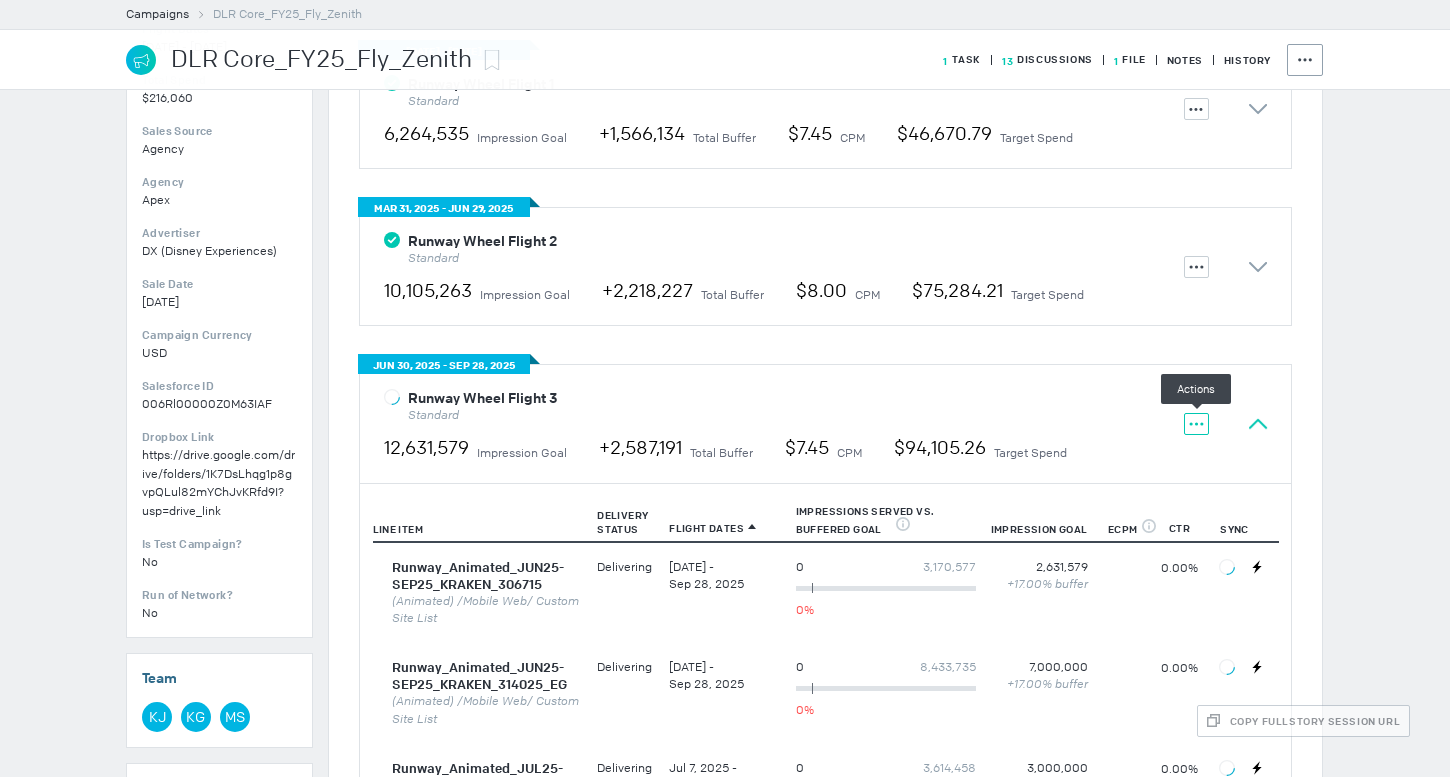 click at bounding box center [1196, 424] 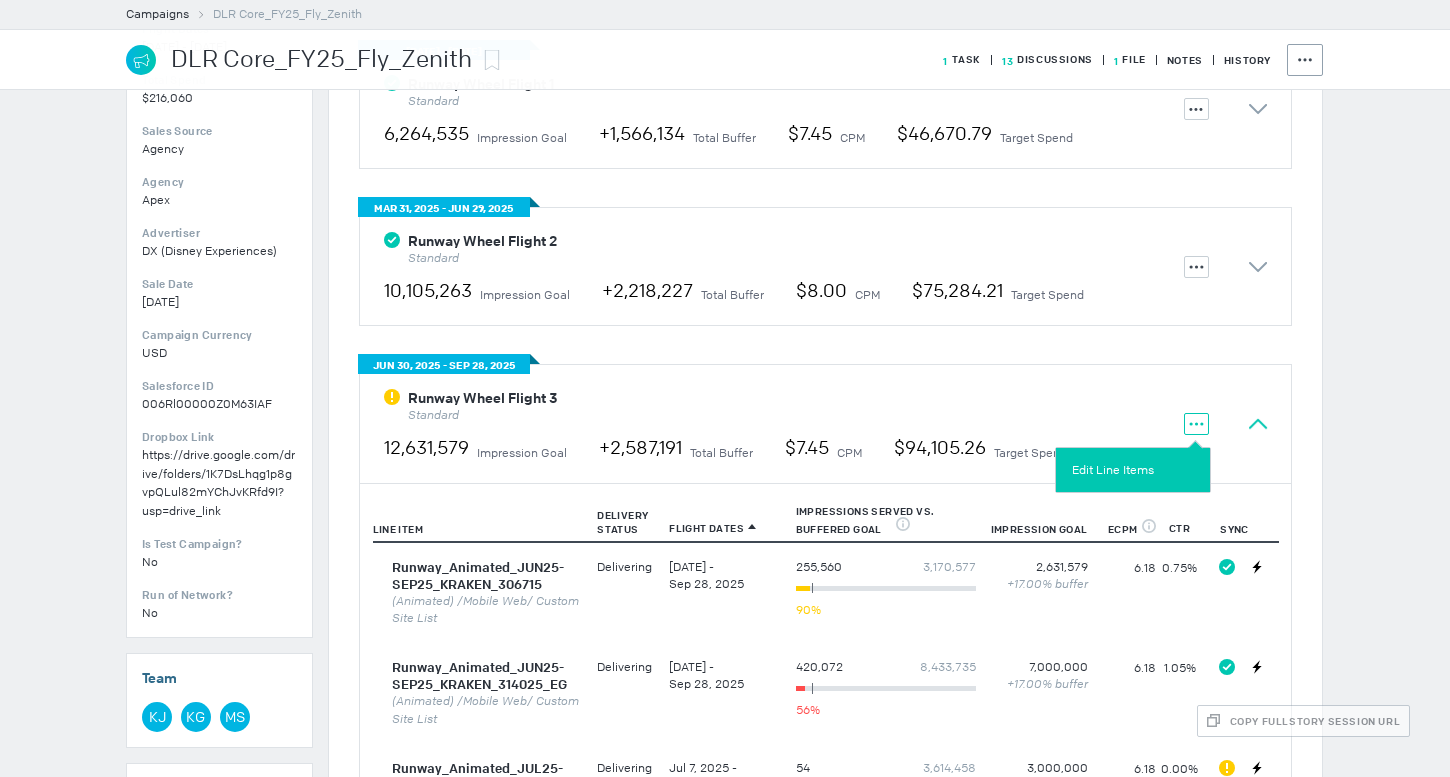 click on "Edit Line Items" at bounding box center [1133, 470] 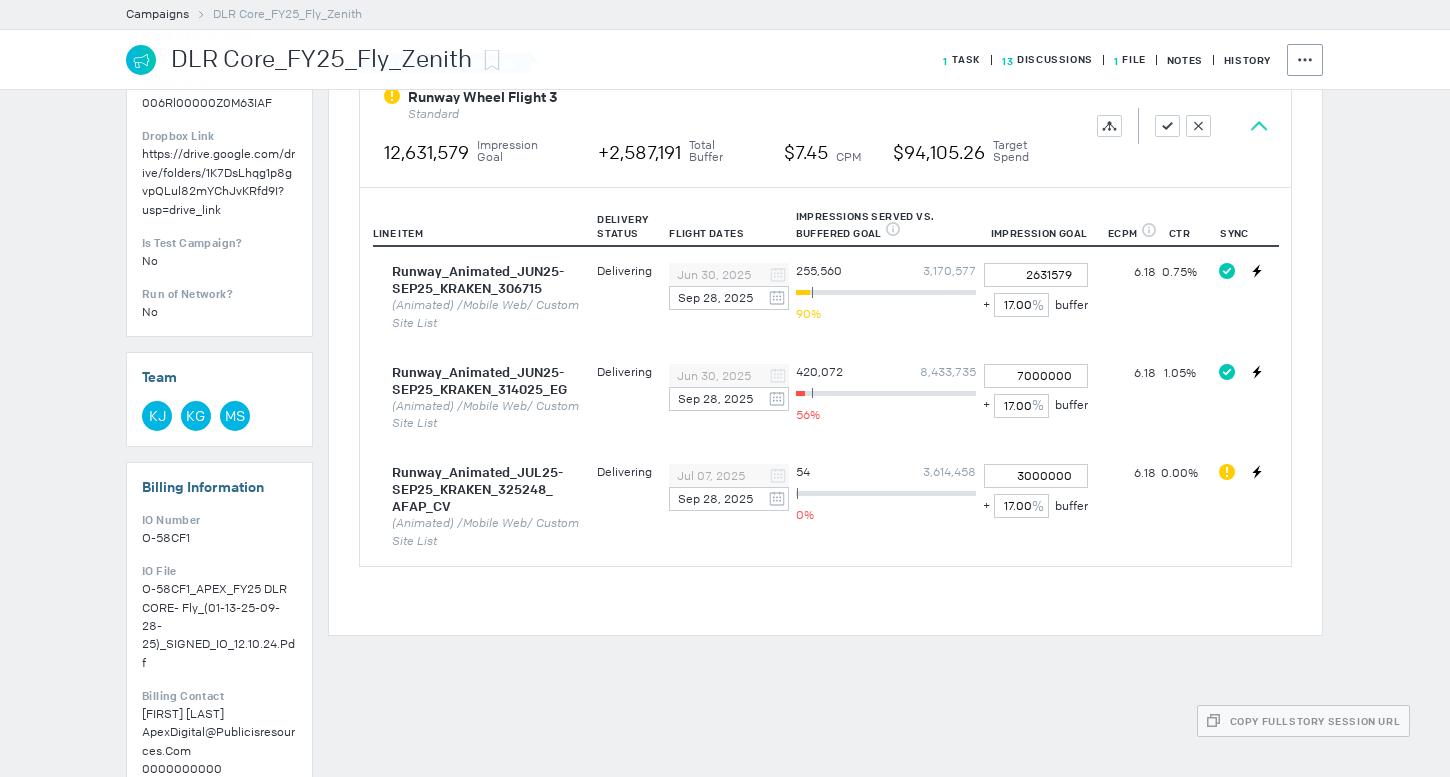 scroll, scrollTop: 651, scrollLeft: 0, axis: vertical 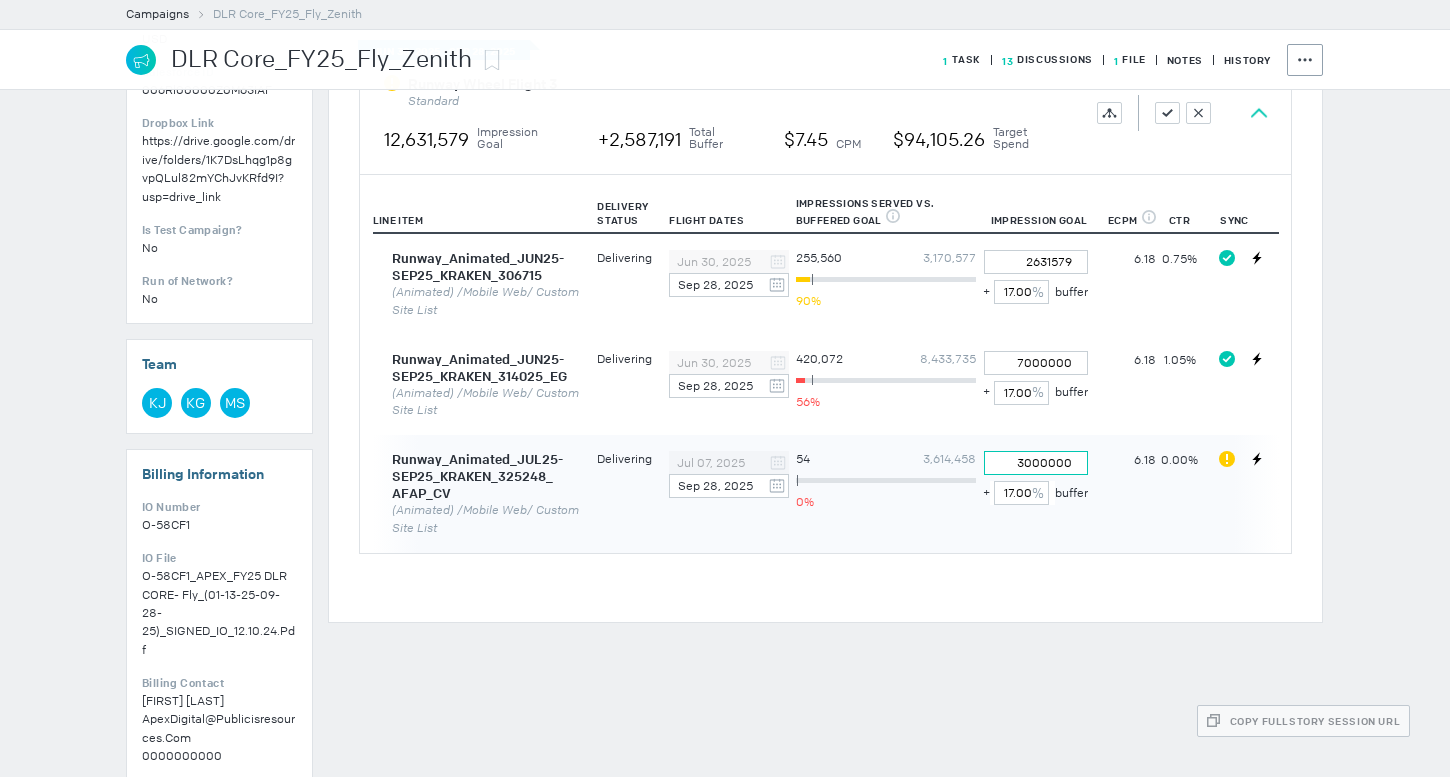 click on "3000000" at bounding box center (1036, 262) 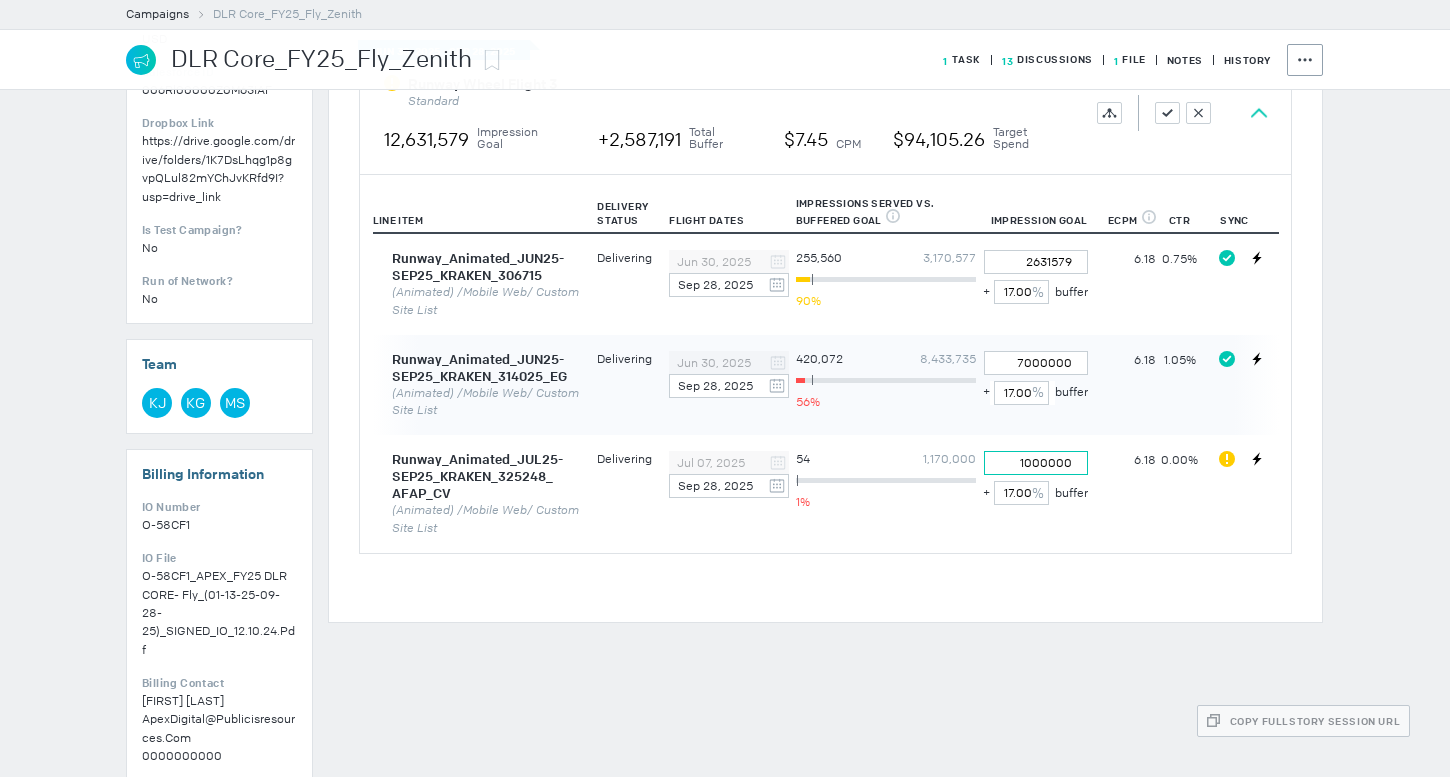 type on "1000000" 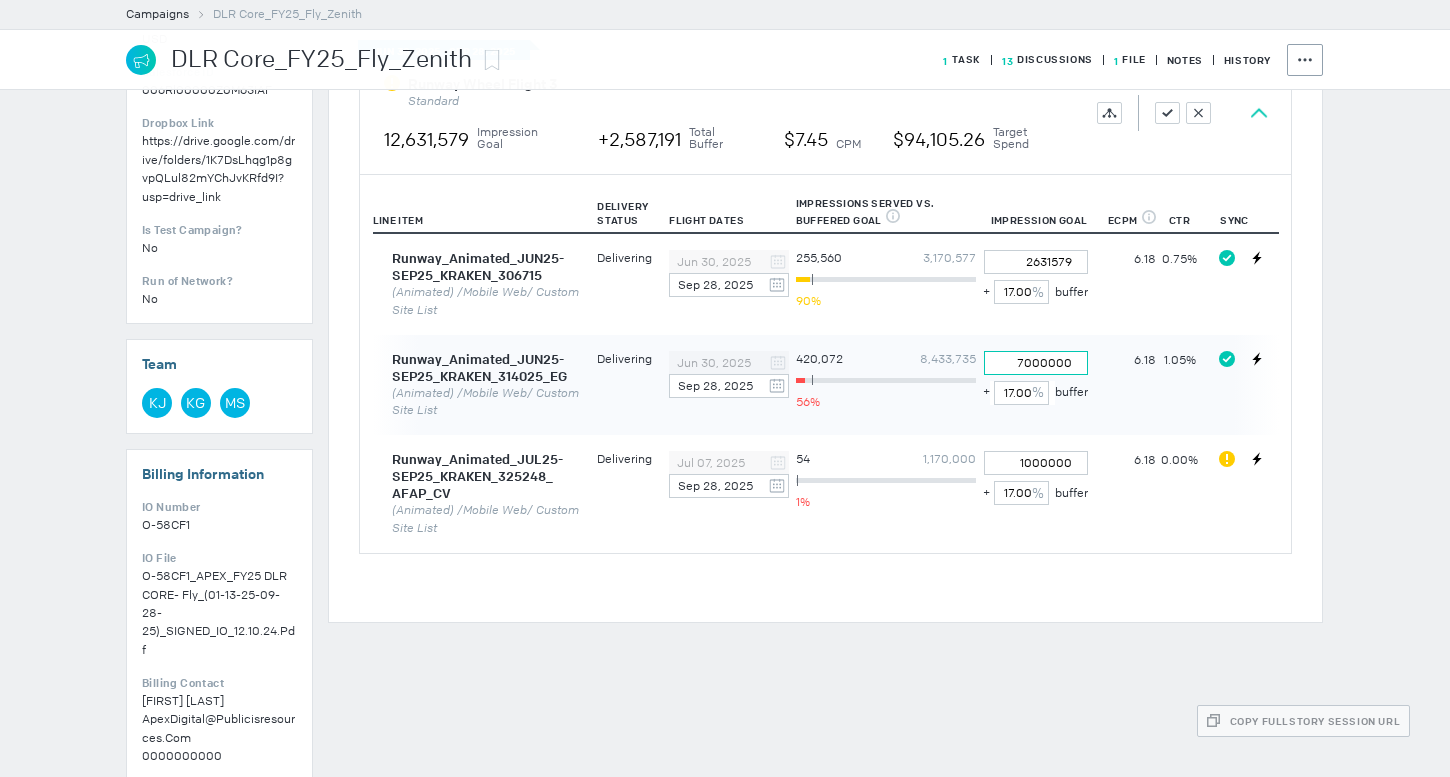 click on "7000000" at bounding box center [1036, 262] 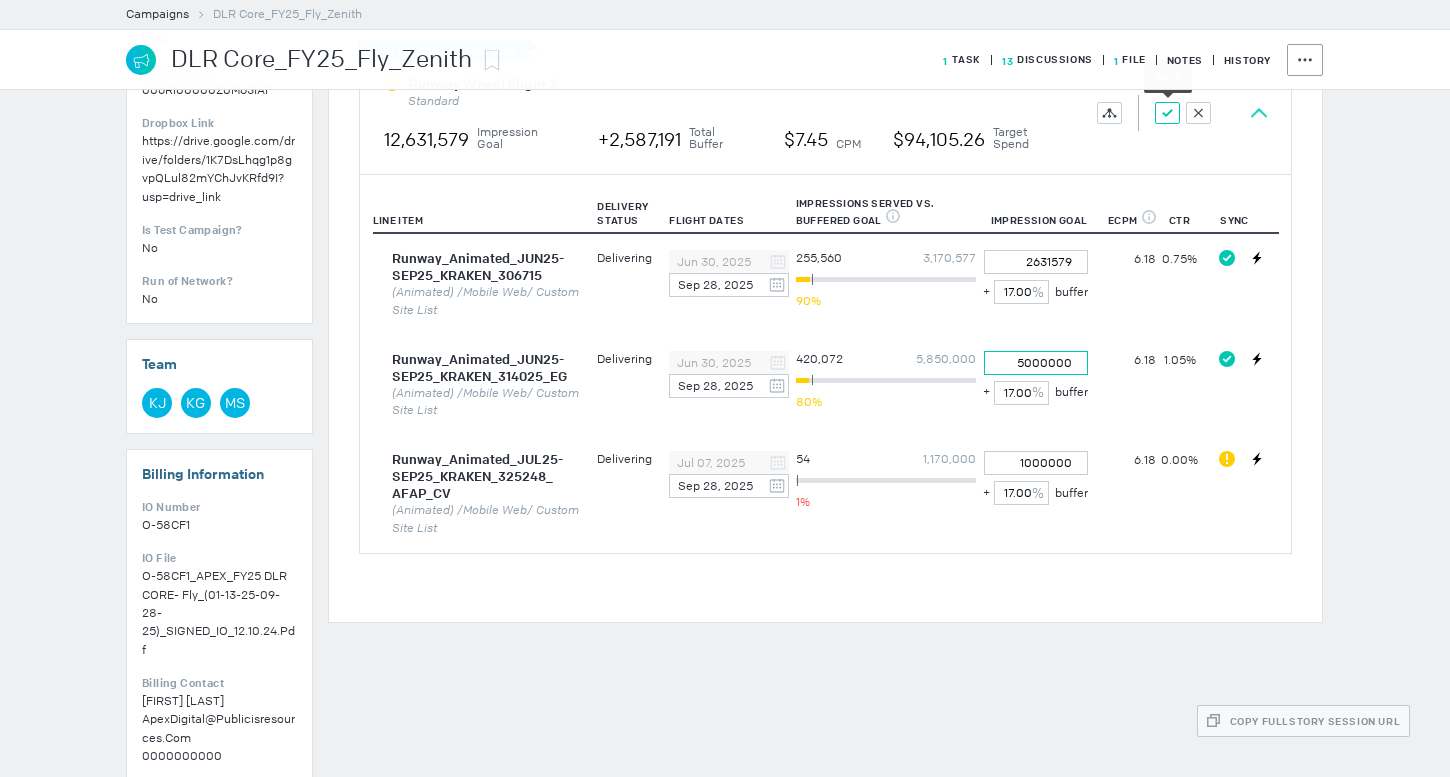 type on "5000000" 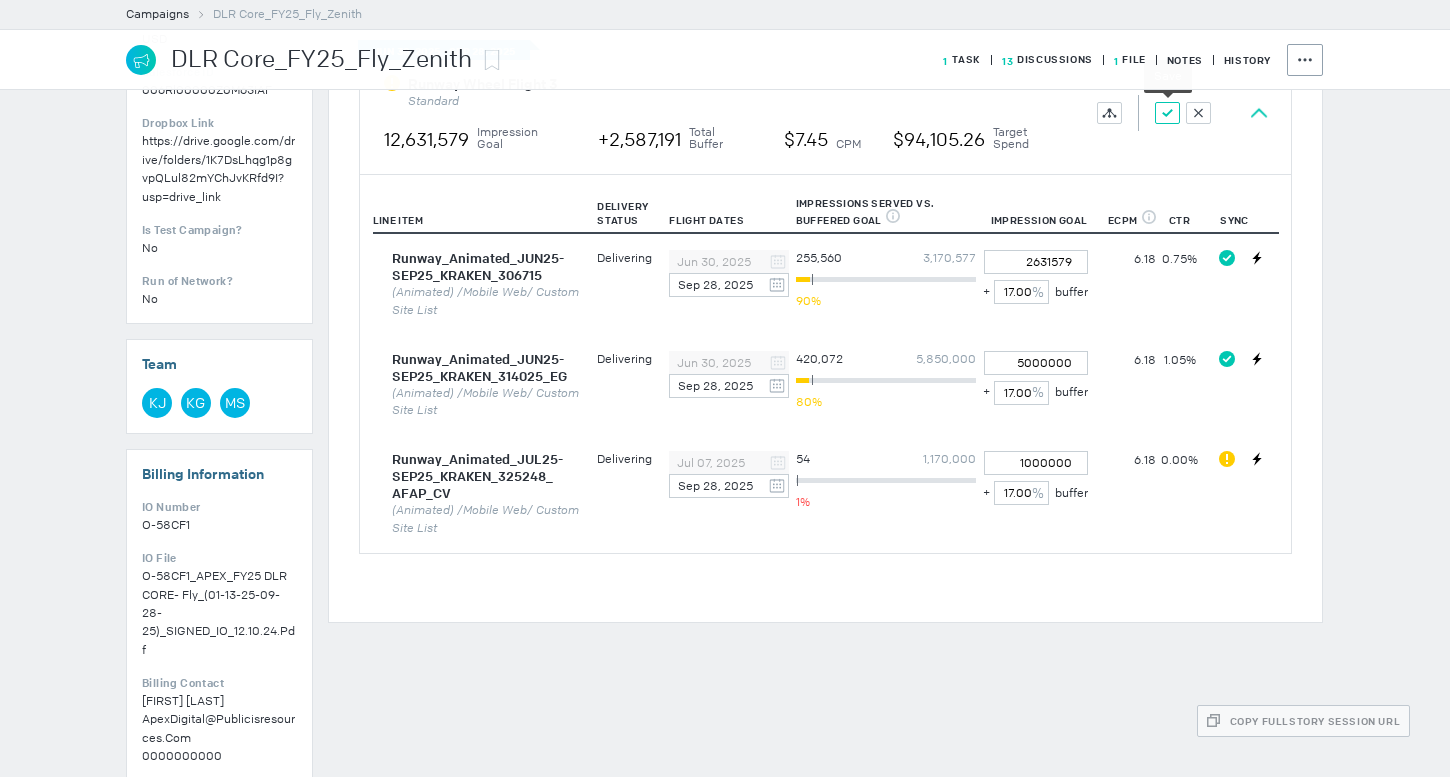 click at bounding box center [1109, 113] 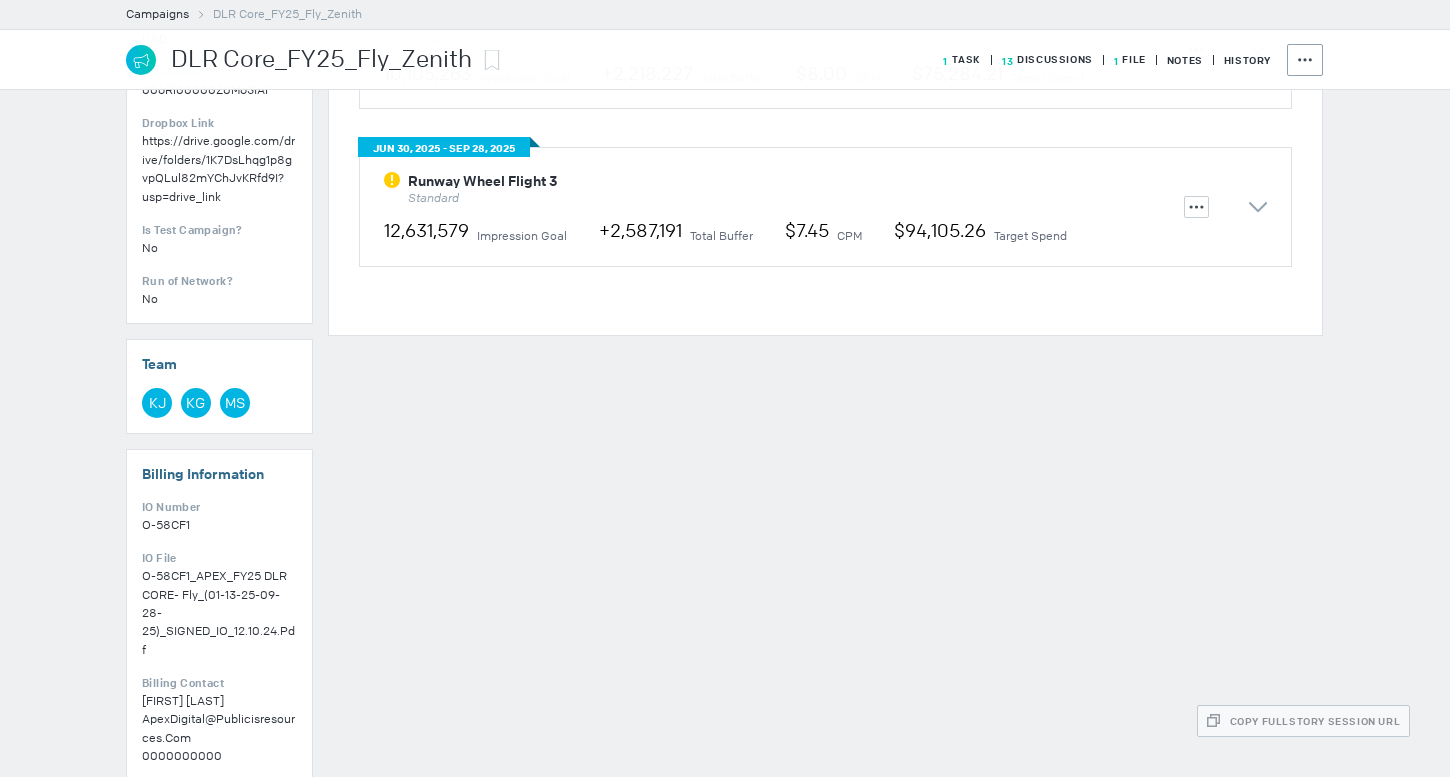 scroll, scrollTop: 574, scrollLeft: 0, axis: vertical 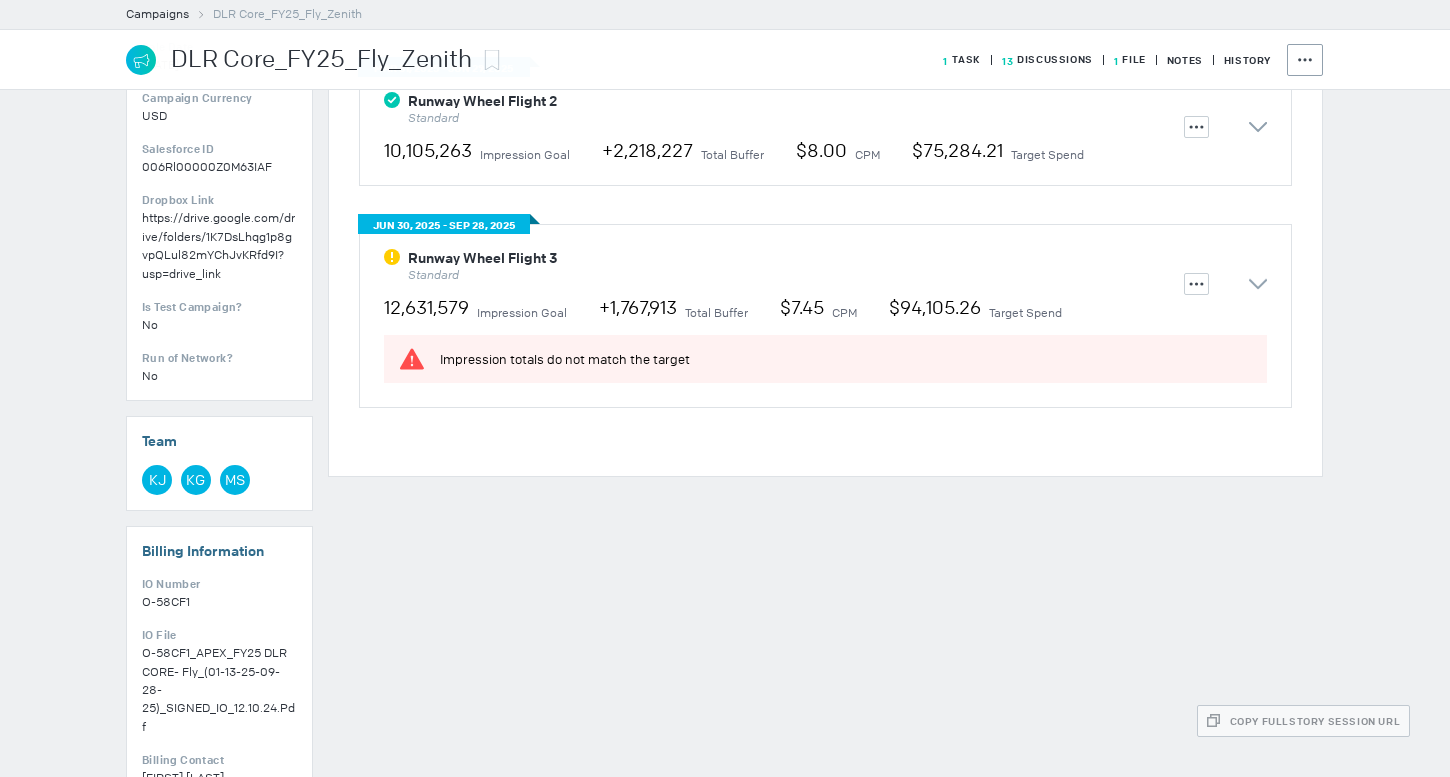 click on "12,631,579 Impression Goal +1,767,913 Total Buffer $7.45 CPM $94,105.26 Target Spend" at bounding box center [784, -13] 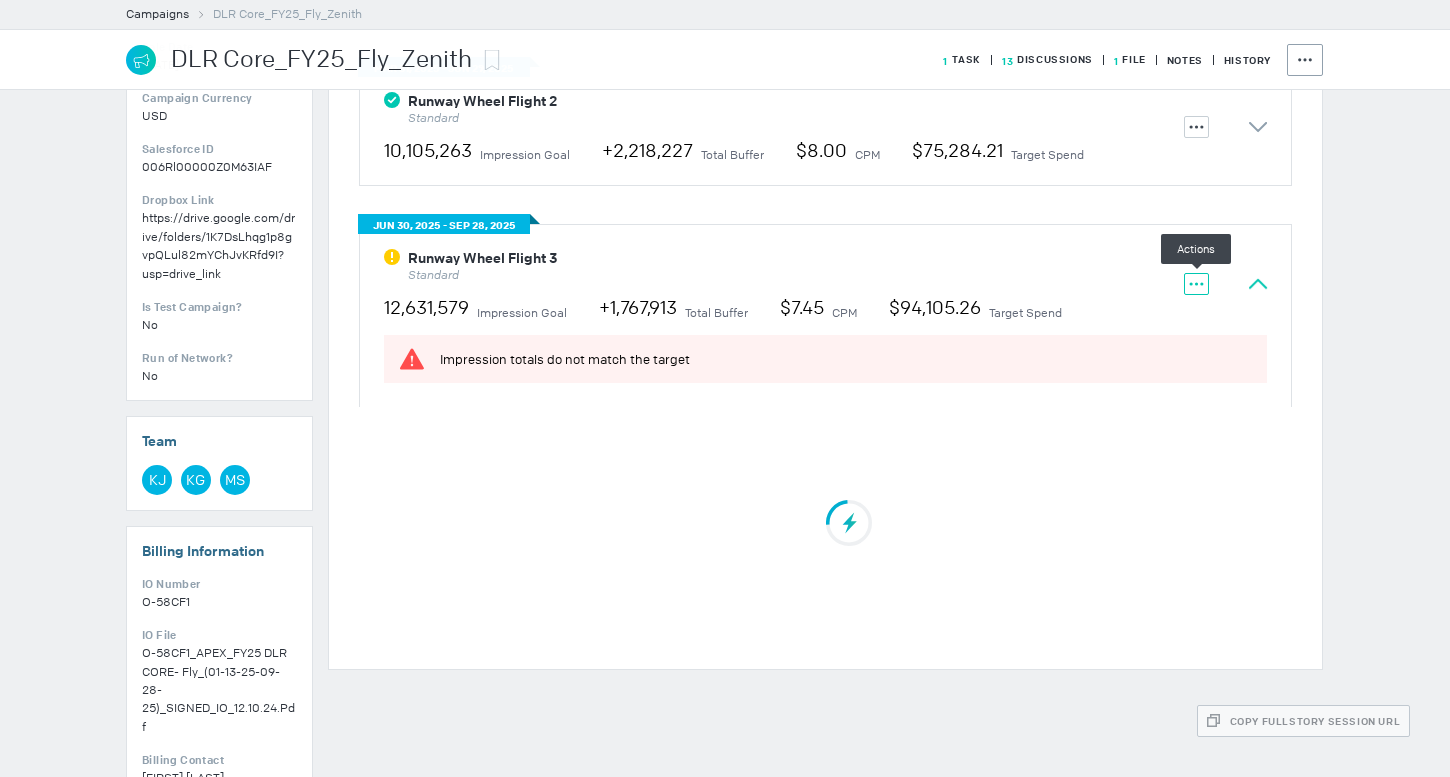click at bounding box center (1196, 284) 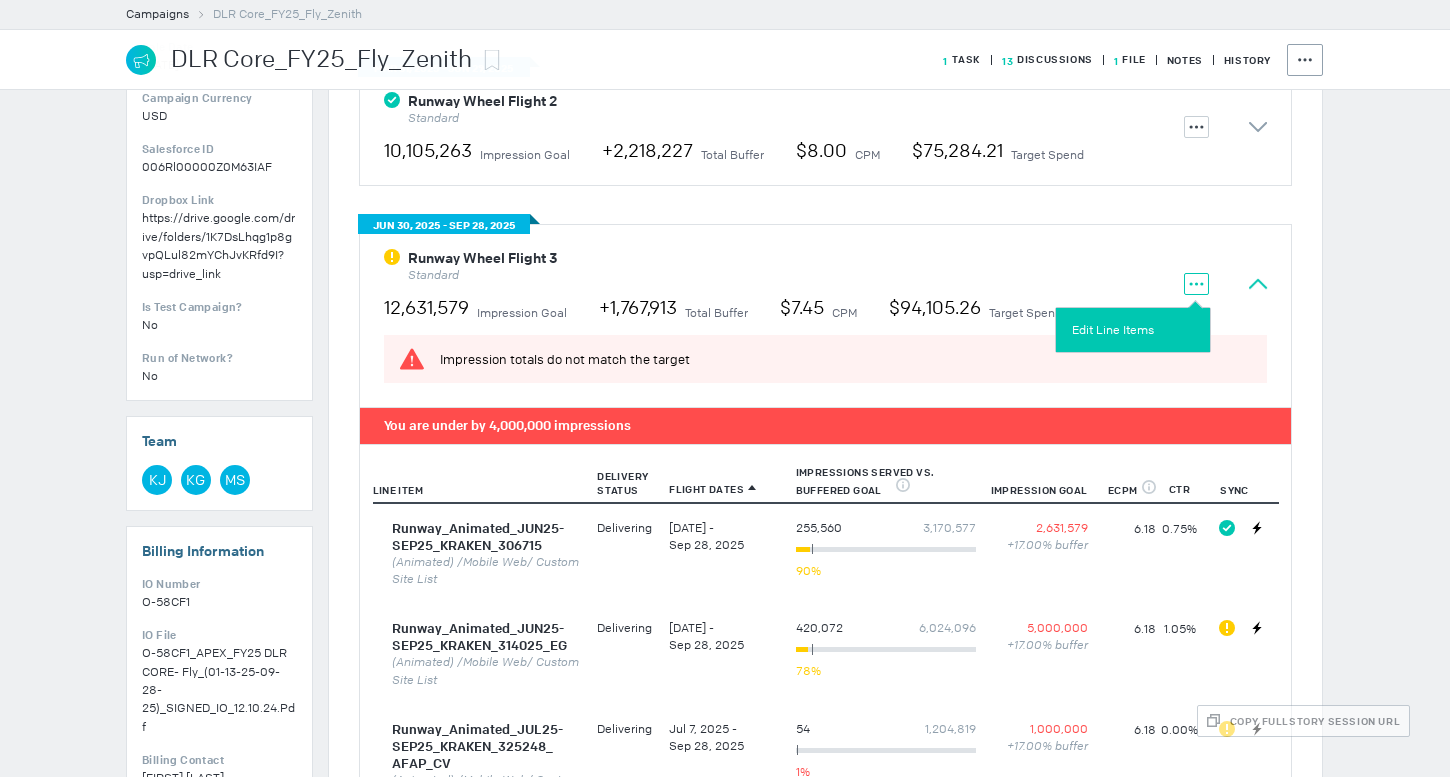 click on "Edit Line Items" at bounding box center [1133, 330] 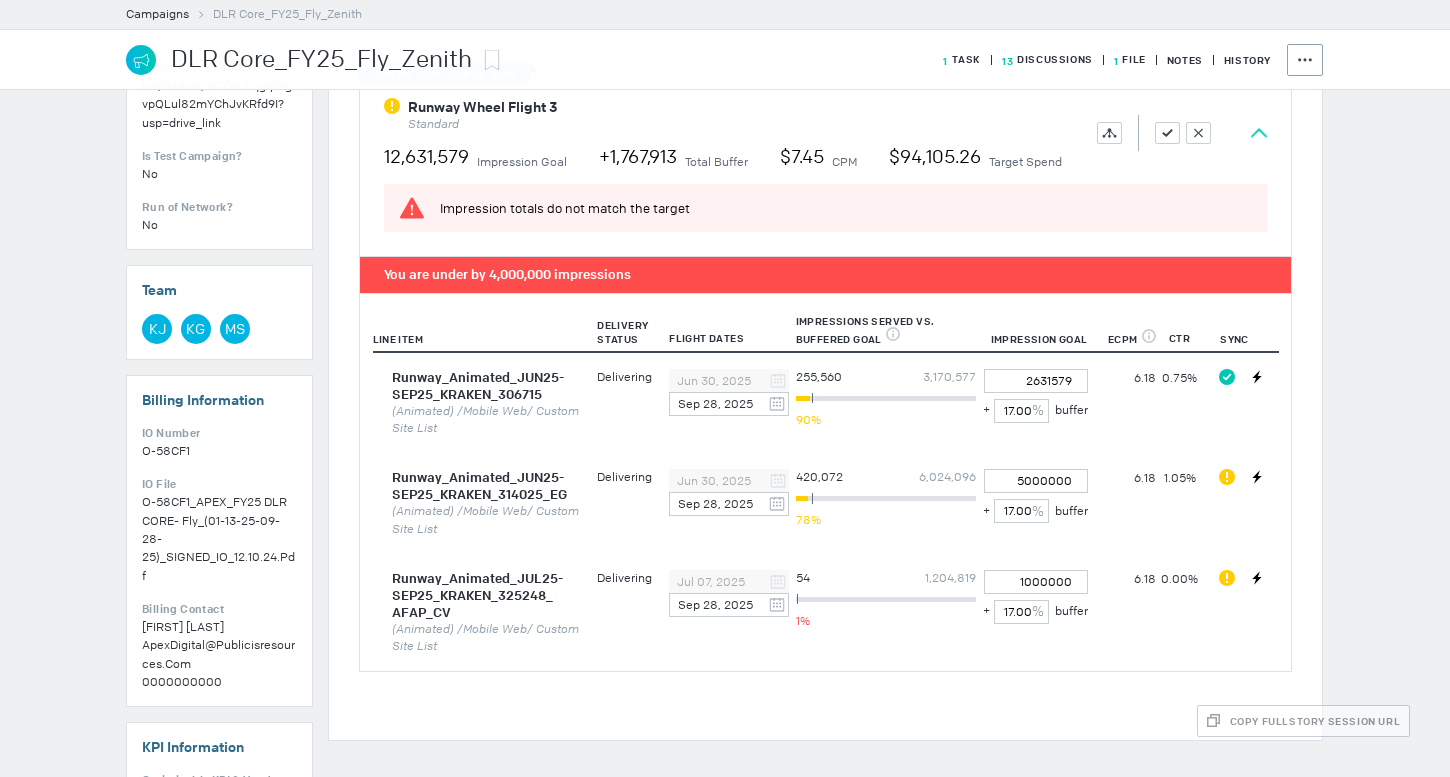 scroll, scrollTop: 762, scrollLeft: 0, axis: vertical 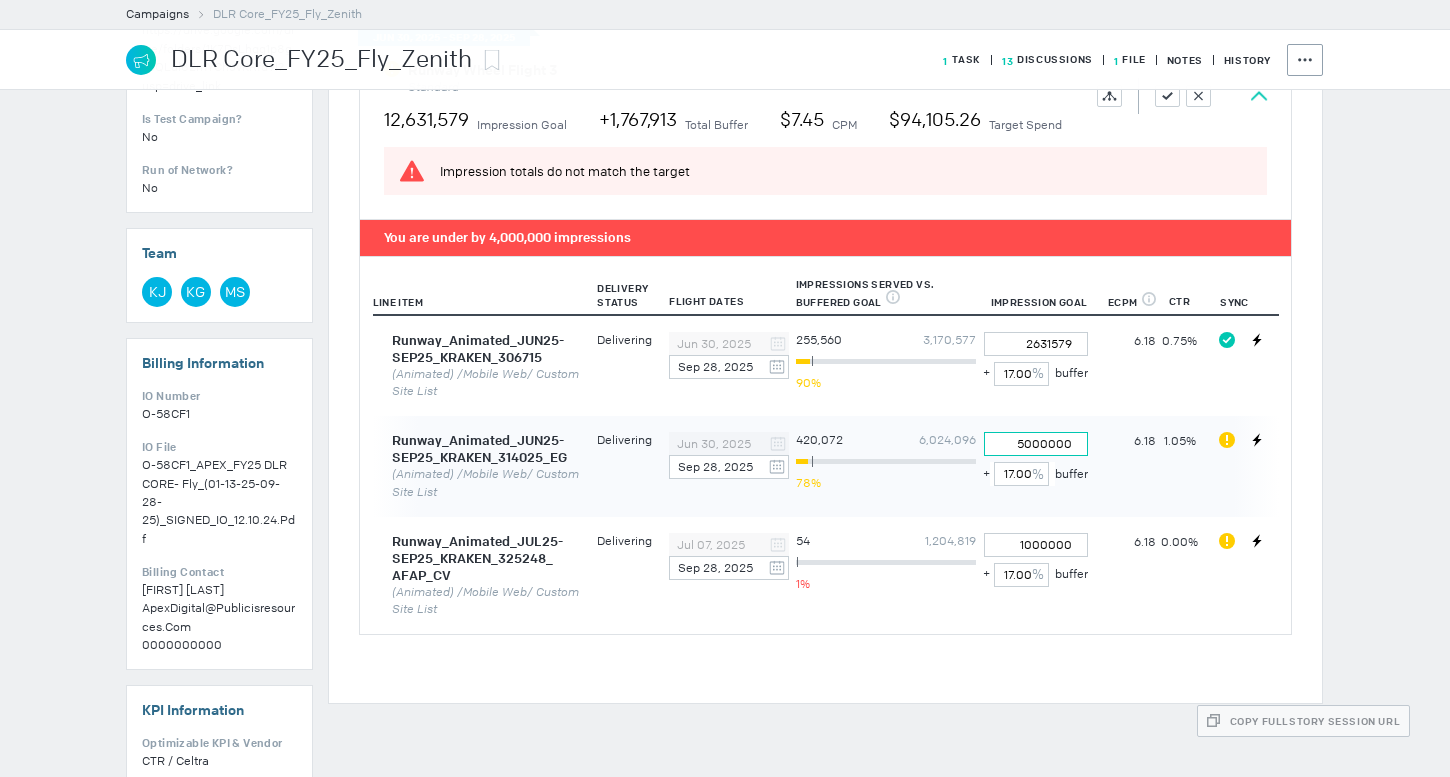 click on "5000000" at bounding box center (1036, 344) 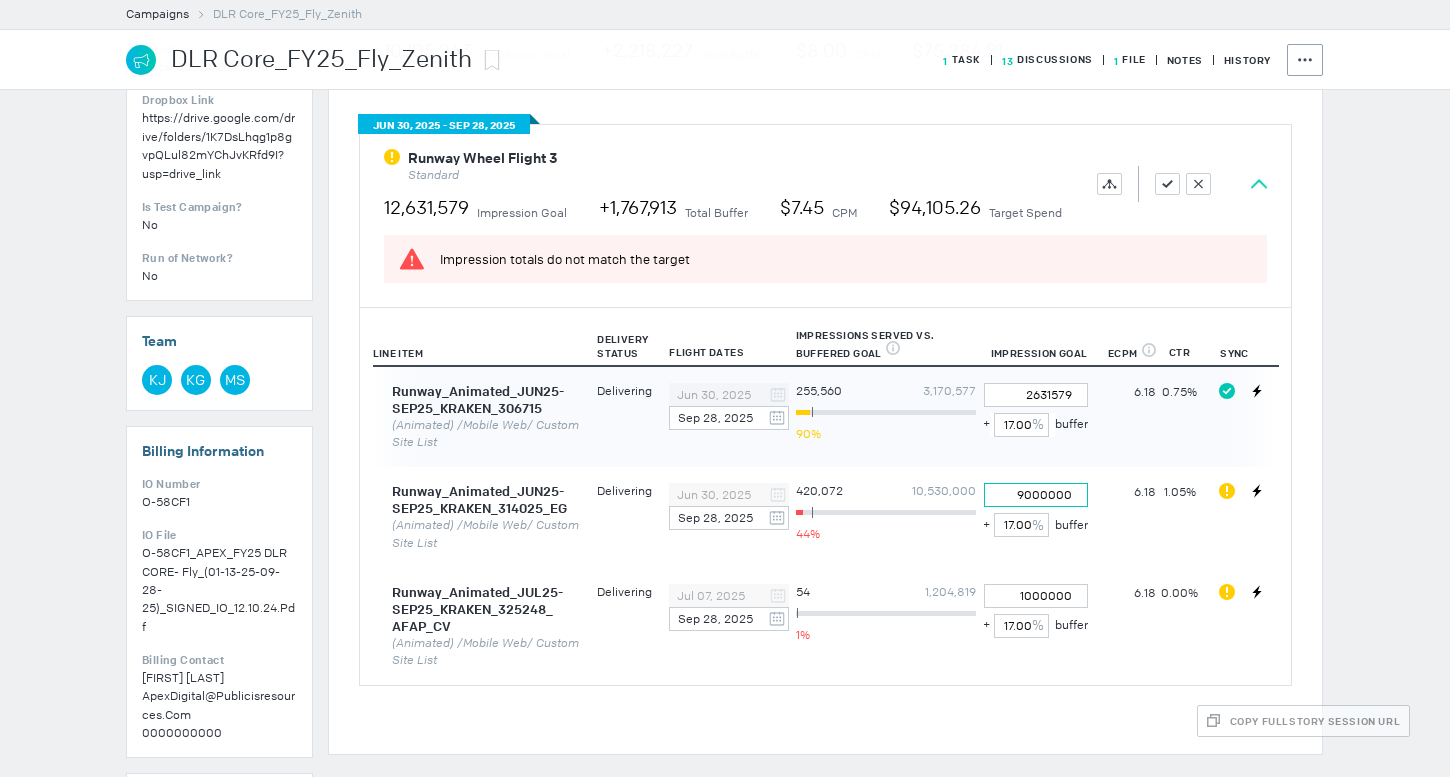 scroll, scrollTop: 666, scrollLeft: 0, axis: vertical 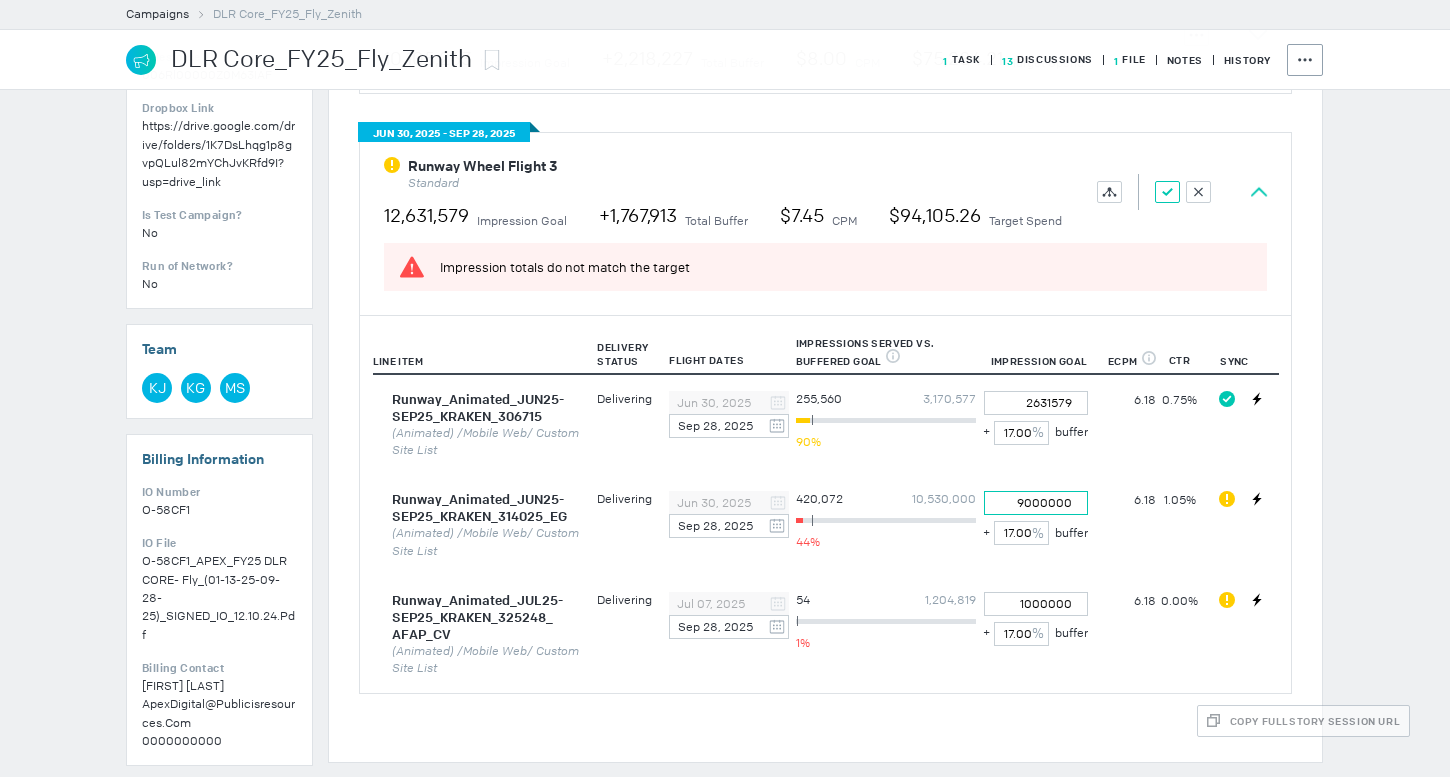 type on "9000000" 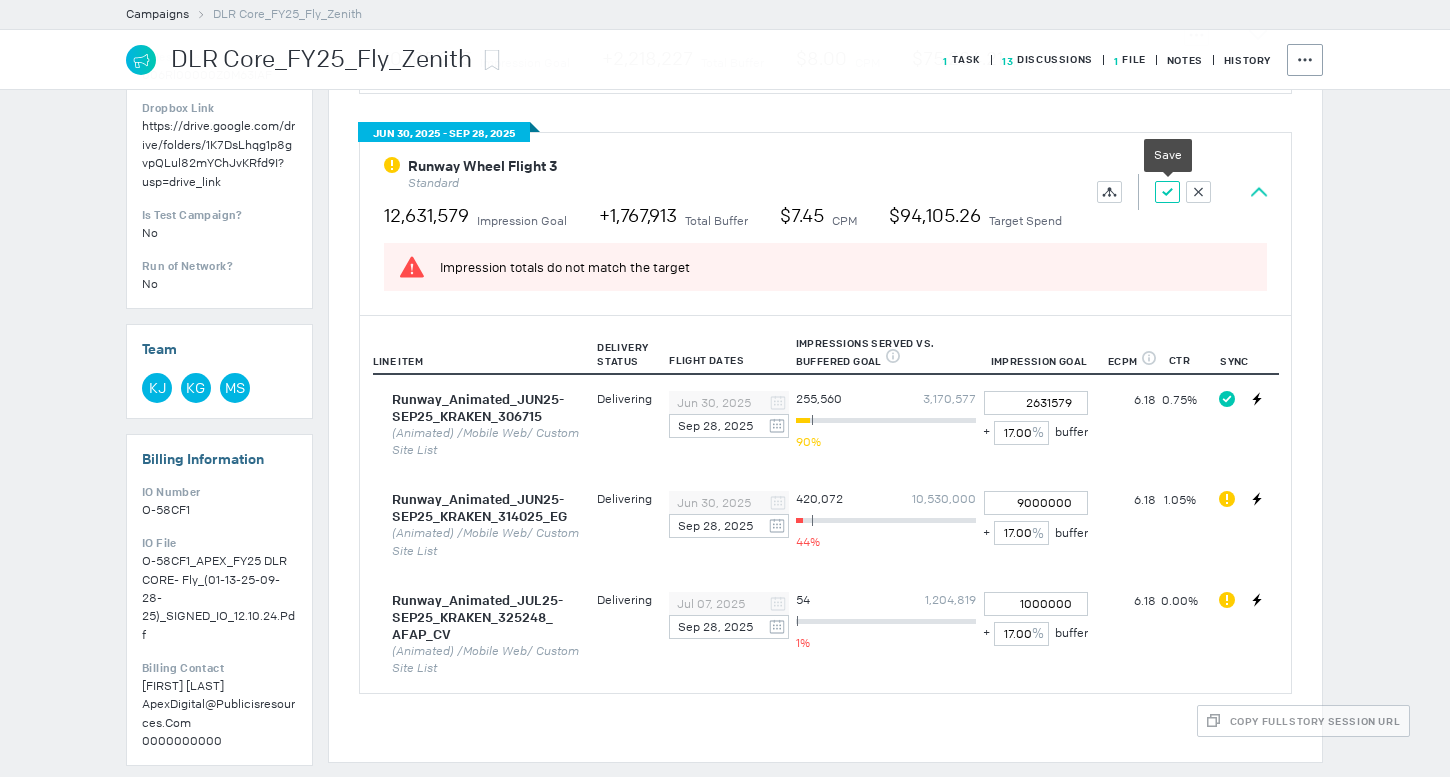 click at bounding box center (1110, 192) 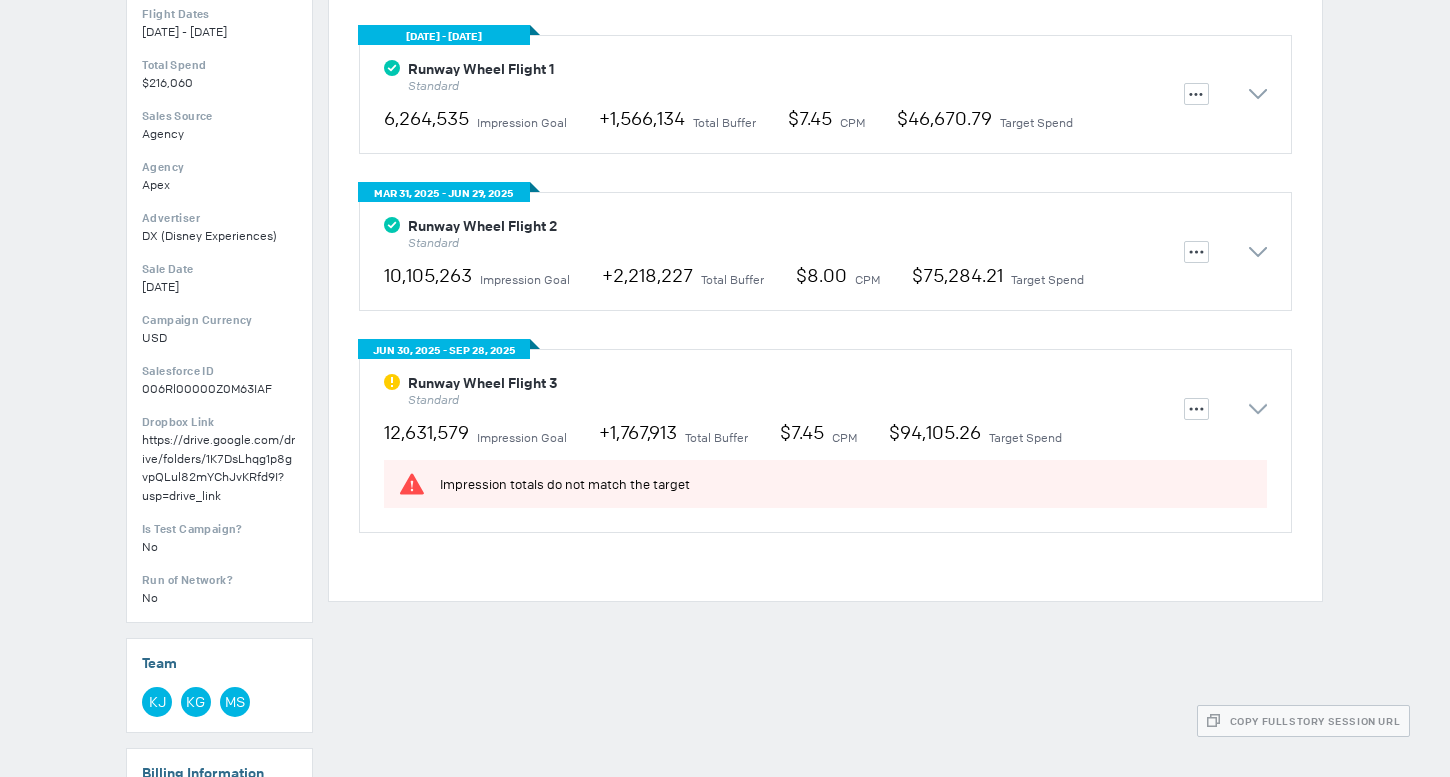 scroll, scrollTop: 0, scrollLeft: 0, axis: both 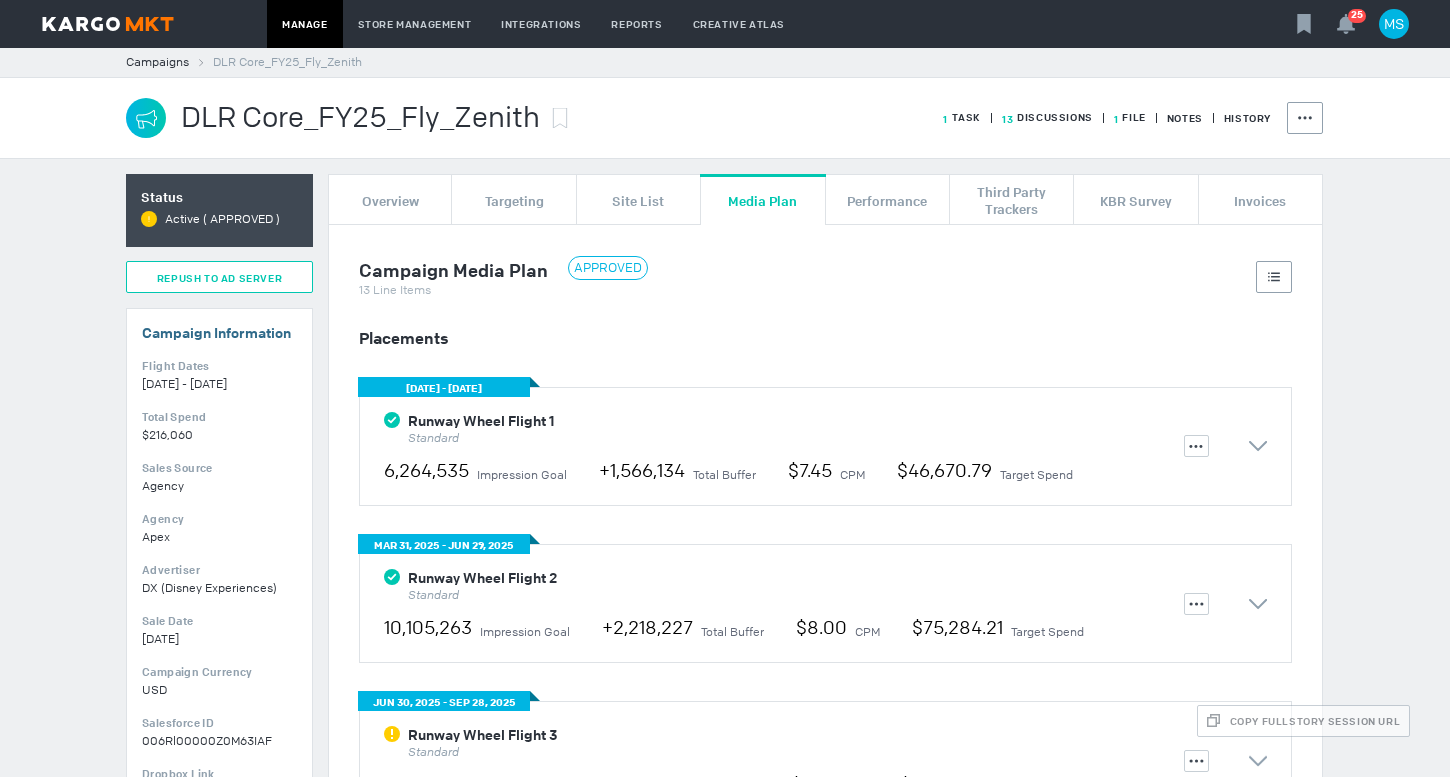 click on "Repush to Ad Server" at bounding box center [219, 278] 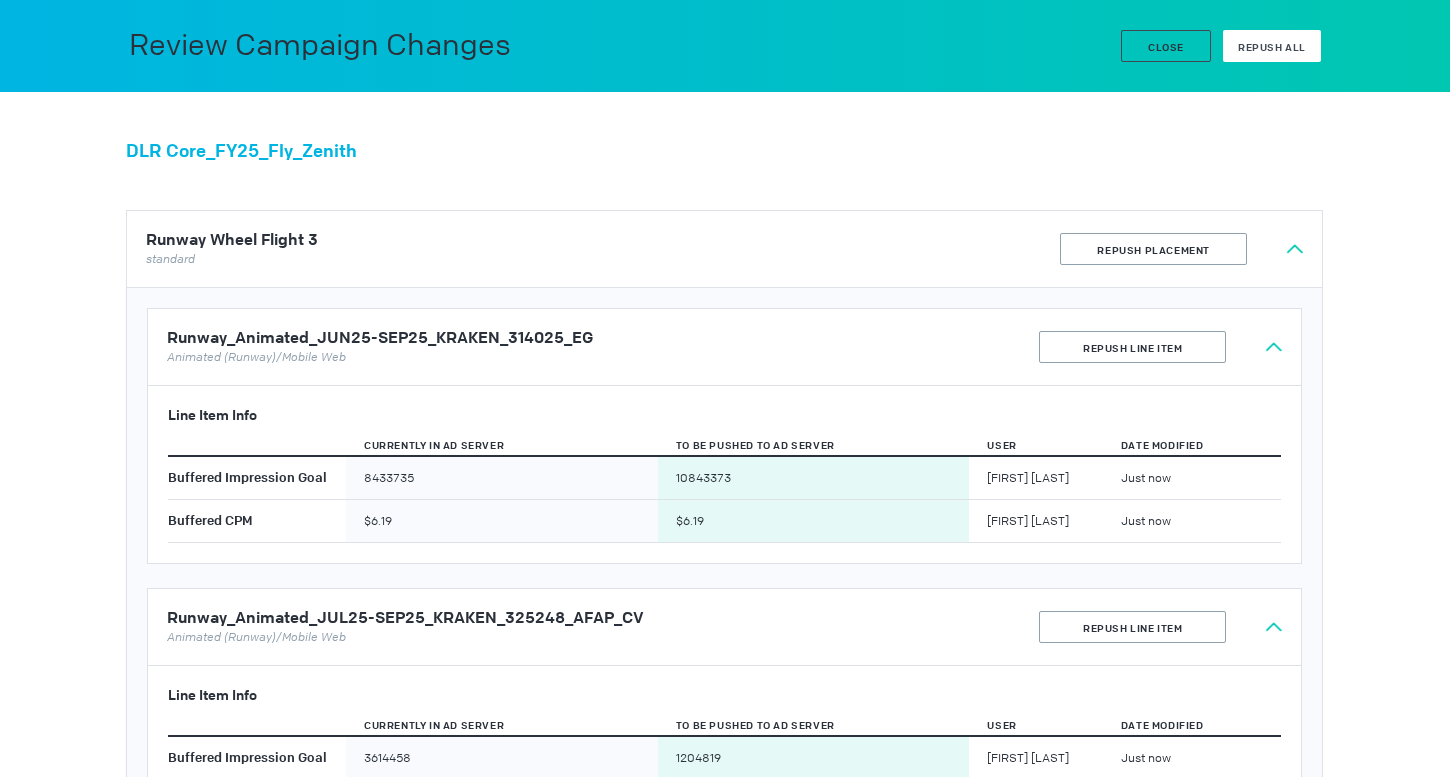 click on "Repush All" at bounding box center (1272, 46) 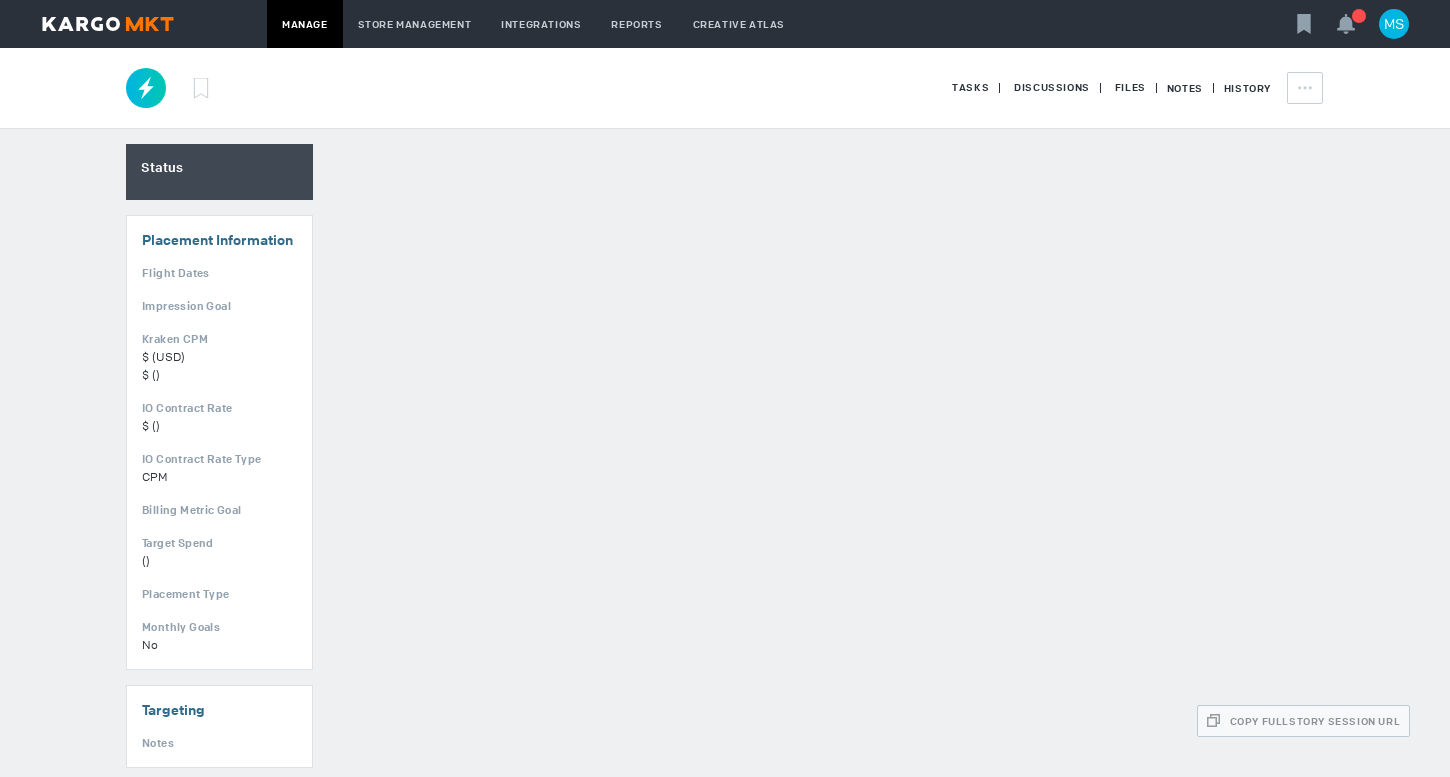 scroll, scrollTop: 0, scrollLeft: 0, axis: both 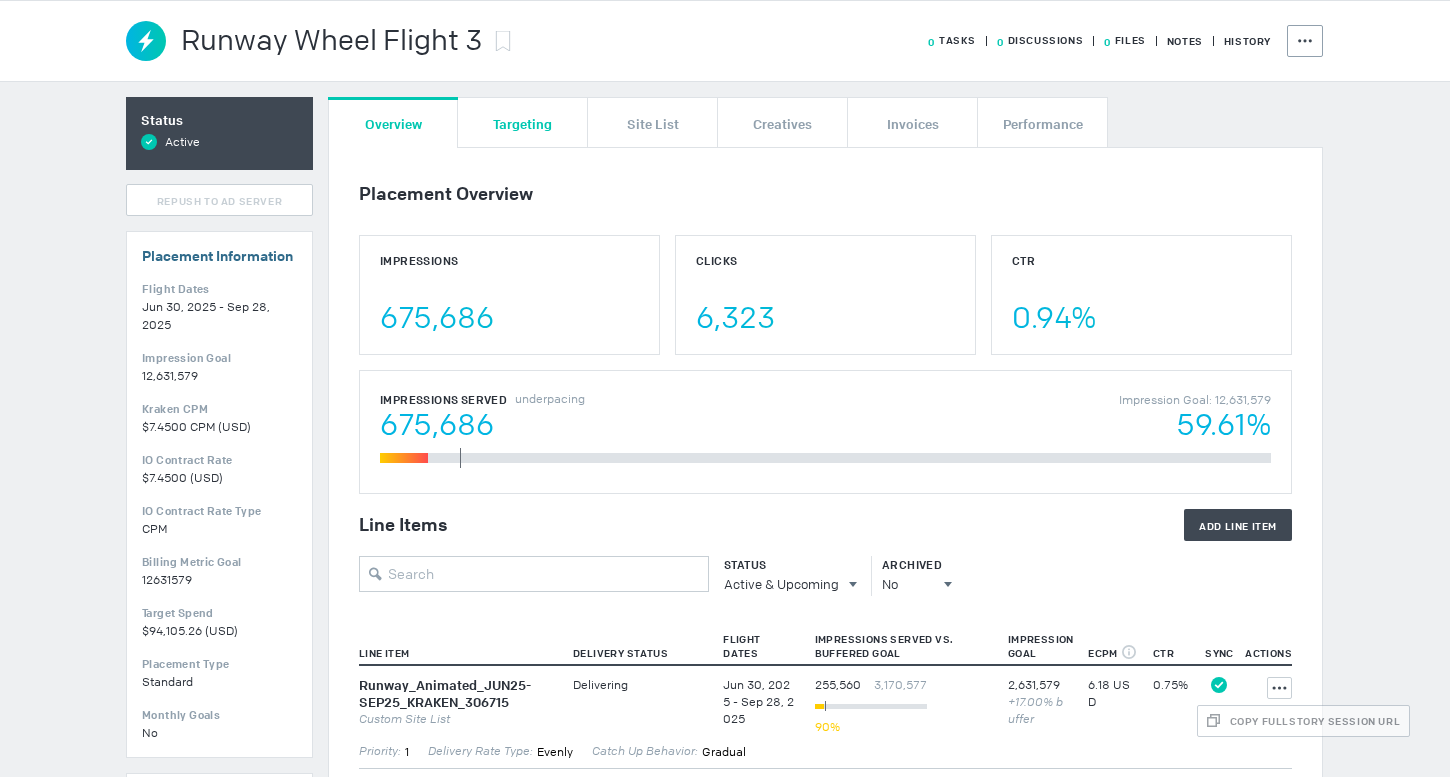 click on "Targeting" at bounding box center (522, 123) 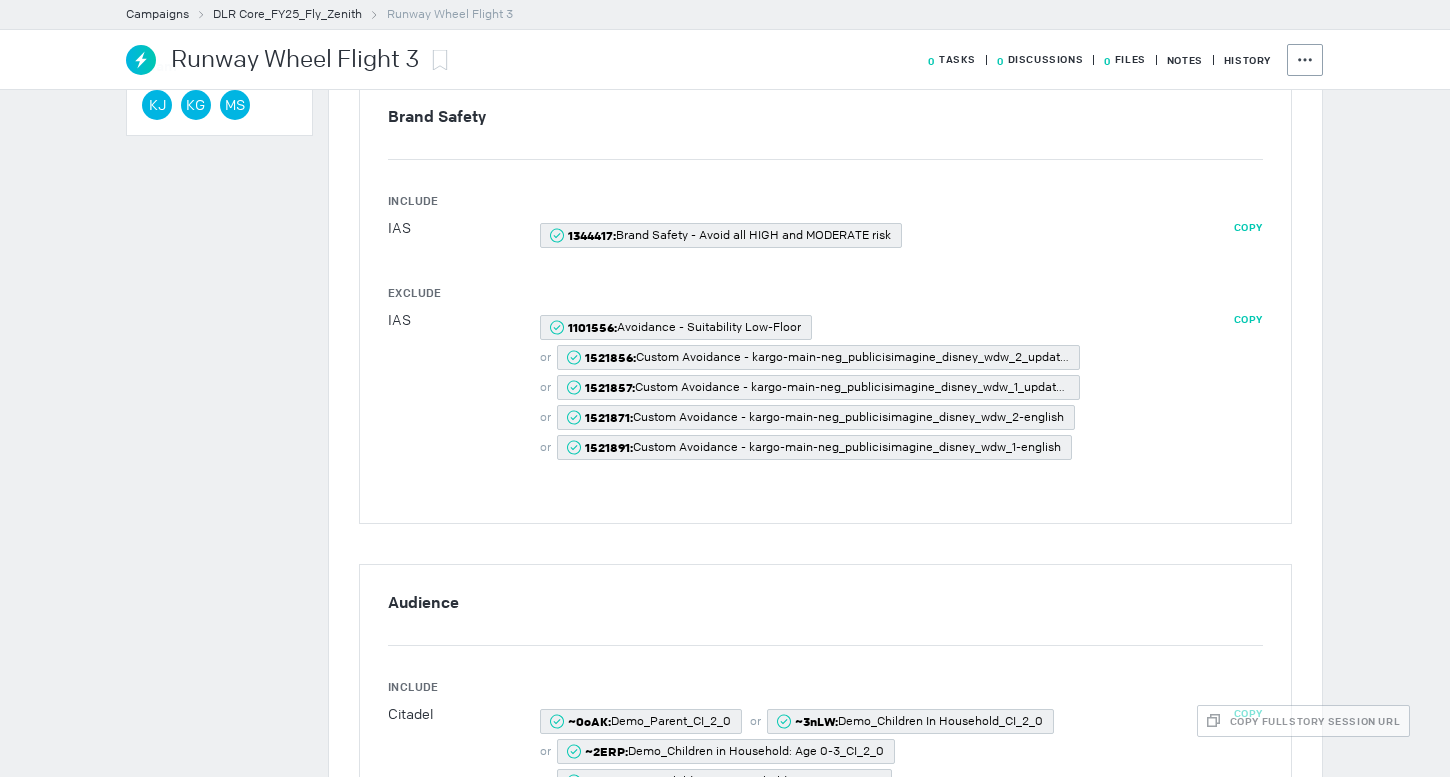 scroll, scrollTop: 0, scrollLeft: 0, axis: both 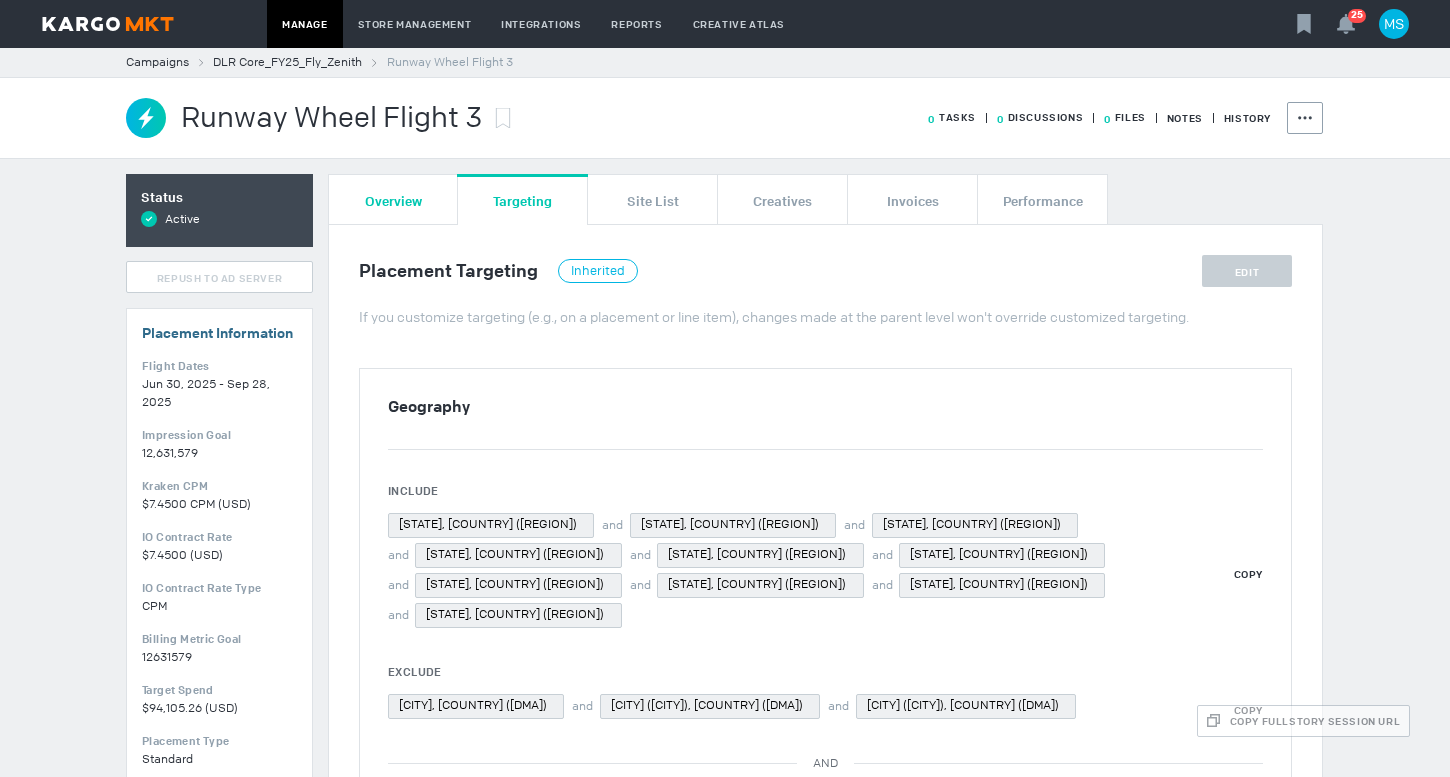 click on "Overview" at bounding box center (393, 200) 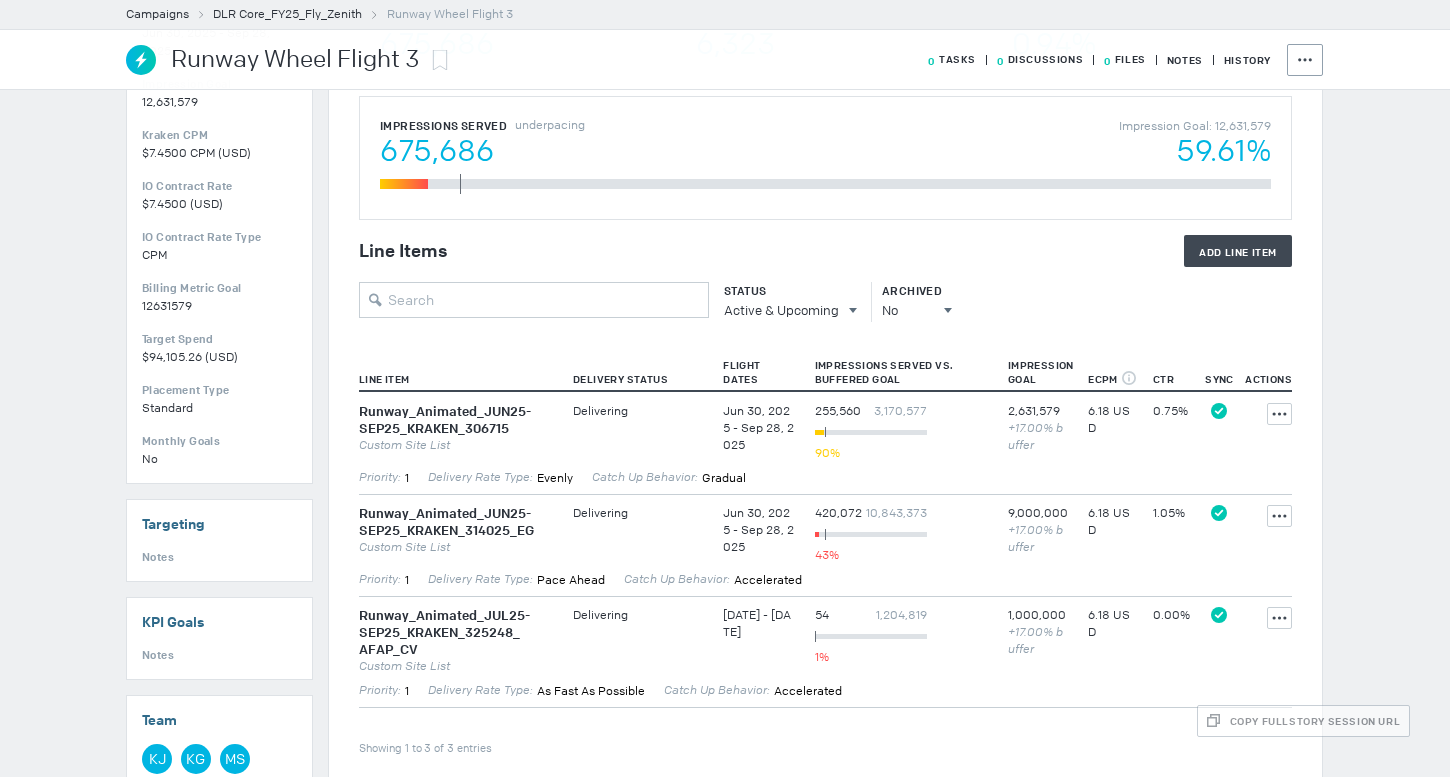 scroll, scrollTop: 391, scrollLeft: 0, axis: vertical 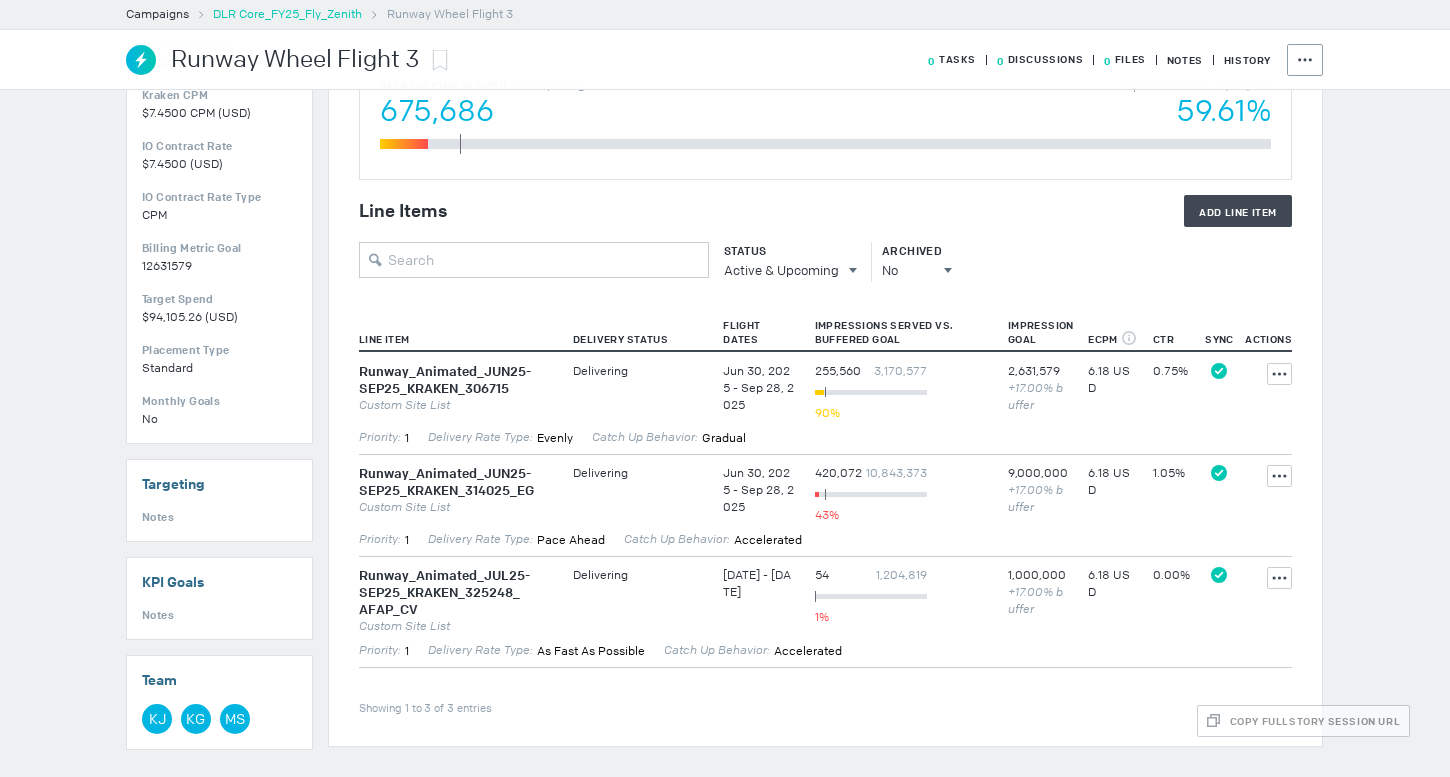 click on "DLR Core_FY25_Fly_Zenith" at bounding box center [287, 14] 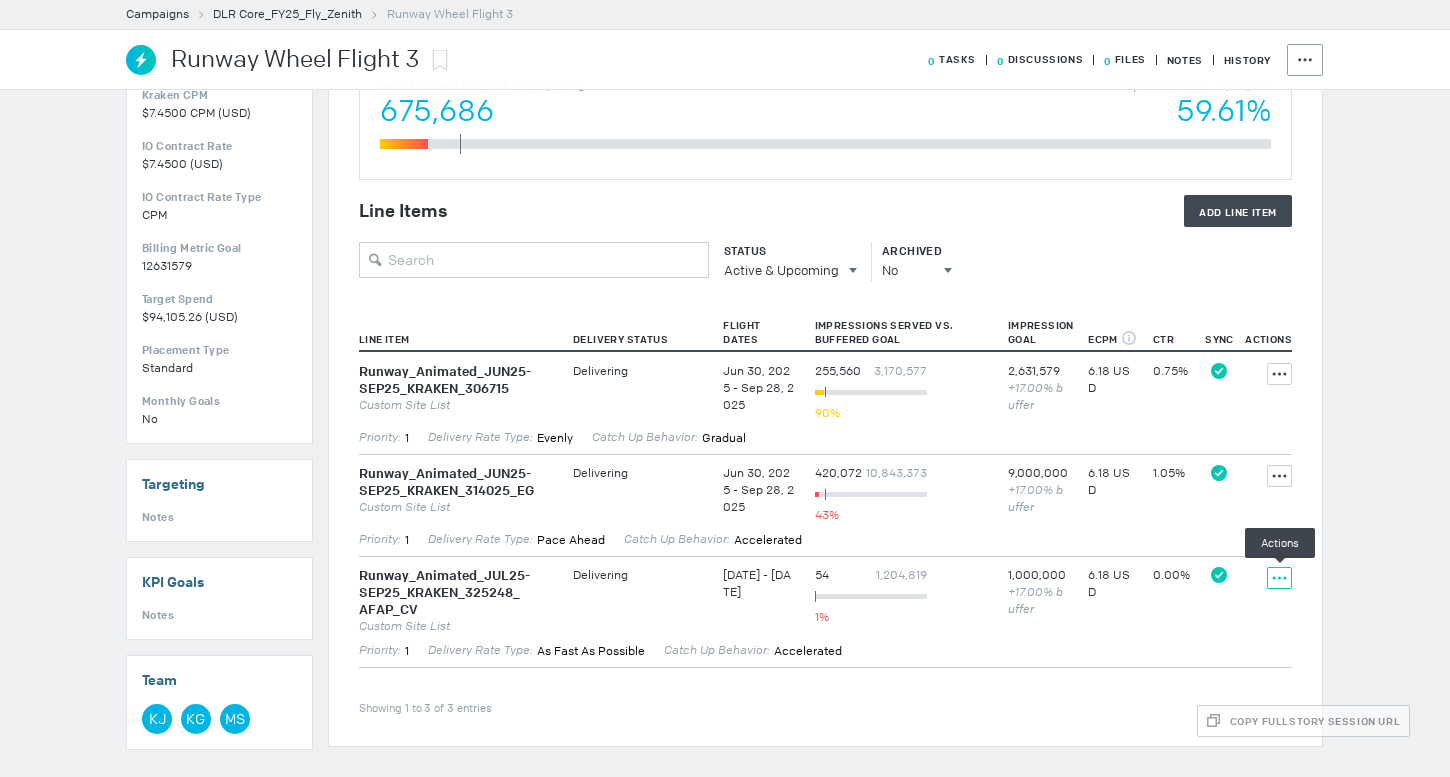click at bounding box center [1279, 374] 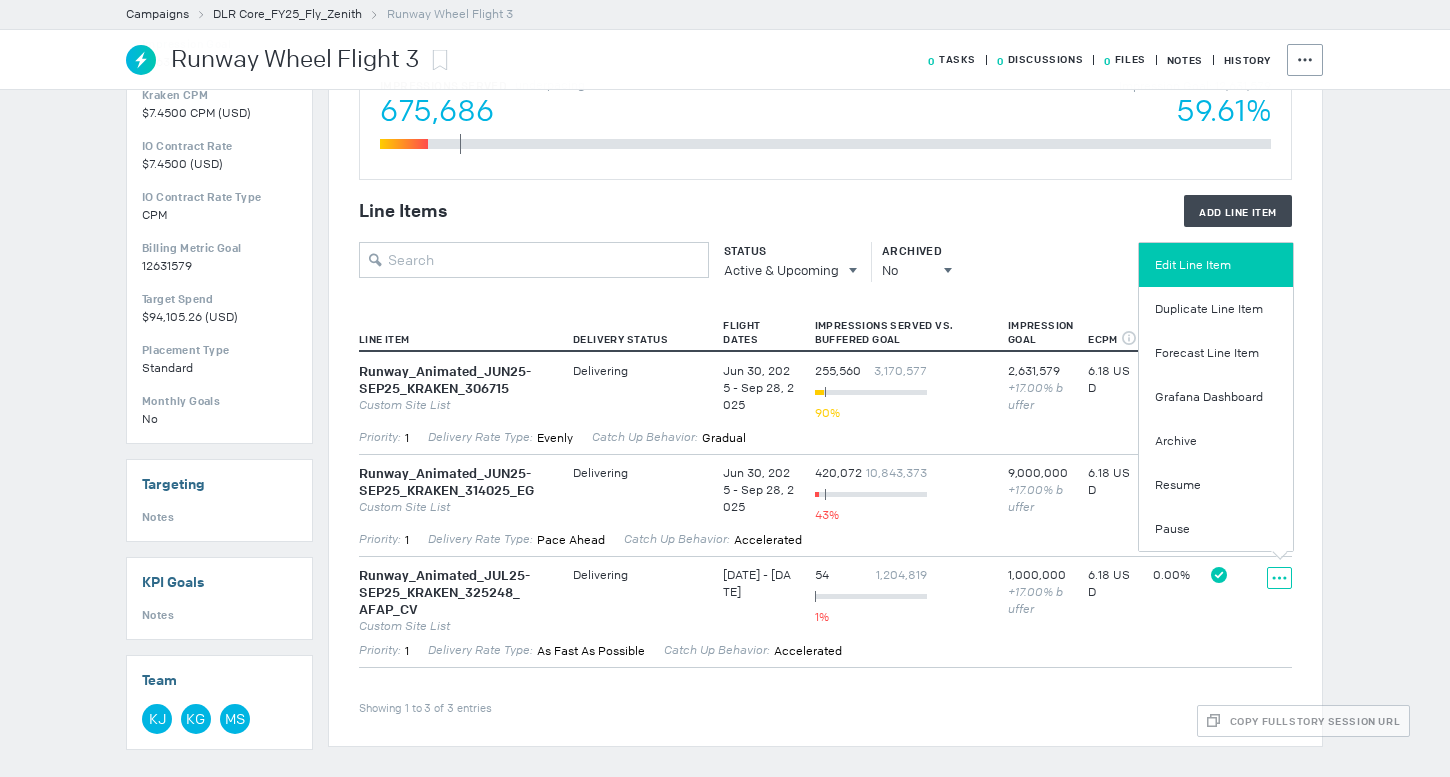 click on "Edit Line Item" at bounding box center (1216, 265) 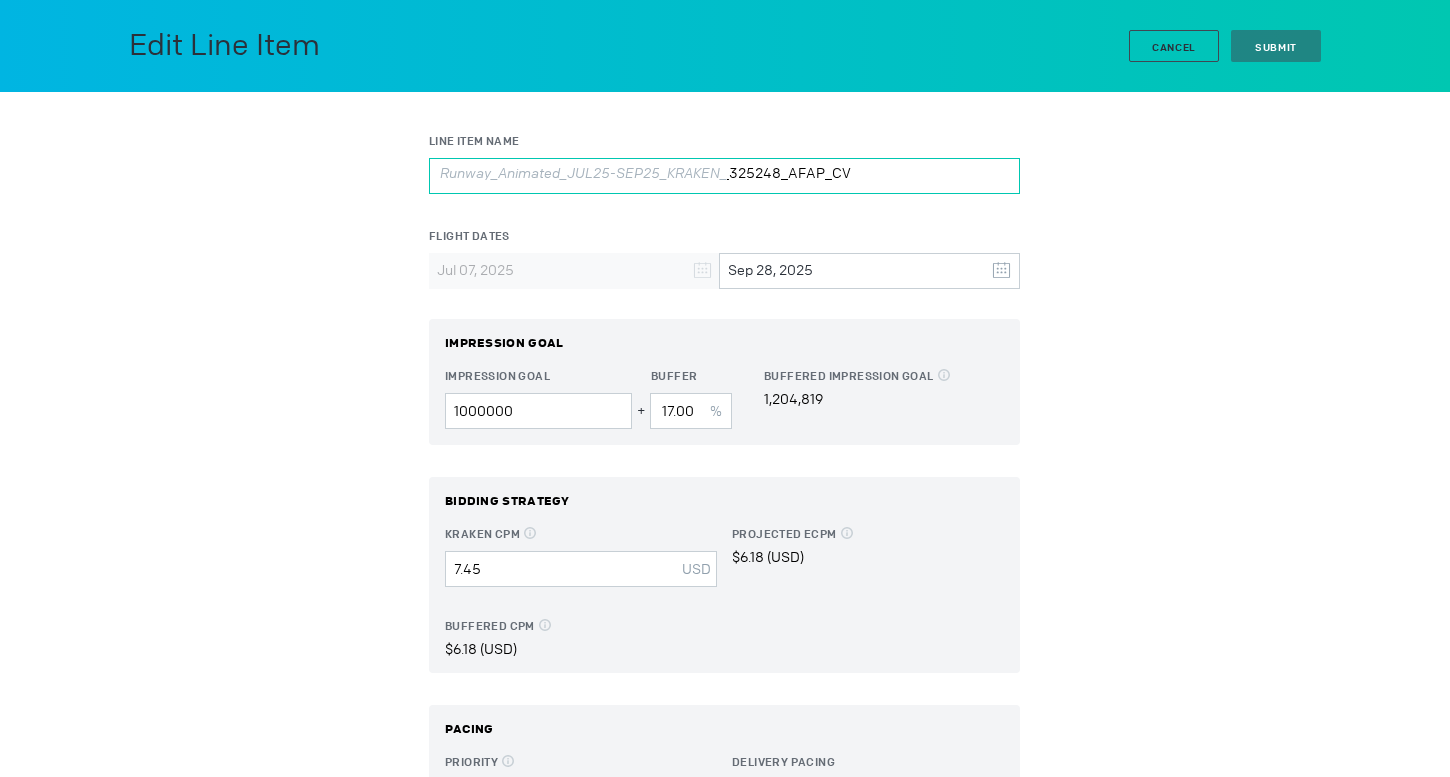click on "Runway_Animated_JUL25-SEP25_KRAKEN_325248_AFAP_CV" at bounding box center [724, 176] 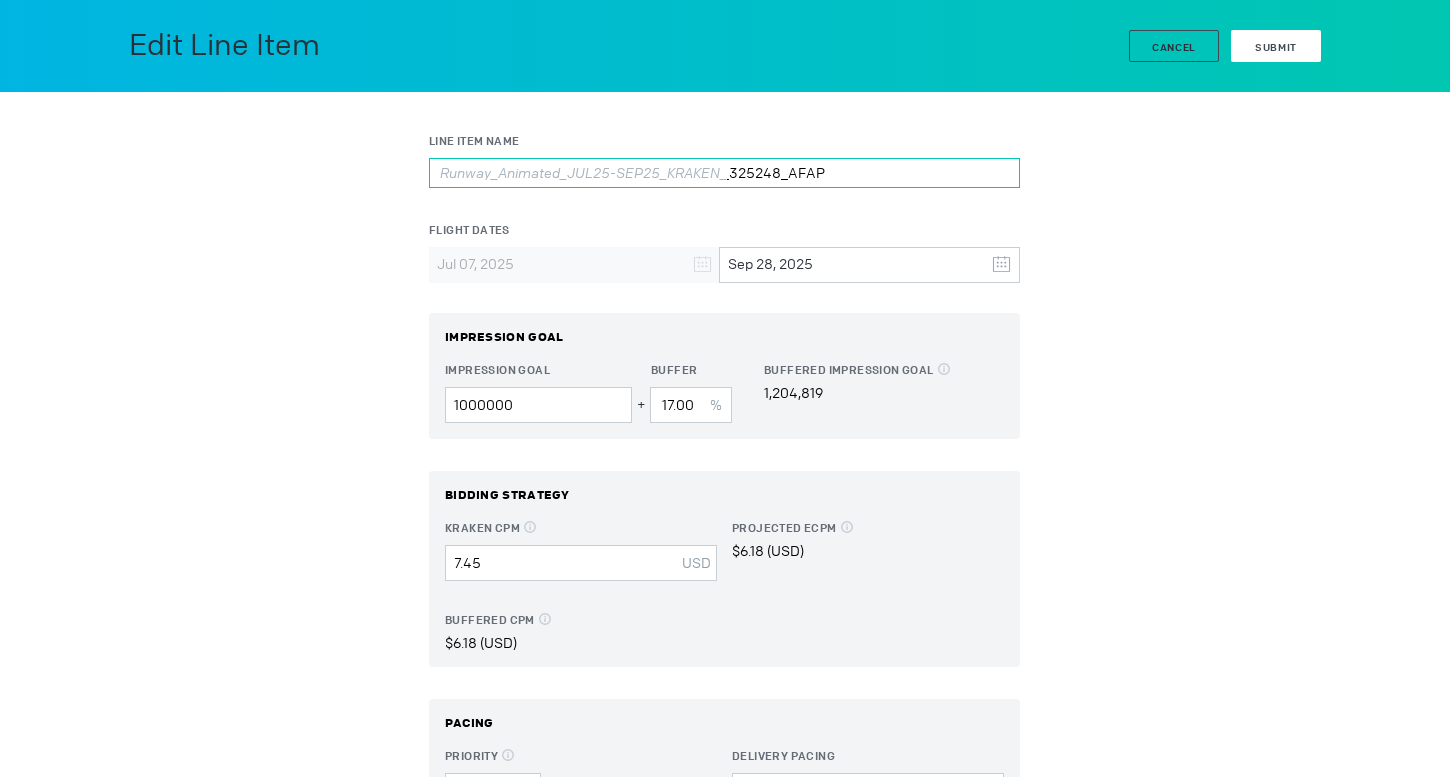 type on "Runway_Animated_JUL25-SEP25_KRAKEN_325248_AFAP" 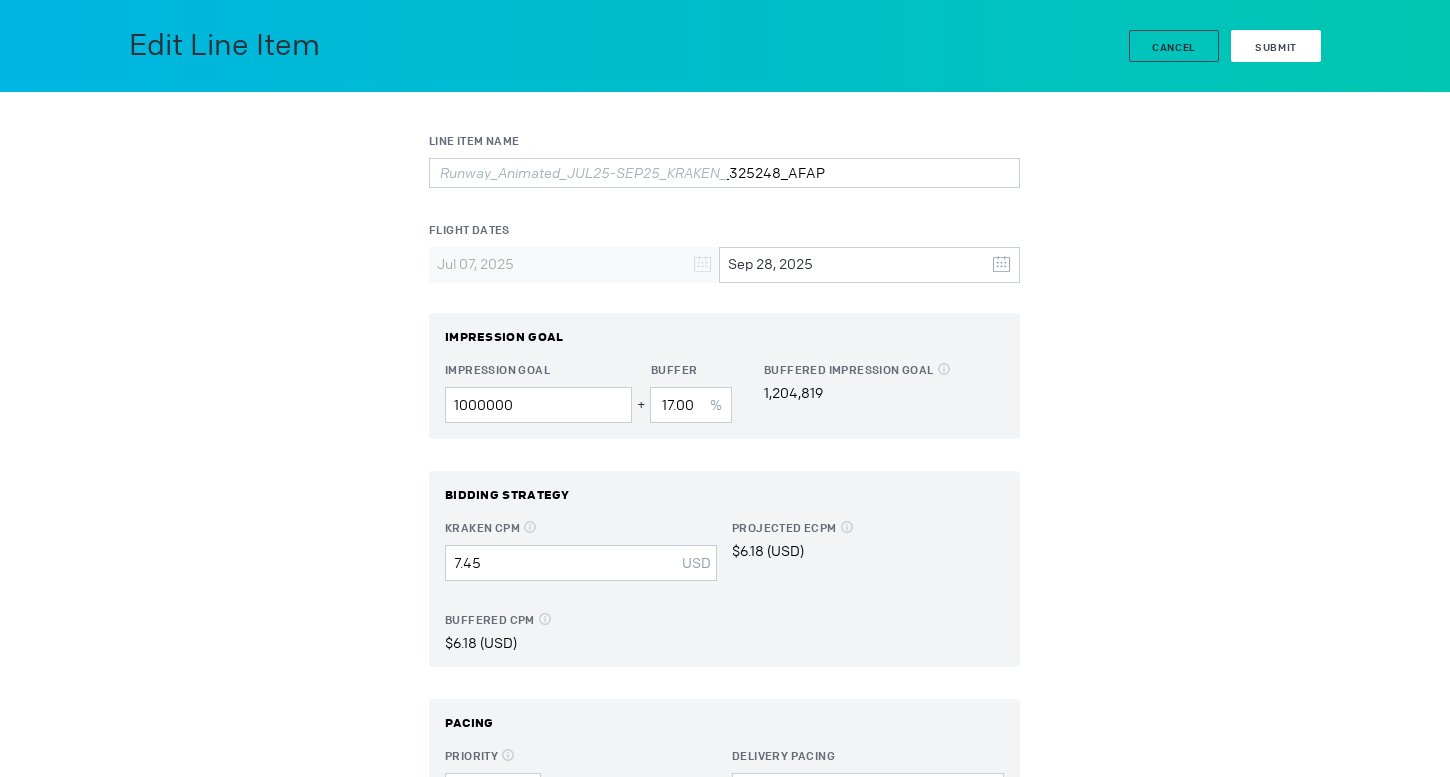 click on "Submit" at bounding box center [1276, 46] 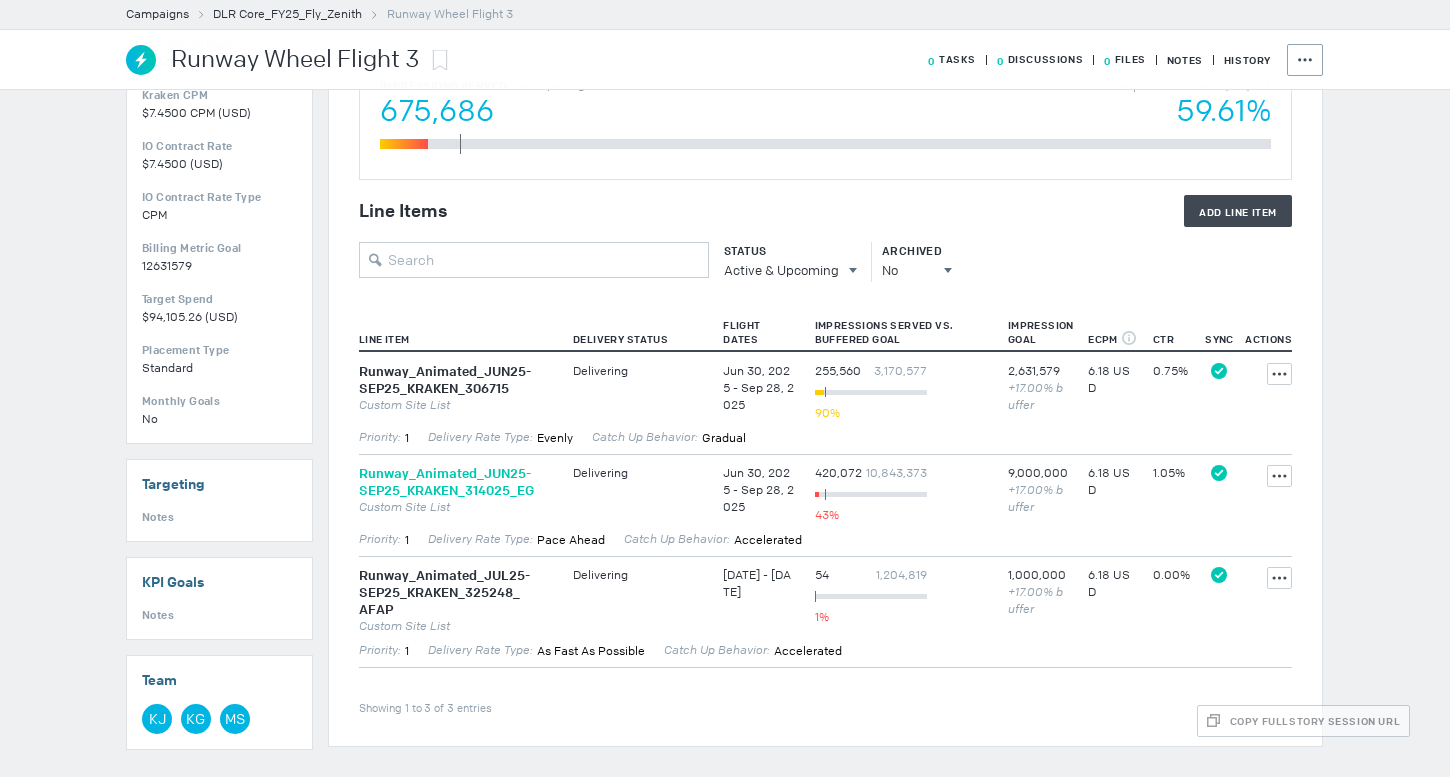 click on "Runway_ Animated_ JUN25-SEP25_ KRAKEN_ 314025_ EG" at bounding box center [456, 482] 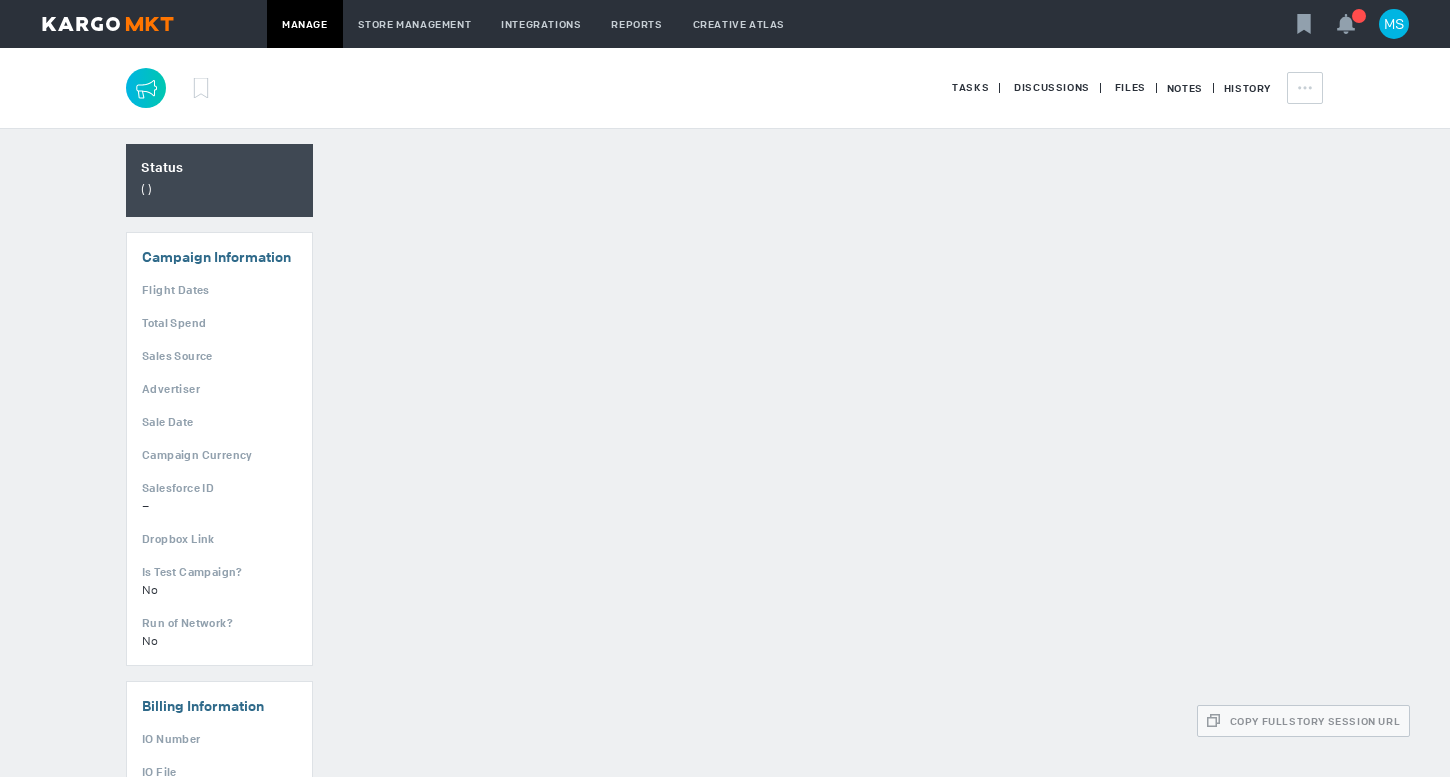 scroll, scrollTop: 0, scrollLeft: 0, axis: both 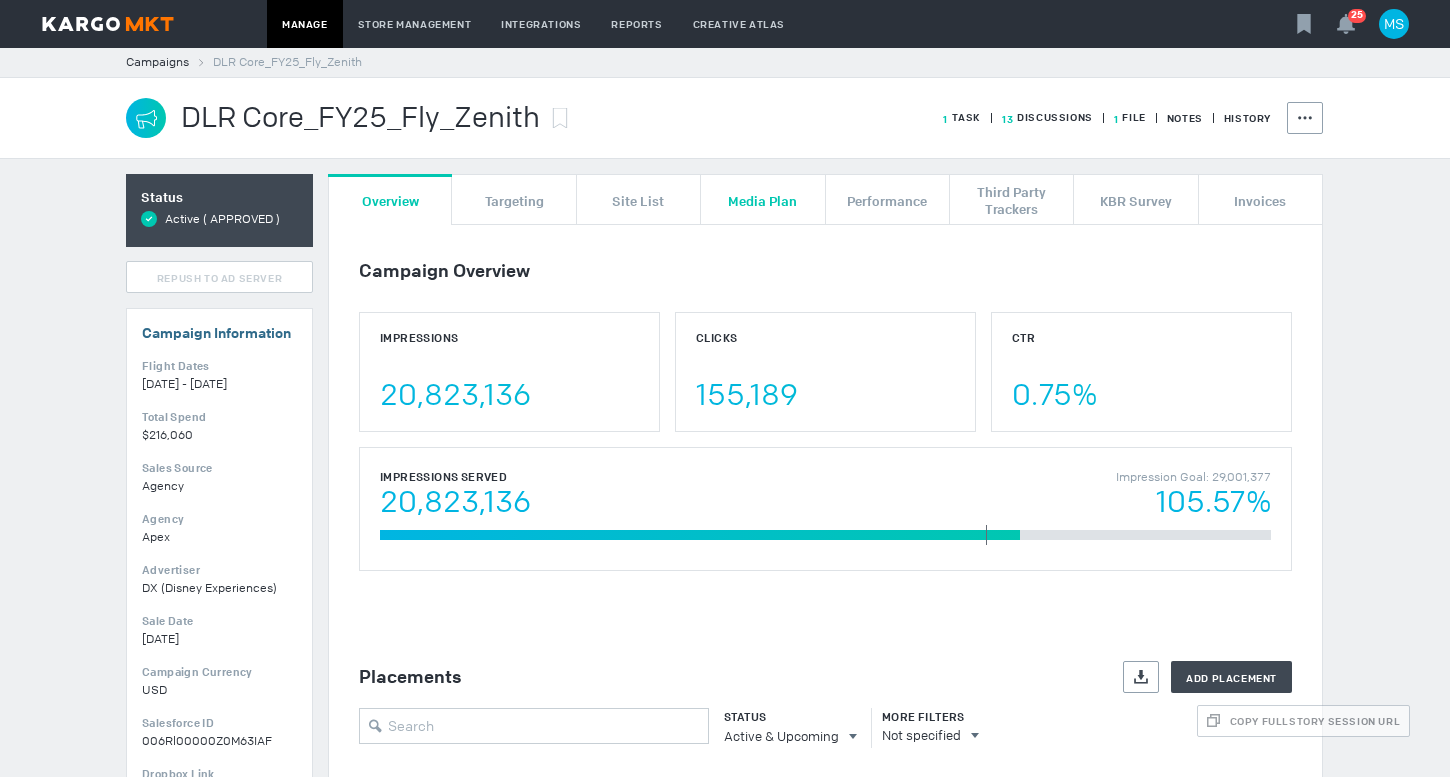 click on "Media Plan" at bounding box center (762, 200) 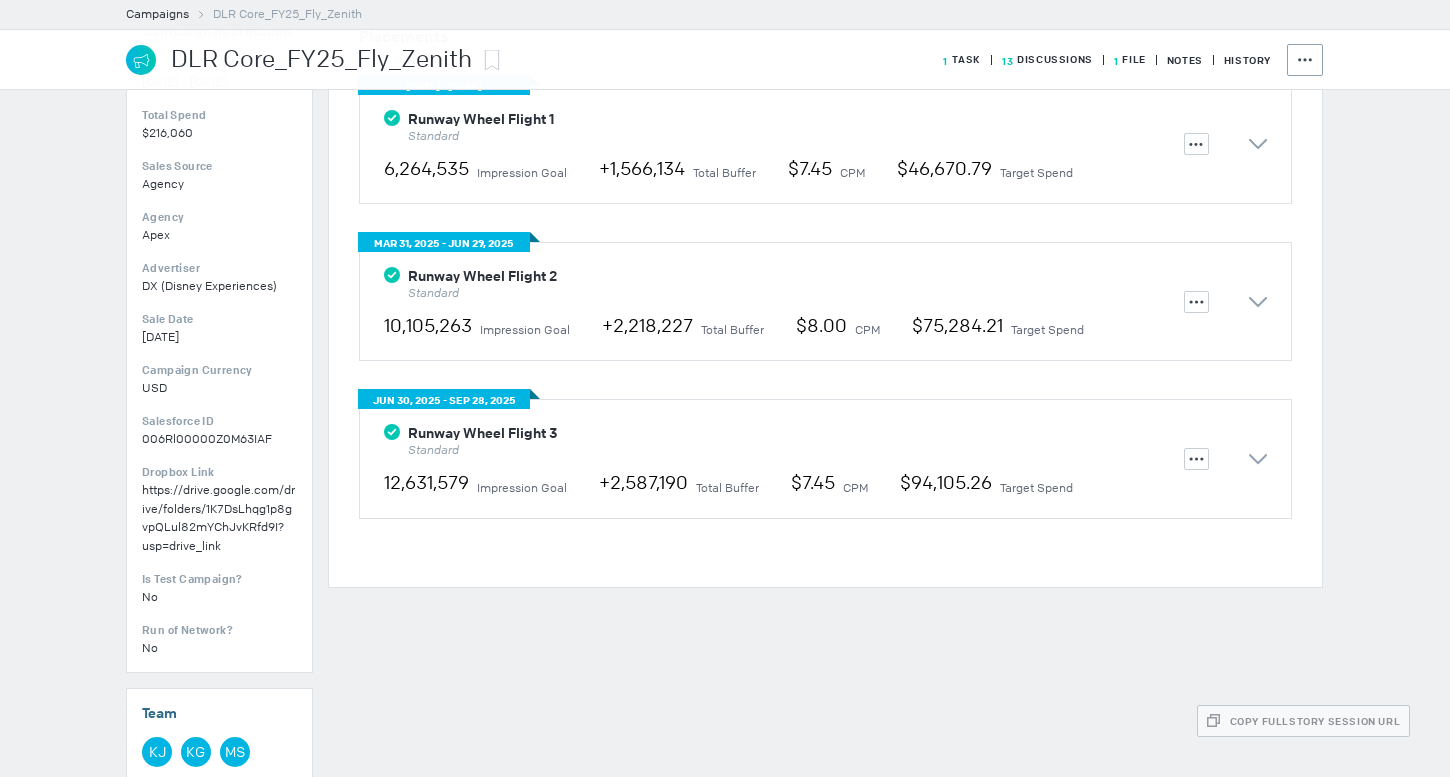 scroll, scrollTop: 347, scrollLeft: 0, axis: vertical 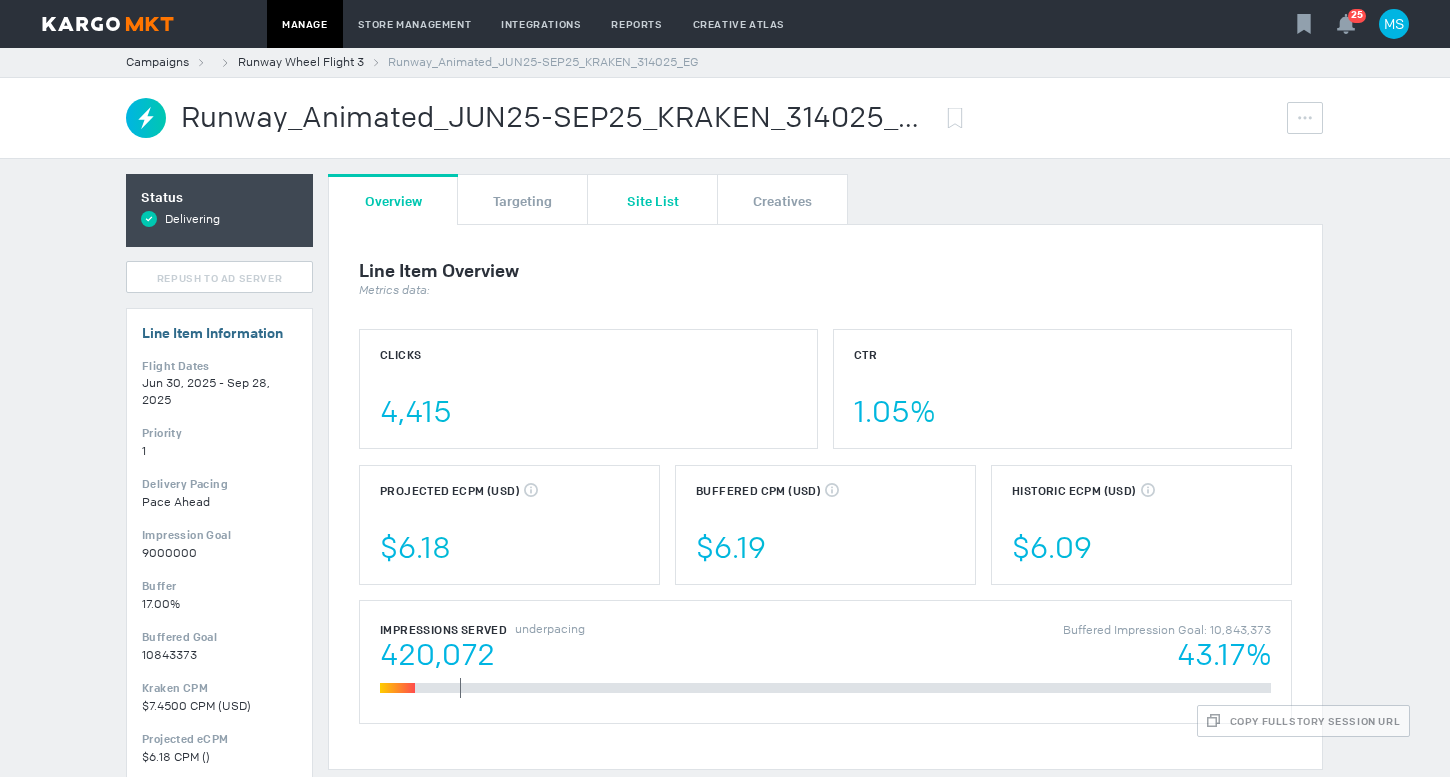 click on "Site List" at bounding box center (653, 199) 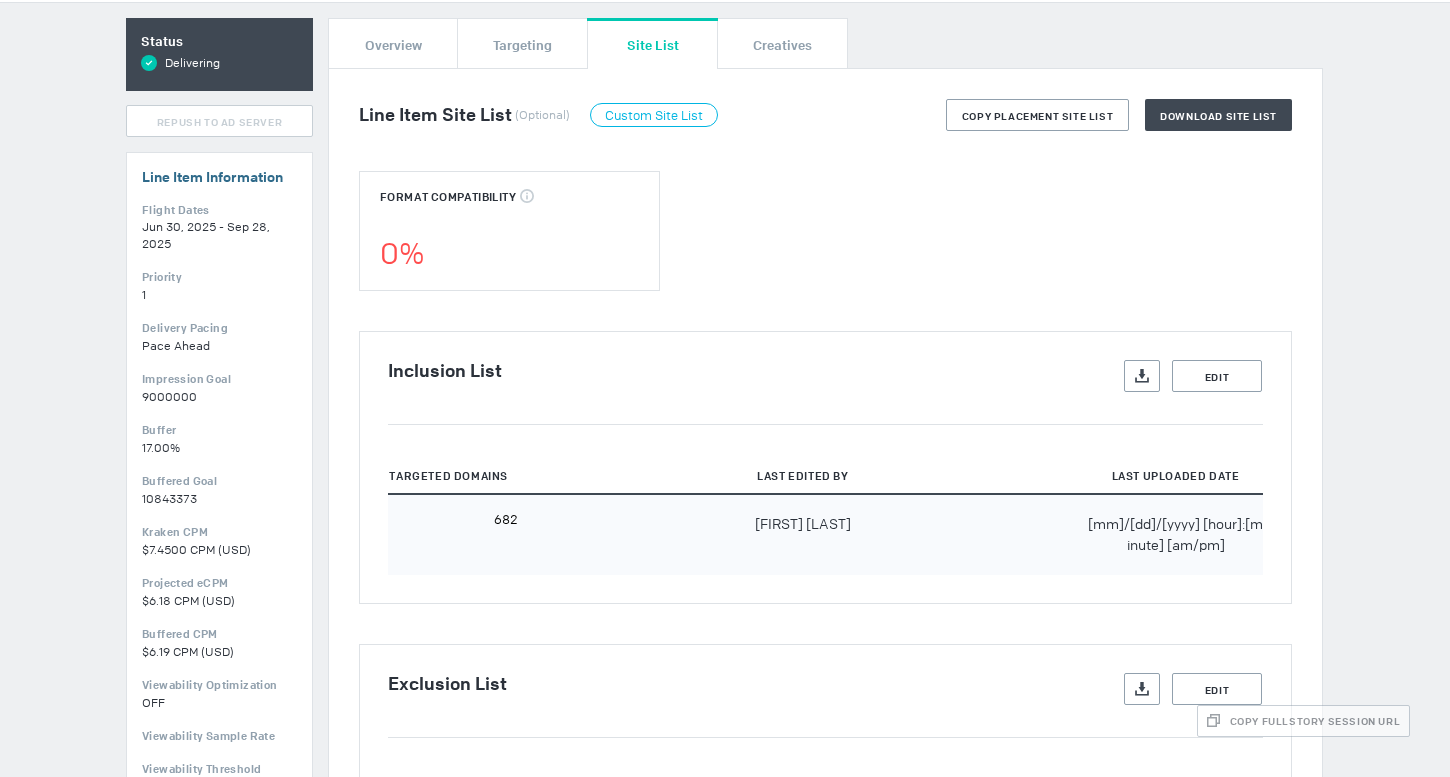 scroll, scrollTop: 172, scrollLeft: 0, axis: vertical 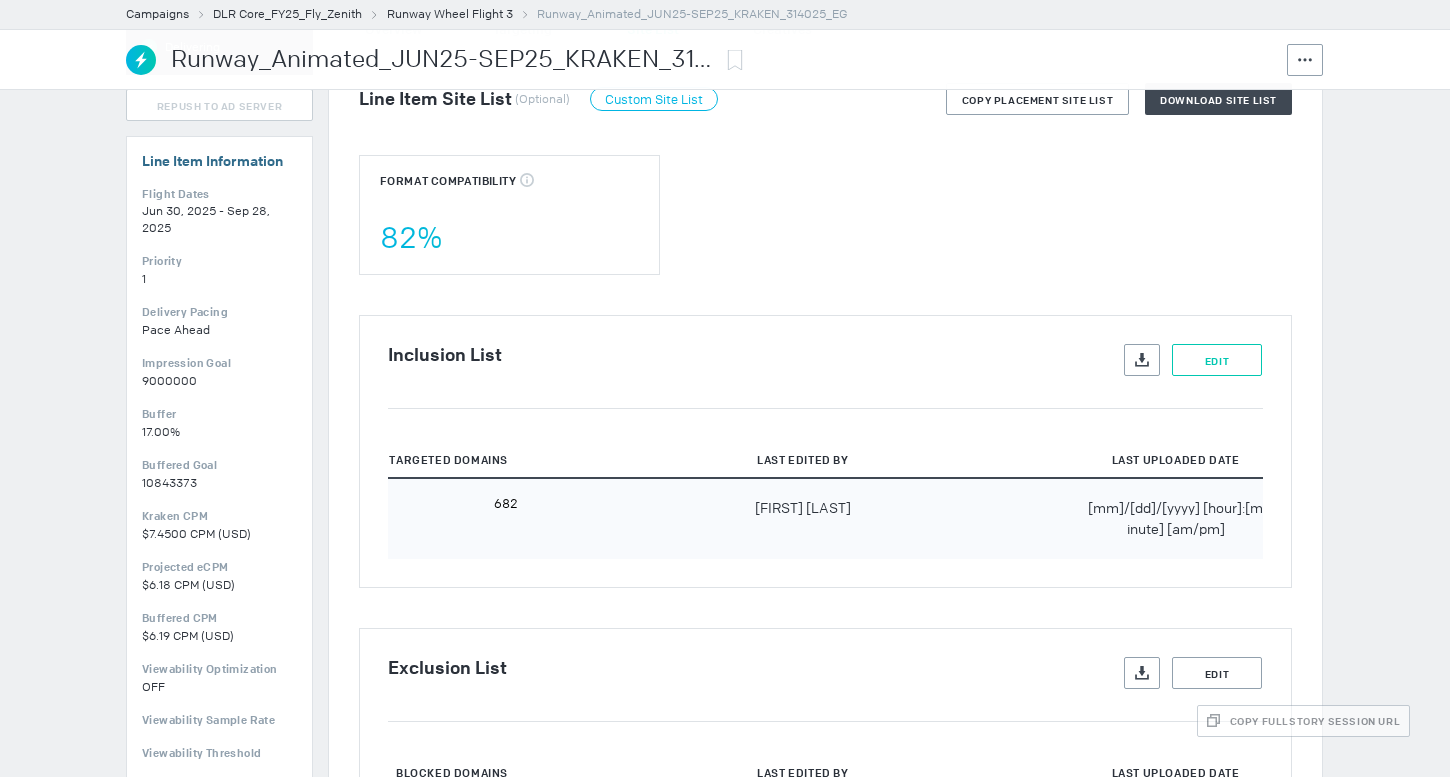 click on "Edit" at bounding box center (1217, 361) 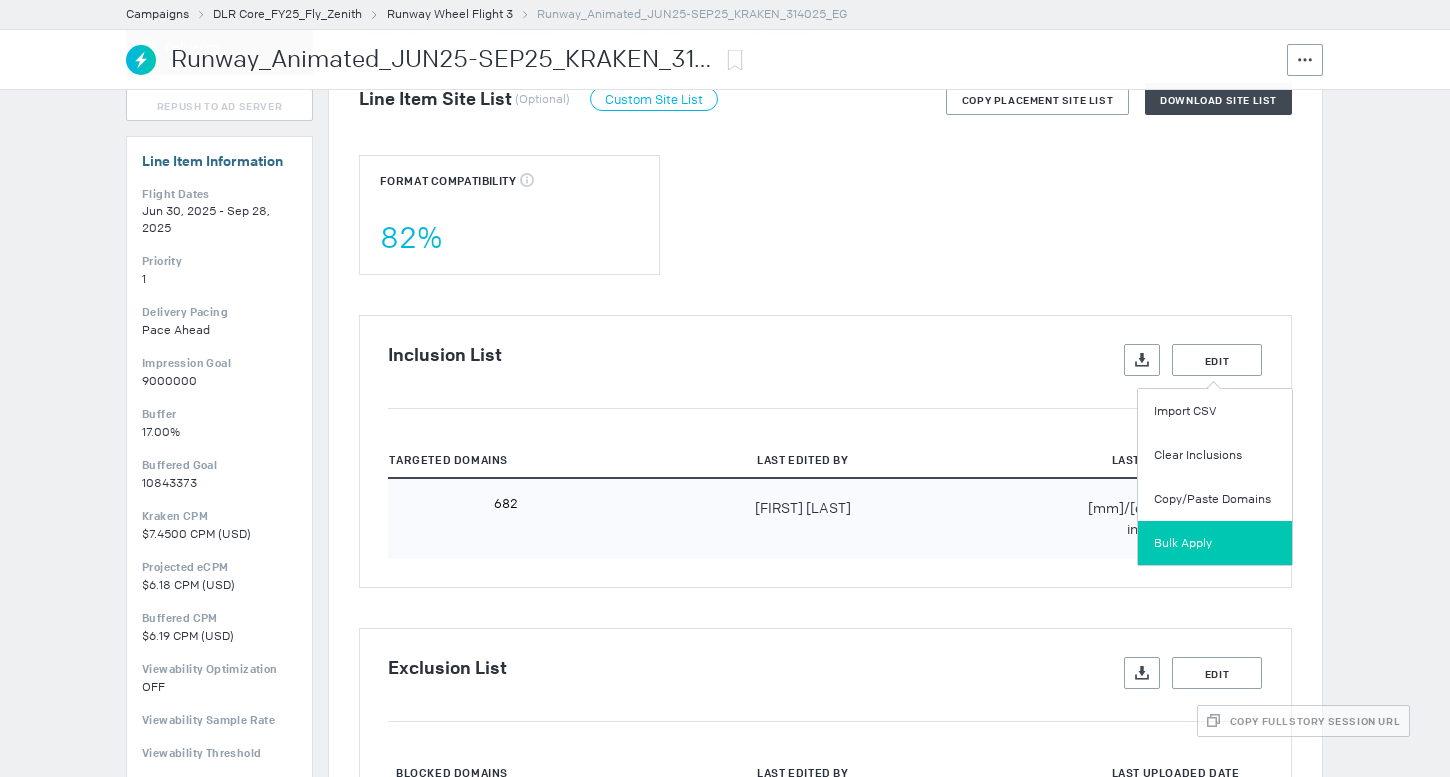 click on "Bulk Apply" at bounding box center [1215, 543] 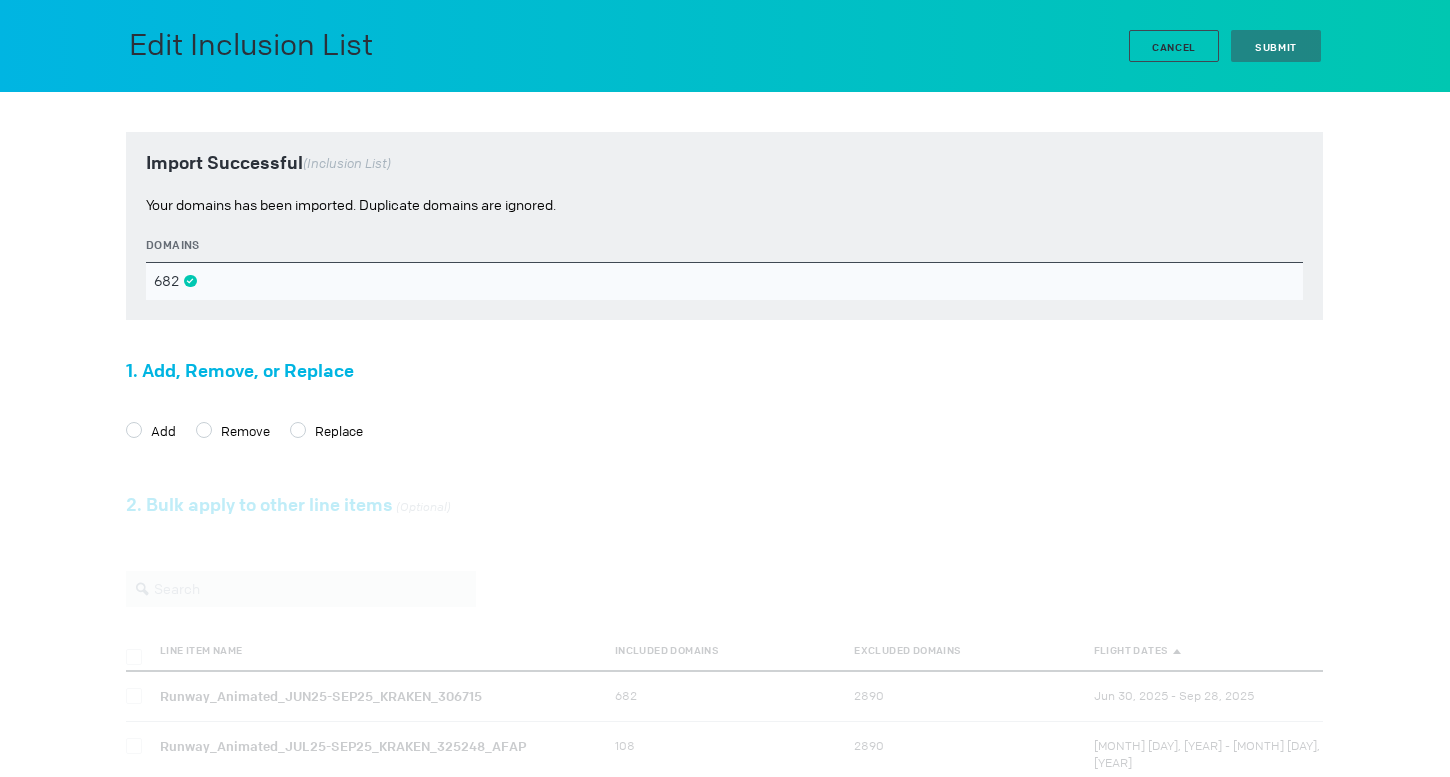 click on "Replace" at bounding box center (156, 430) 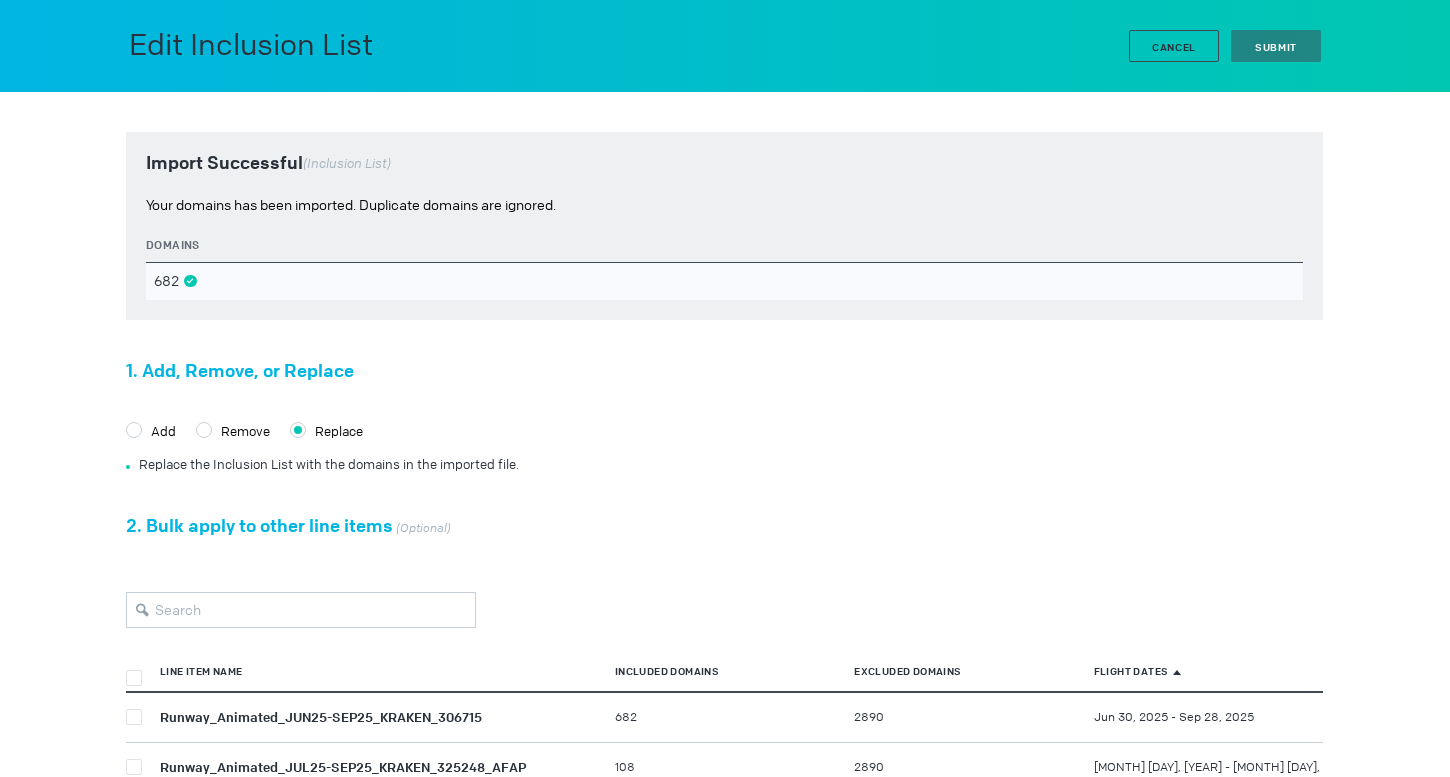 scroll, scrollTop: 365, scrollLeft: 0, axis: vertical 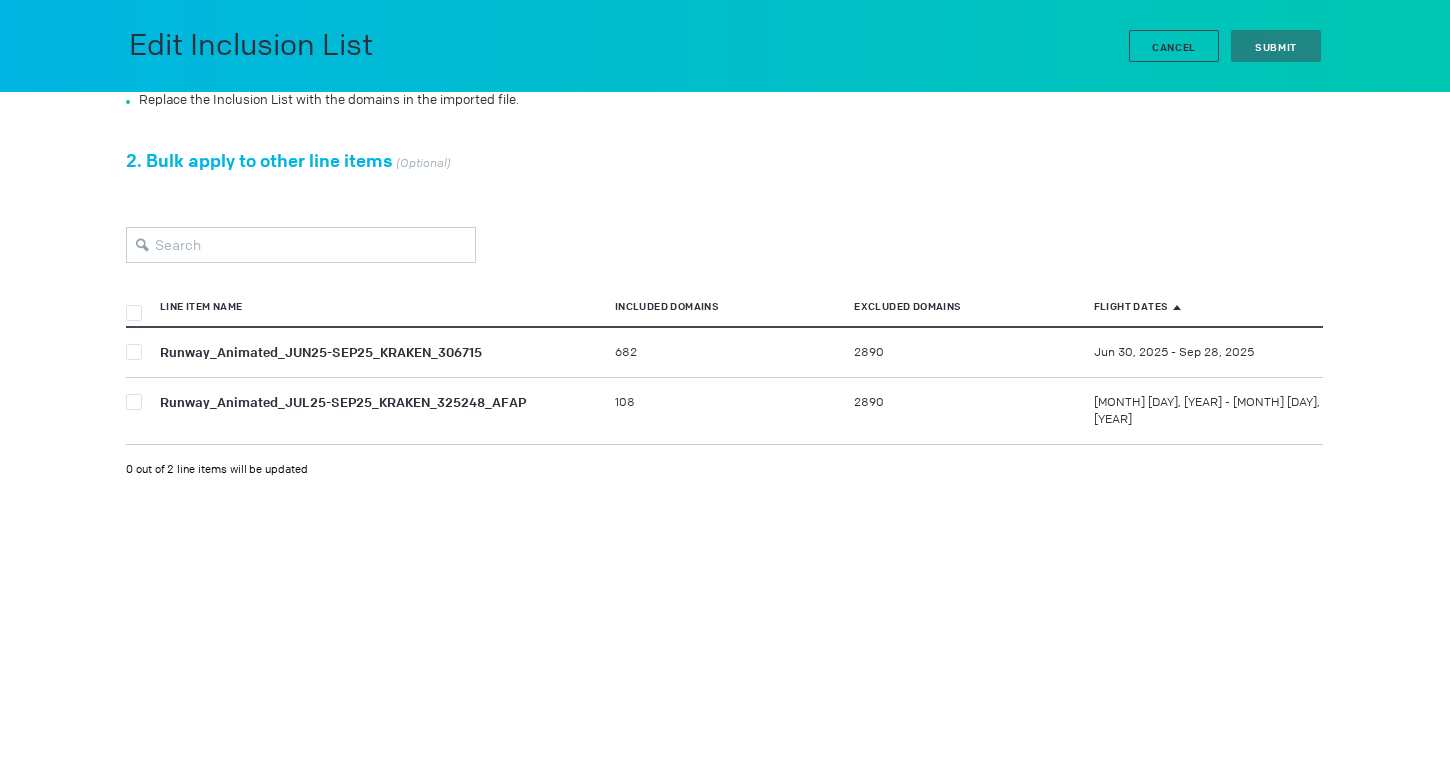 click at bounding box center (134, 352) 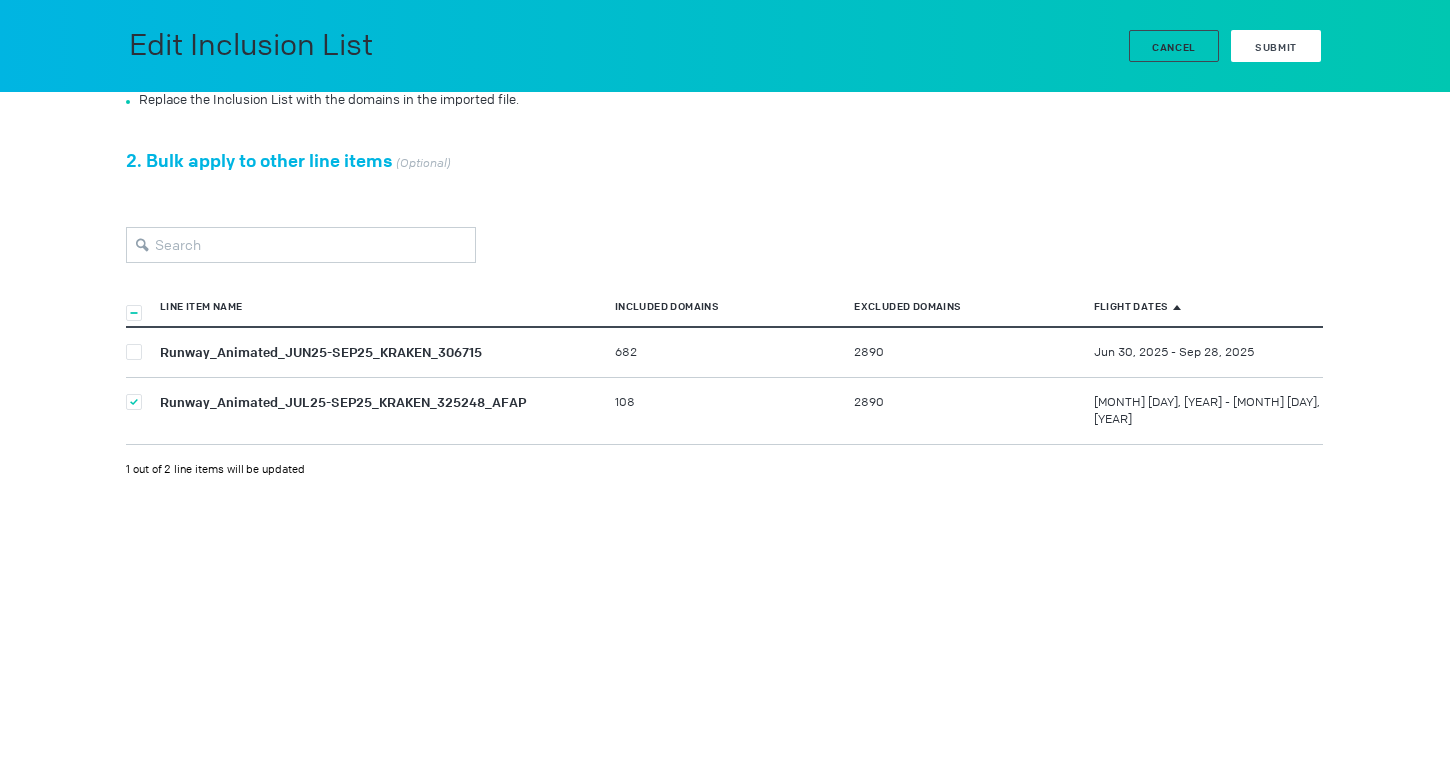 click on "Submit" at bounding box center (1276, 46) 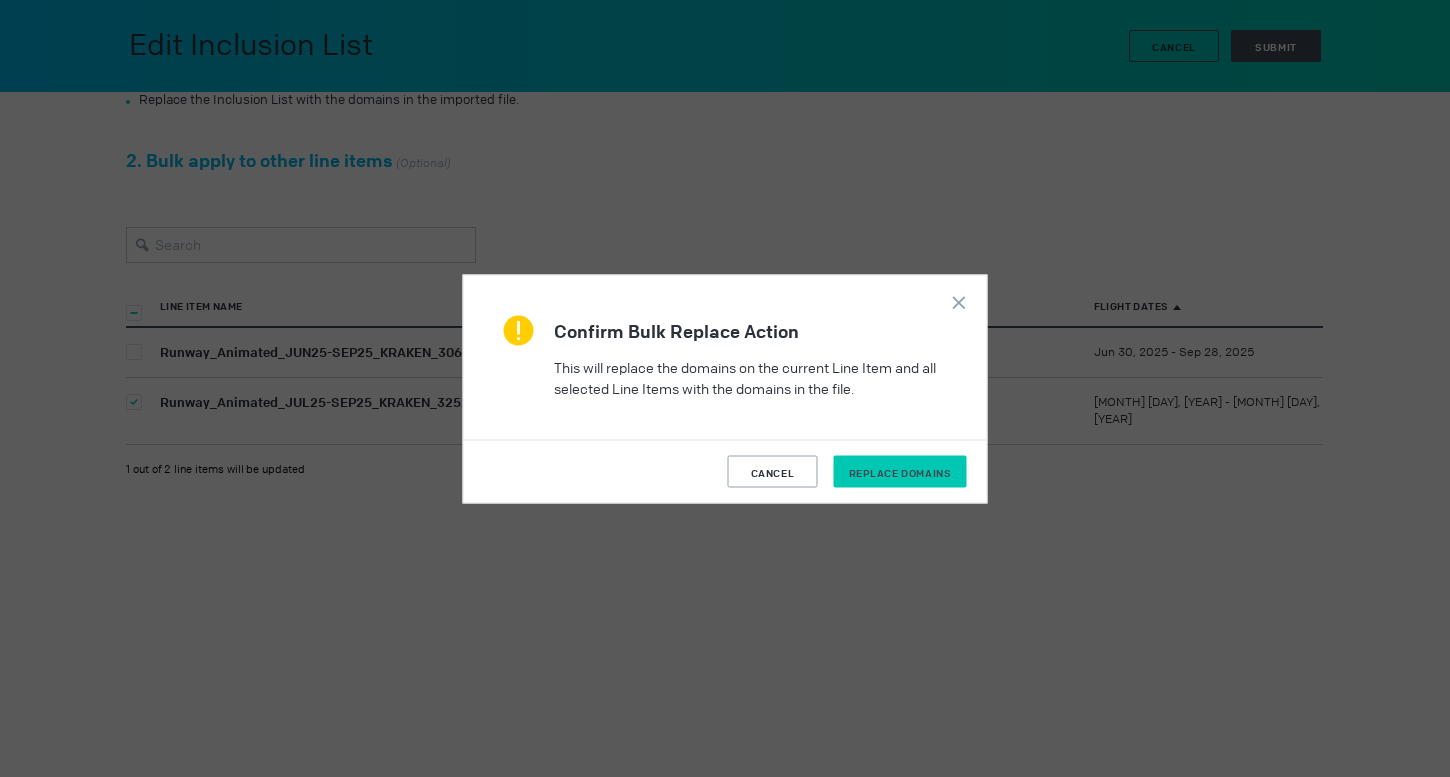 click on "replace domains" at bounding box center [900, 472] 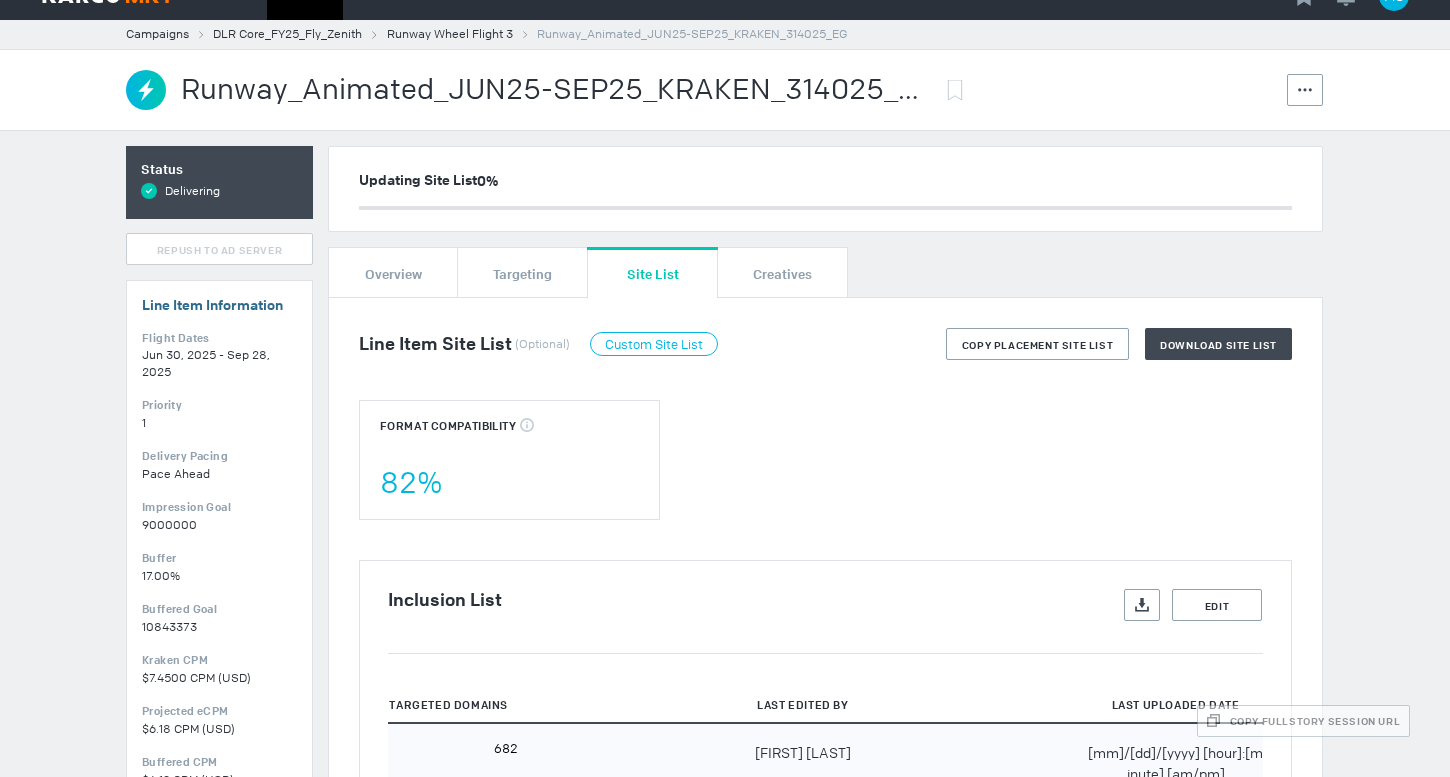 scroll, scrollTop: 0, scrollLeft: 0, axis: both 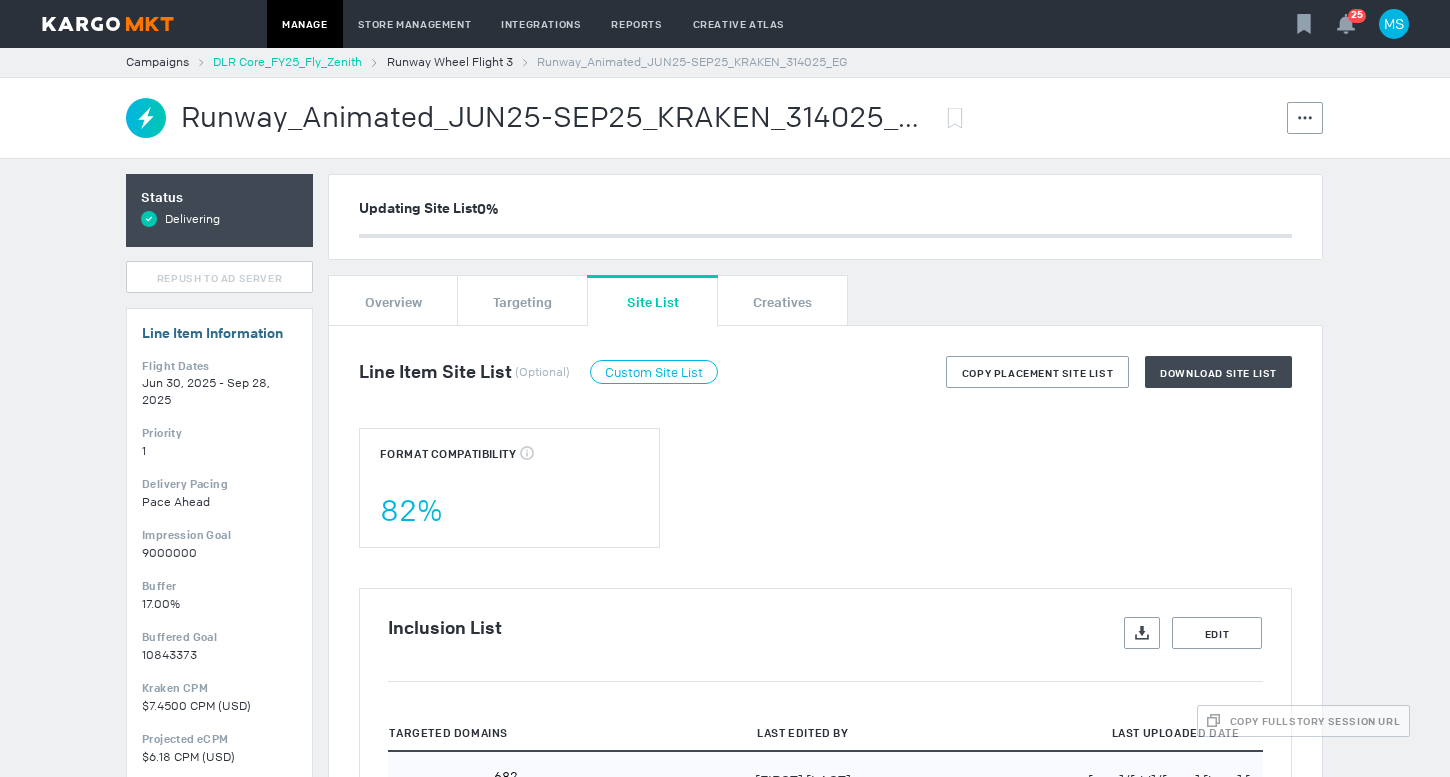 click on "DLR Core_FY25_Fly_Zenith" at bounding box center [287, 62] 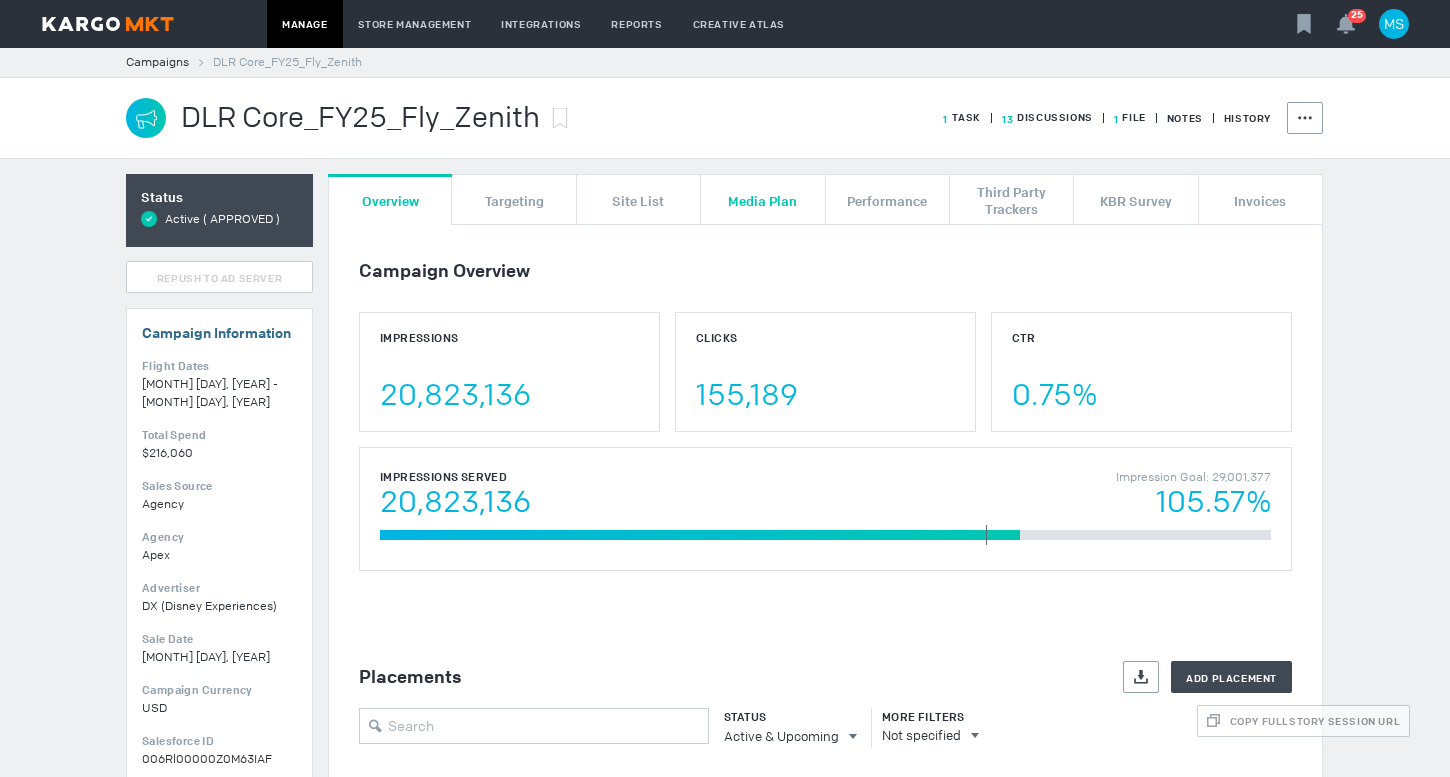 click on "Media Plan" at bounding box center (762, 200) 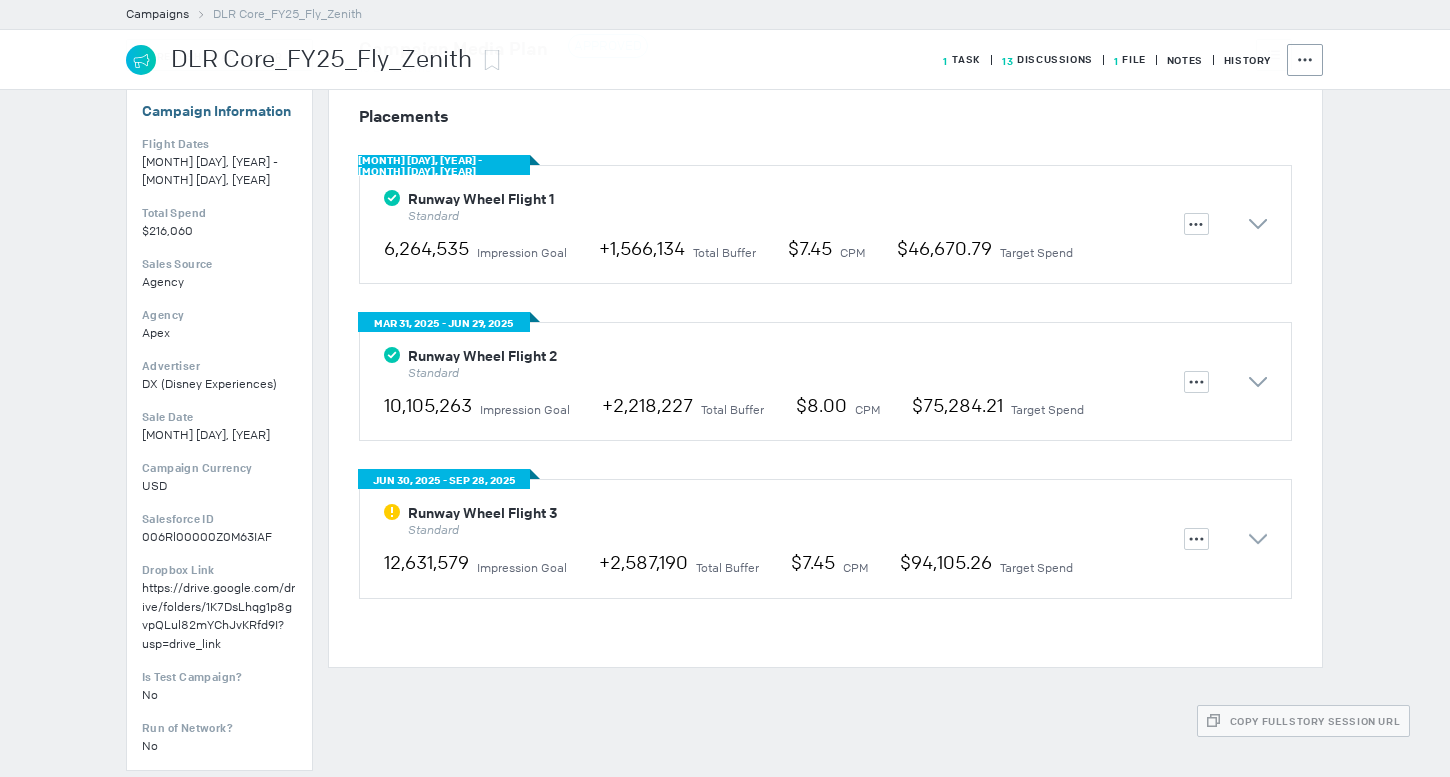 click on "Repush Required One or more line items are not synced with the Ad Server. Please repush Runway Wheel Flight 3 Standard" at bounding box center [784, 207] 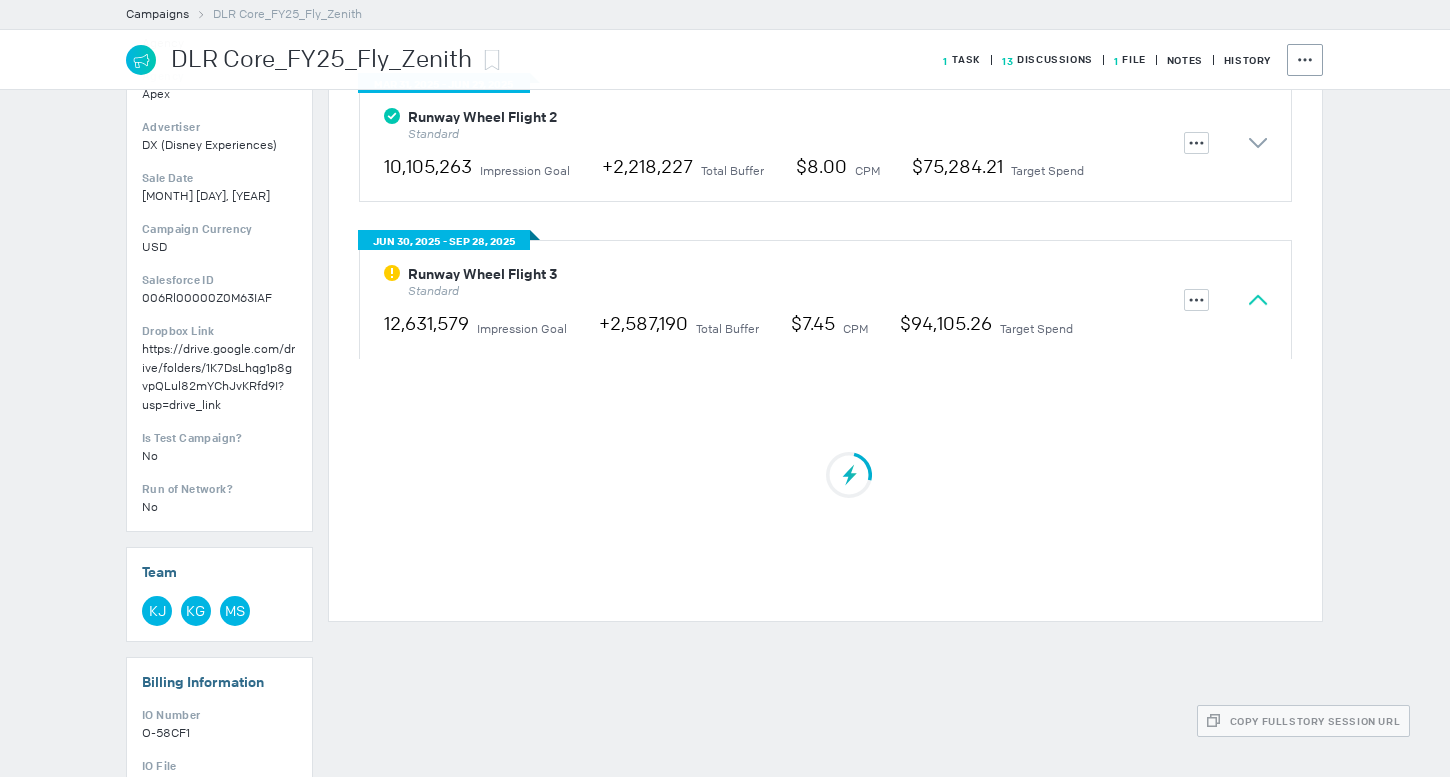 scroll, scrollTop: 527, scrollLeft: 0, axis: vertical 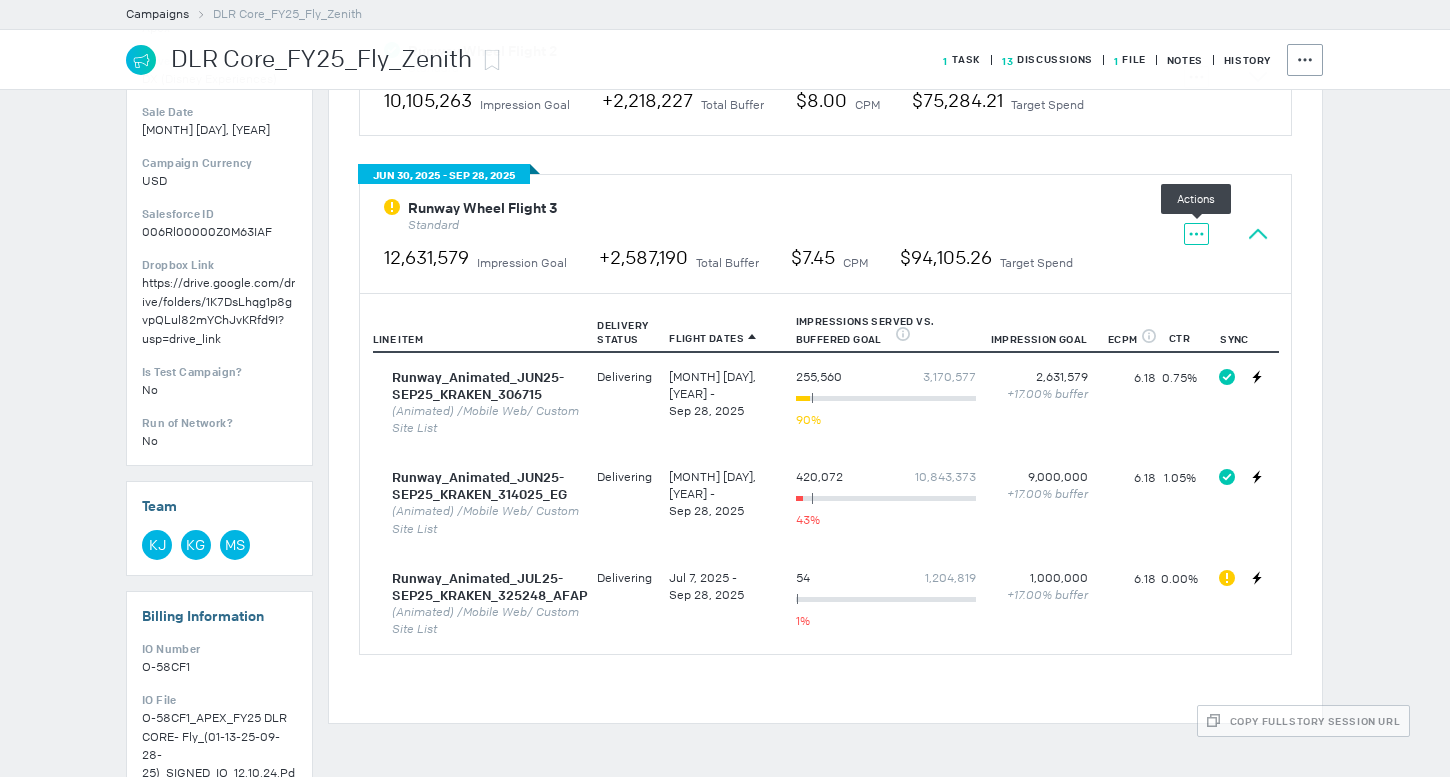 click at bounding box center [1196, 234] 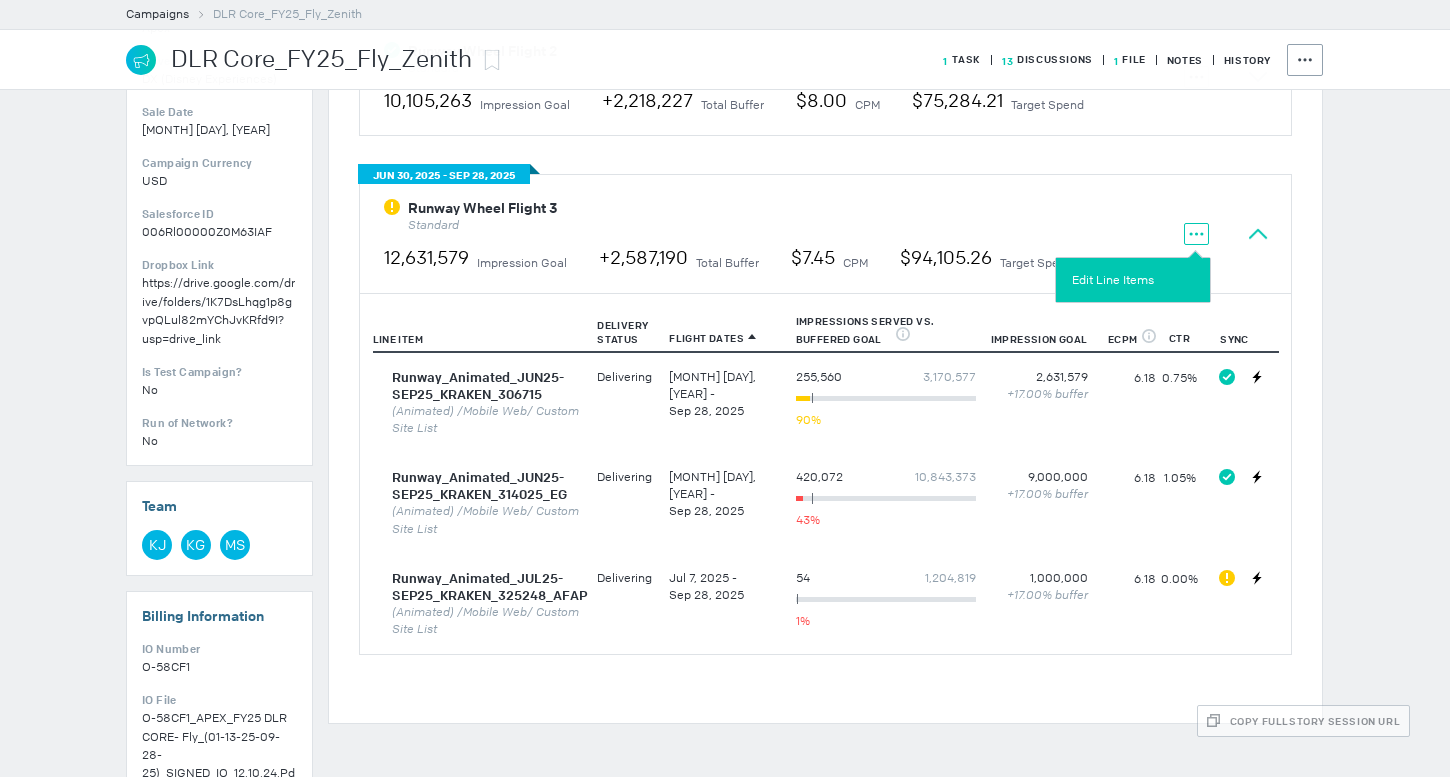 click on "Edit Line Items" at bounding box center (1133, 280) 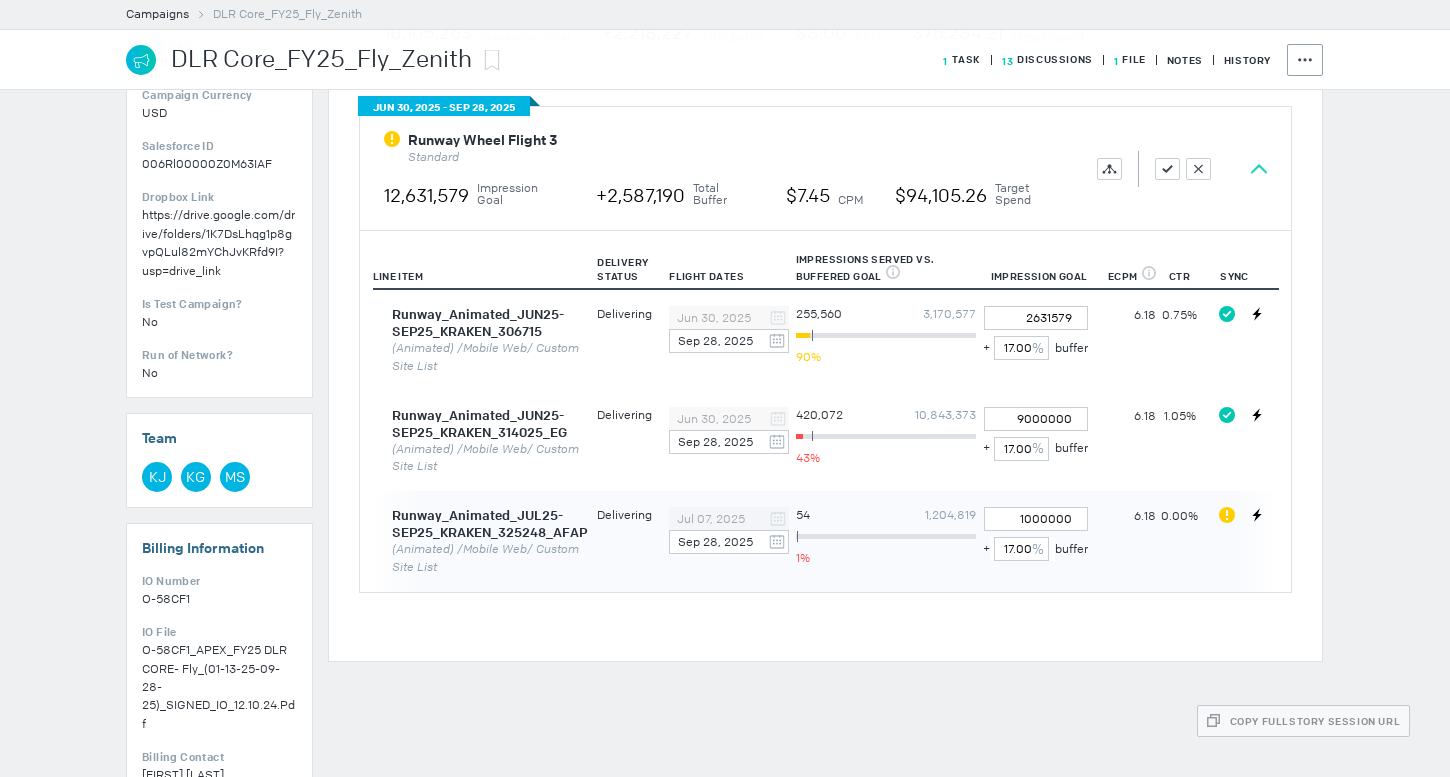 scroll, scrollTop: 588, scrollLeft: 0, axis: vertical 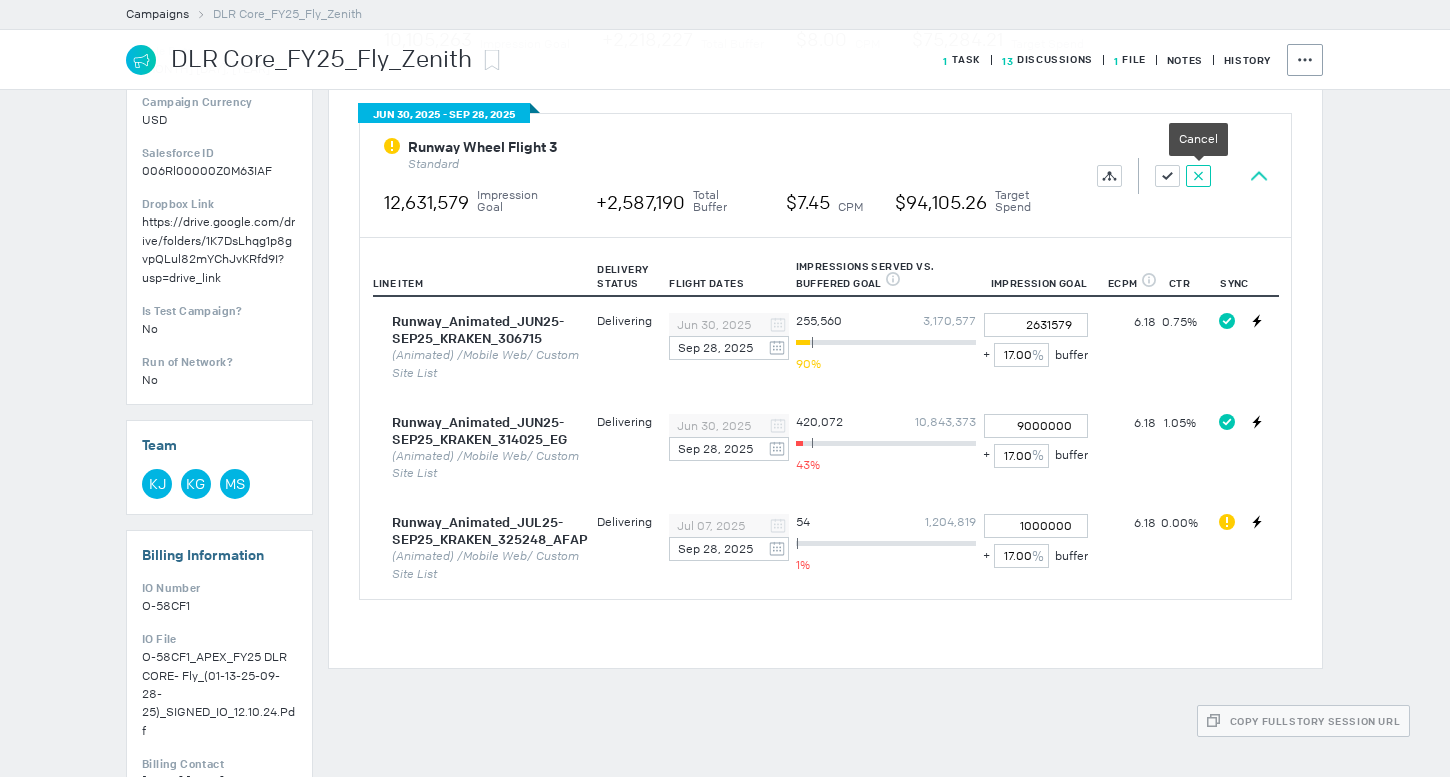 click at bounding box center [1109, 176] 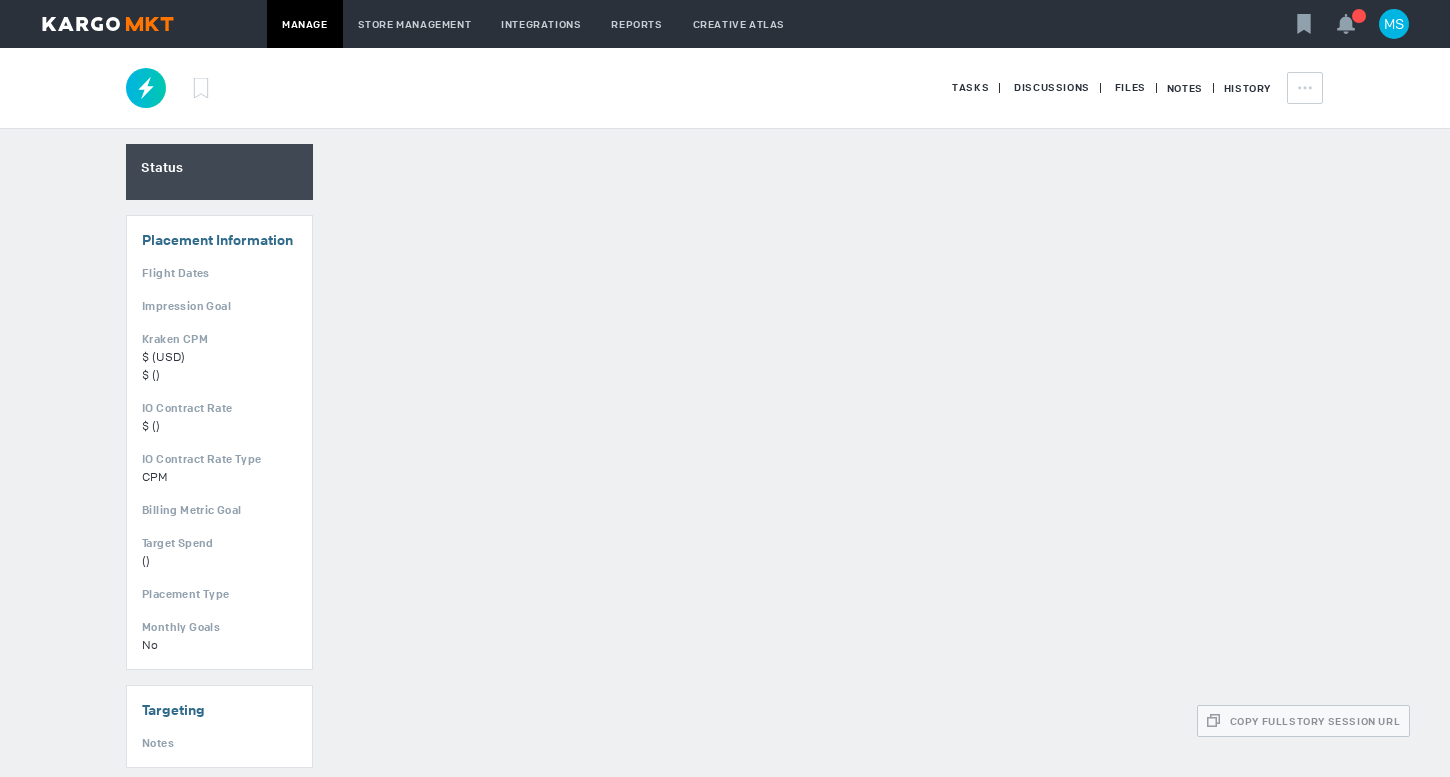 scroll, scrollTop: 0, scrollLeft: 0, axis: both 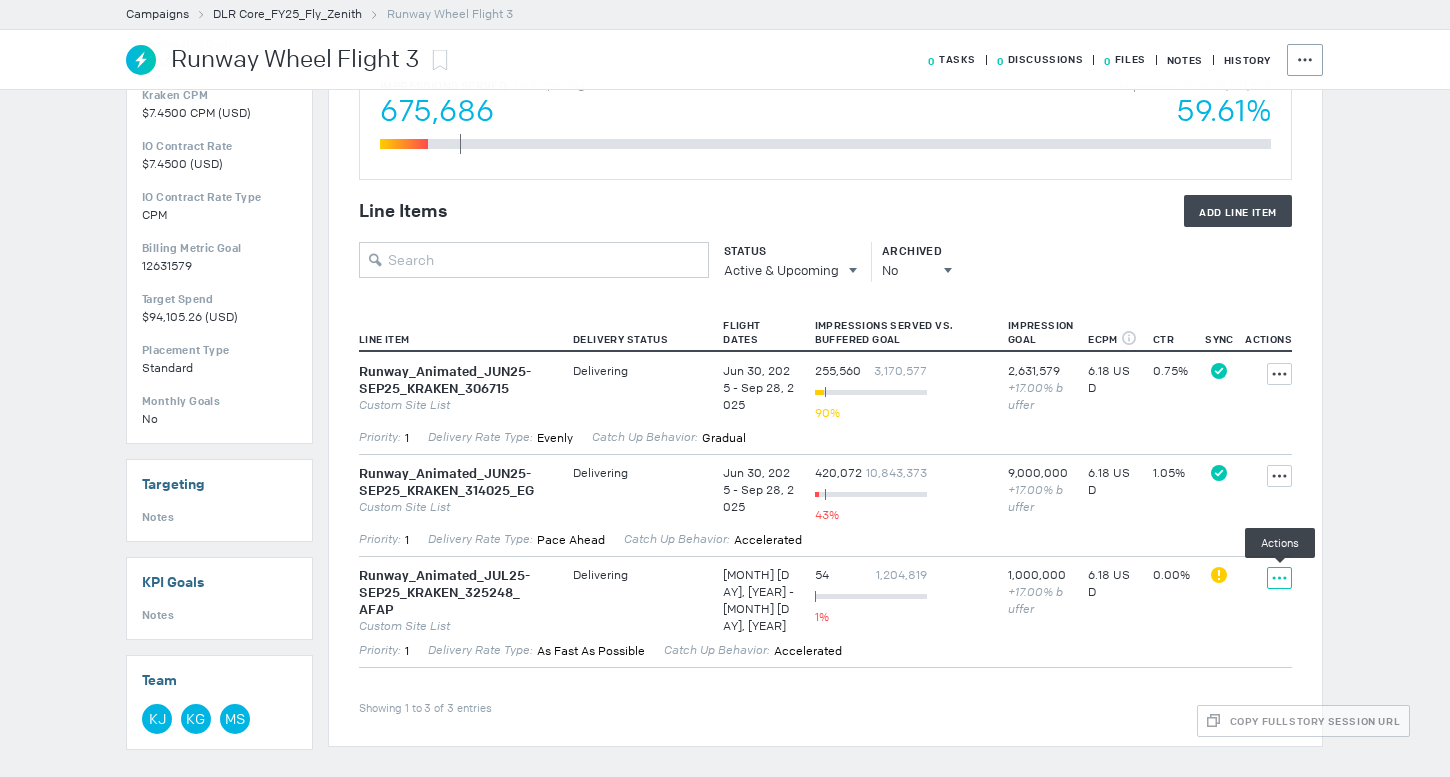 click at bounding box center [1279, 374] 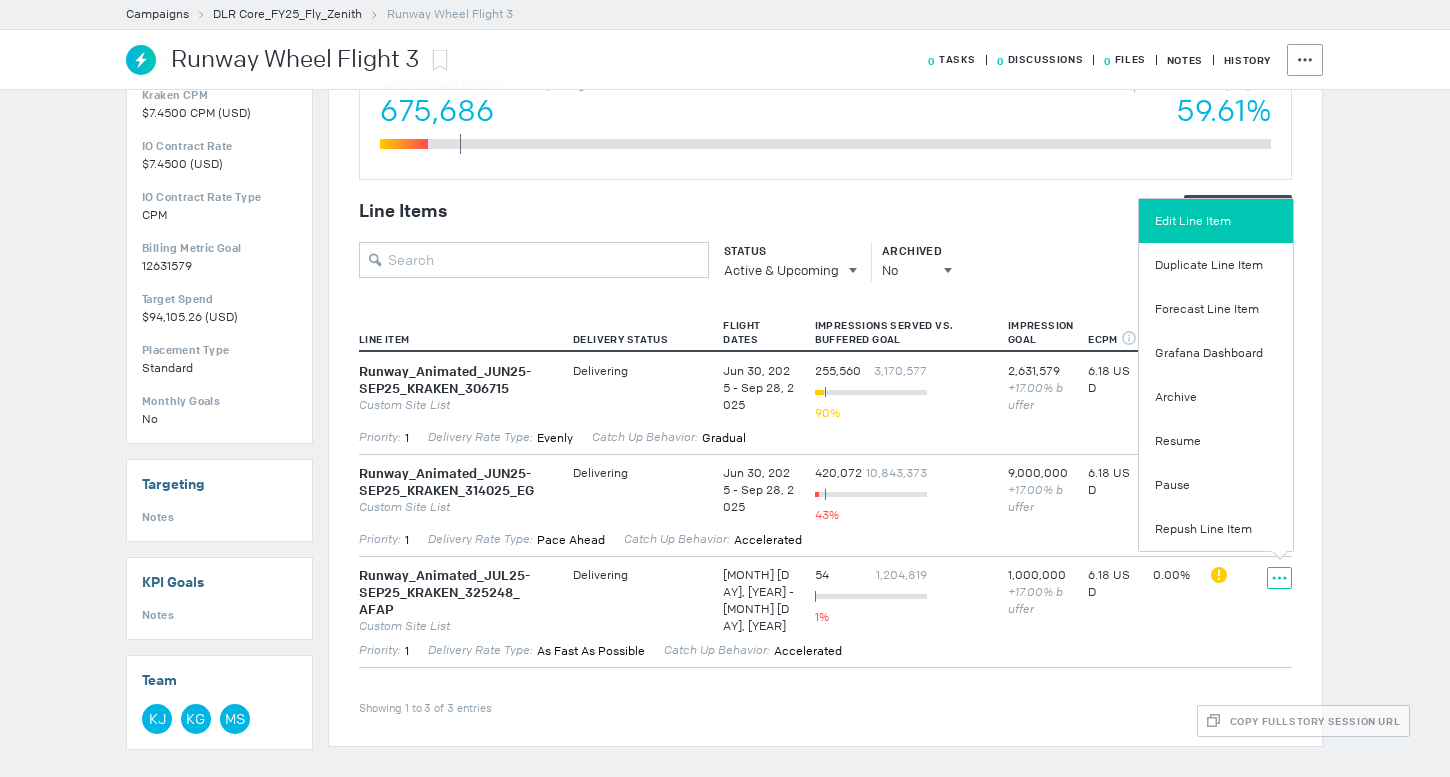 click on "Edit Line Item" at bounding box center (1216, 221) 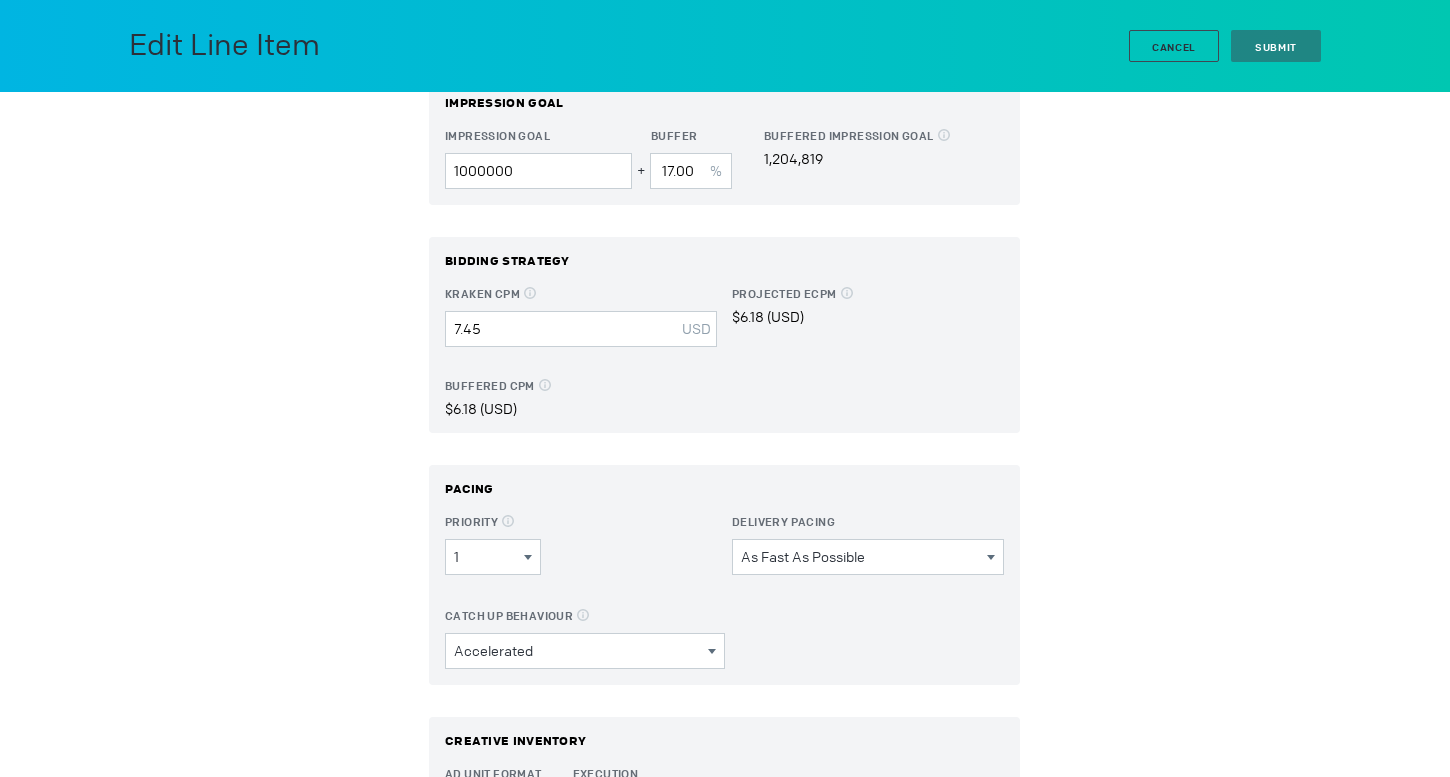 scroll, scrollTop: 324, scrollLeft: 0, axis: vertical 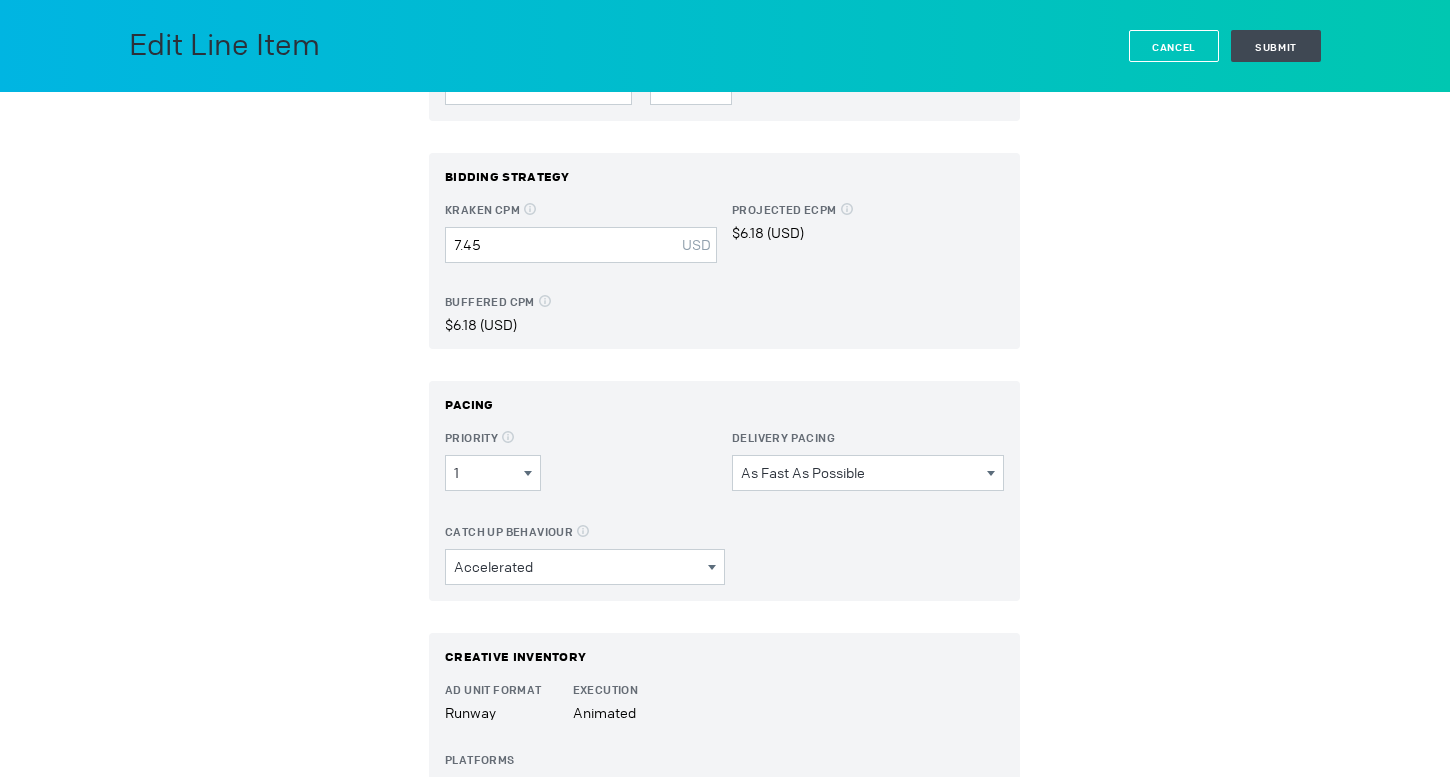 click on "Cancel" at bounding box center [1174, 47] 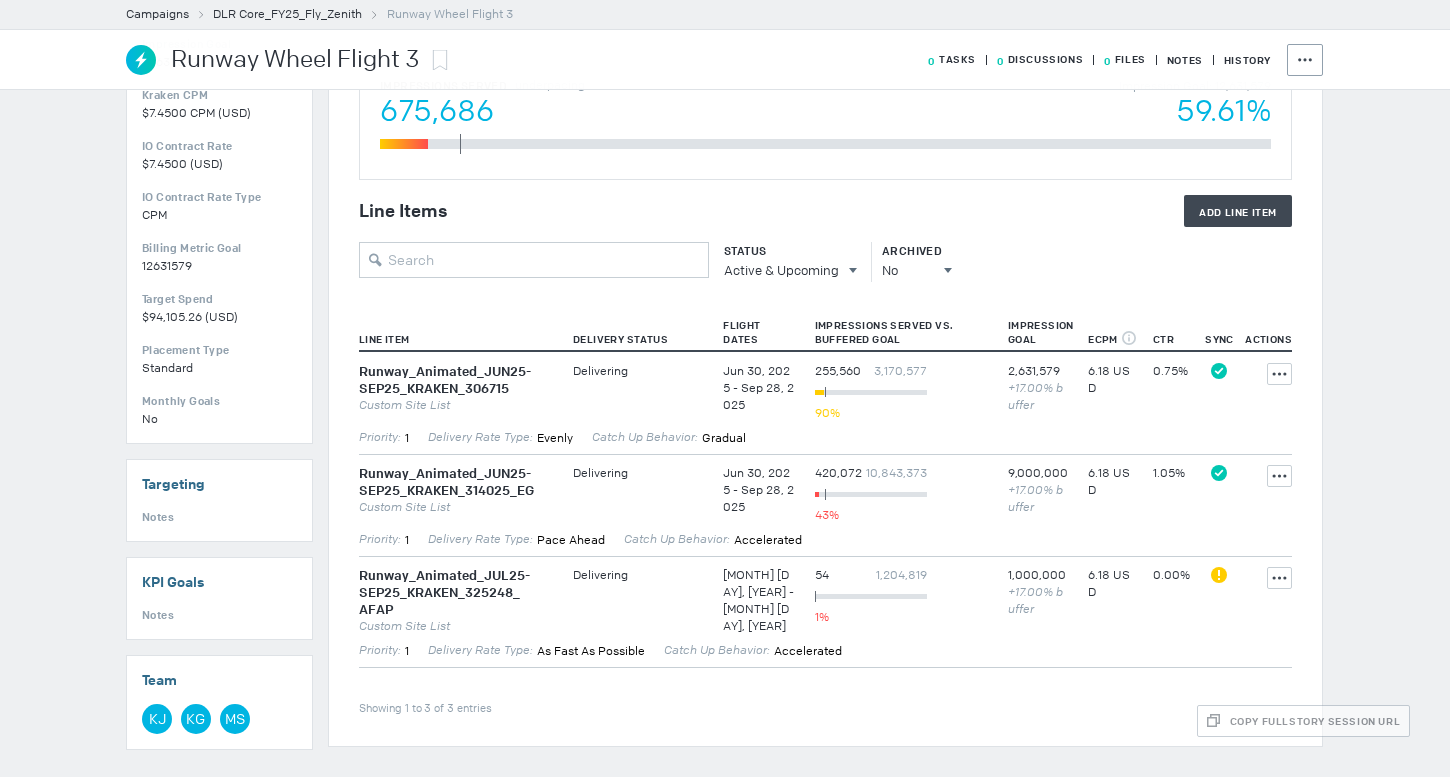 scroll, scrollTop: 0, scrollLeft: 0, axis: both 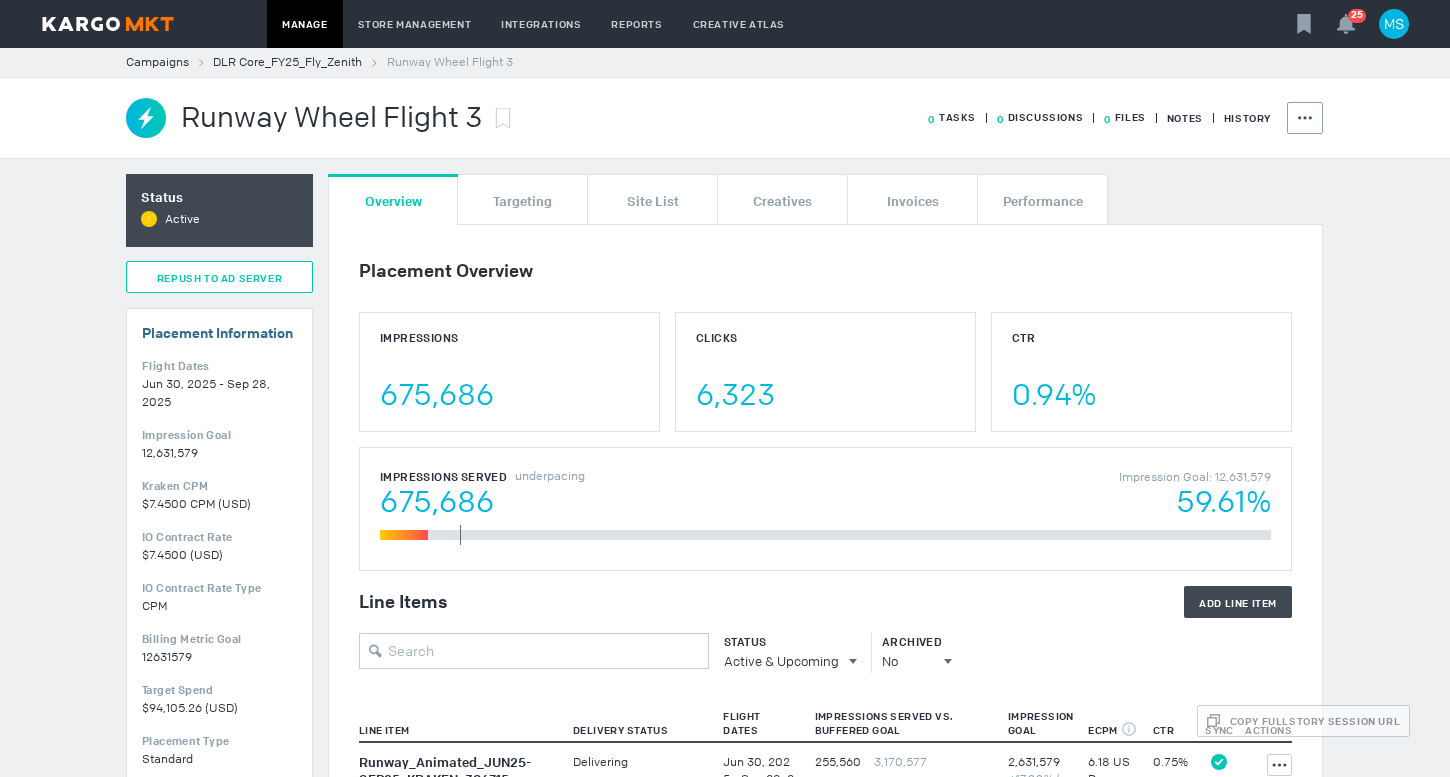 click on "Repush To Ad Server" at bounding box center [219, 278] 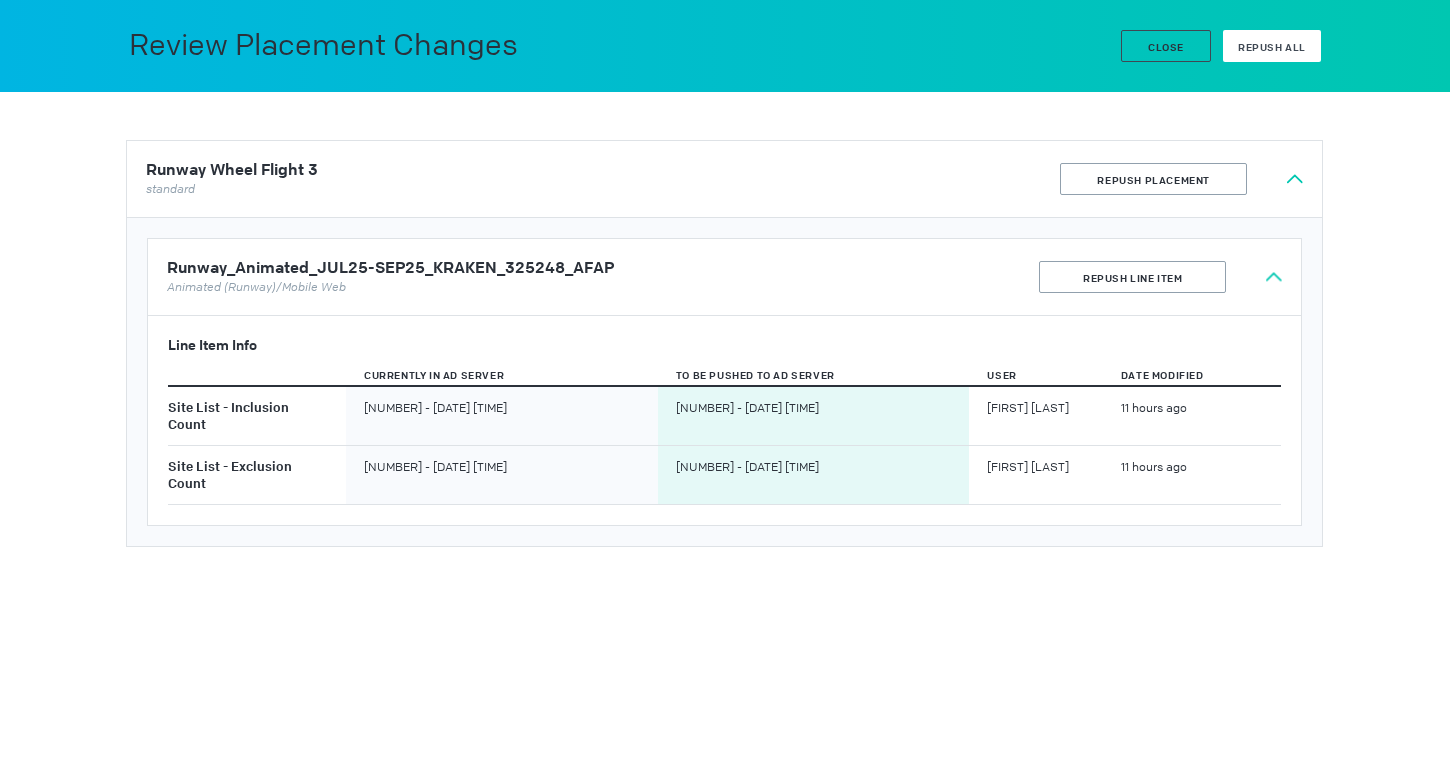 click on "Repush All" at bounding box center (1272, 47) 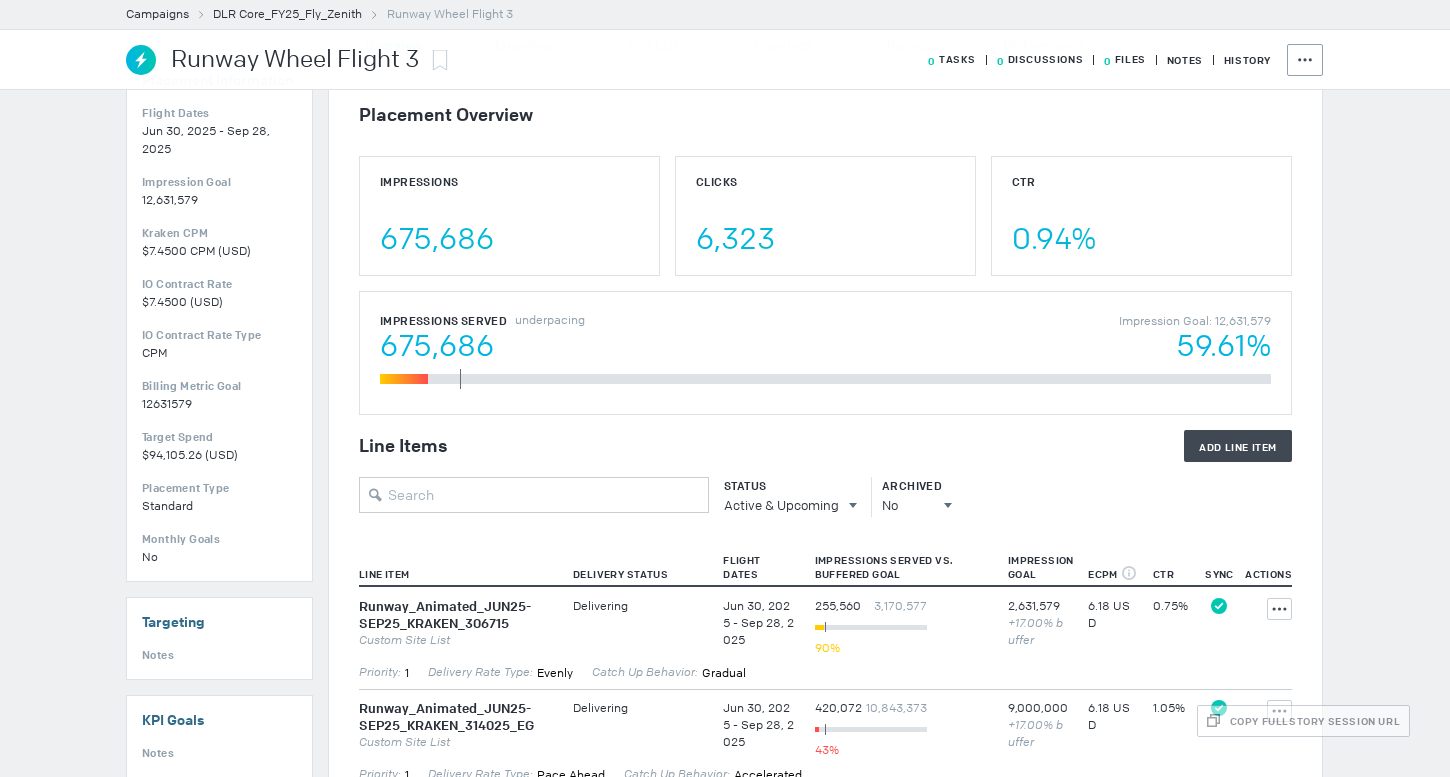 scroll, scrollTop: 477, scrollLeft: 0, axis: vertical 